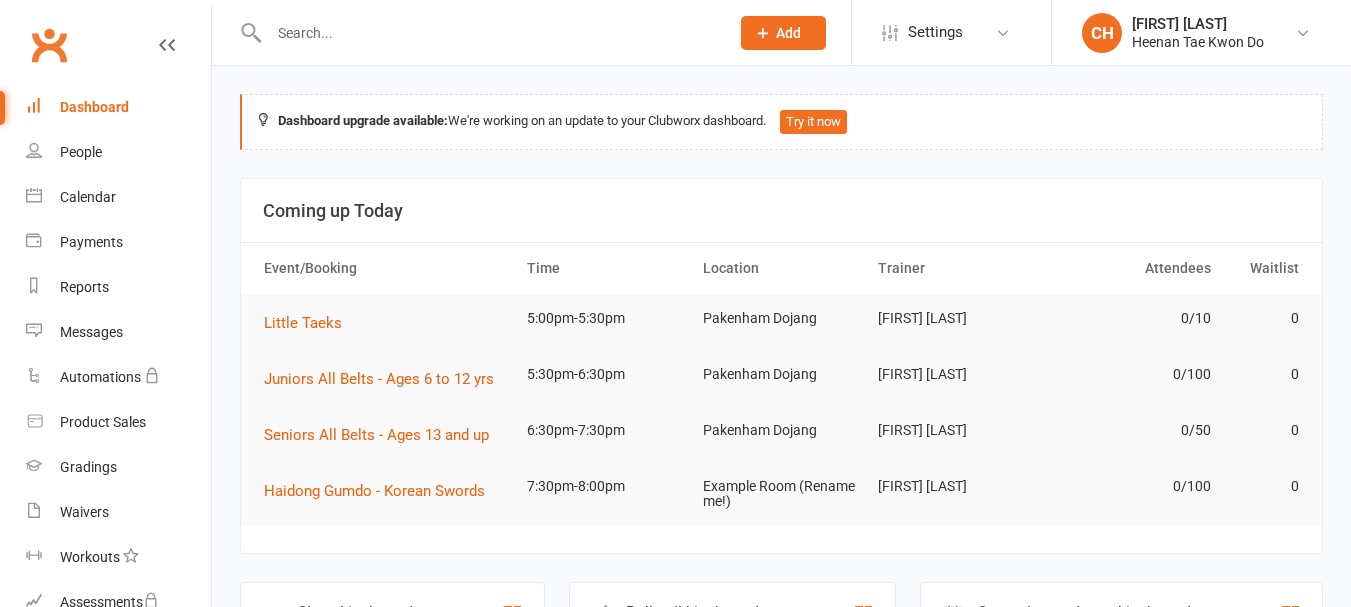 scroll, scrollTop: 0, scrollLeft: 0, axis: both 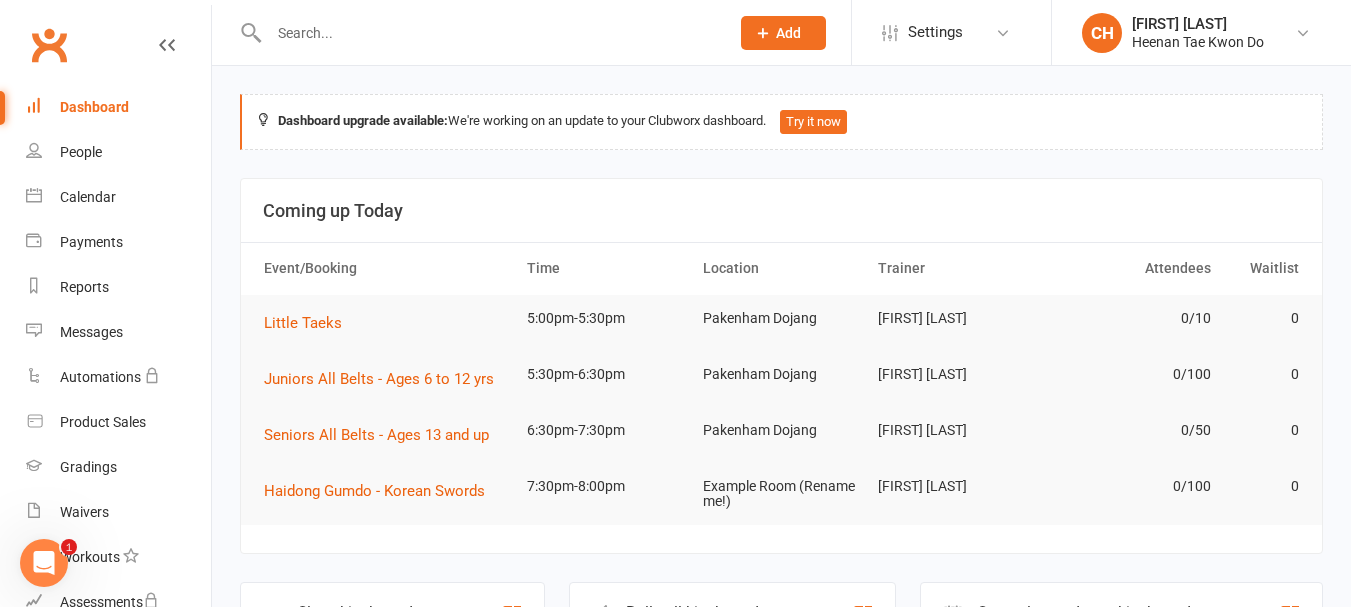 click at bounding box center (489, 33) 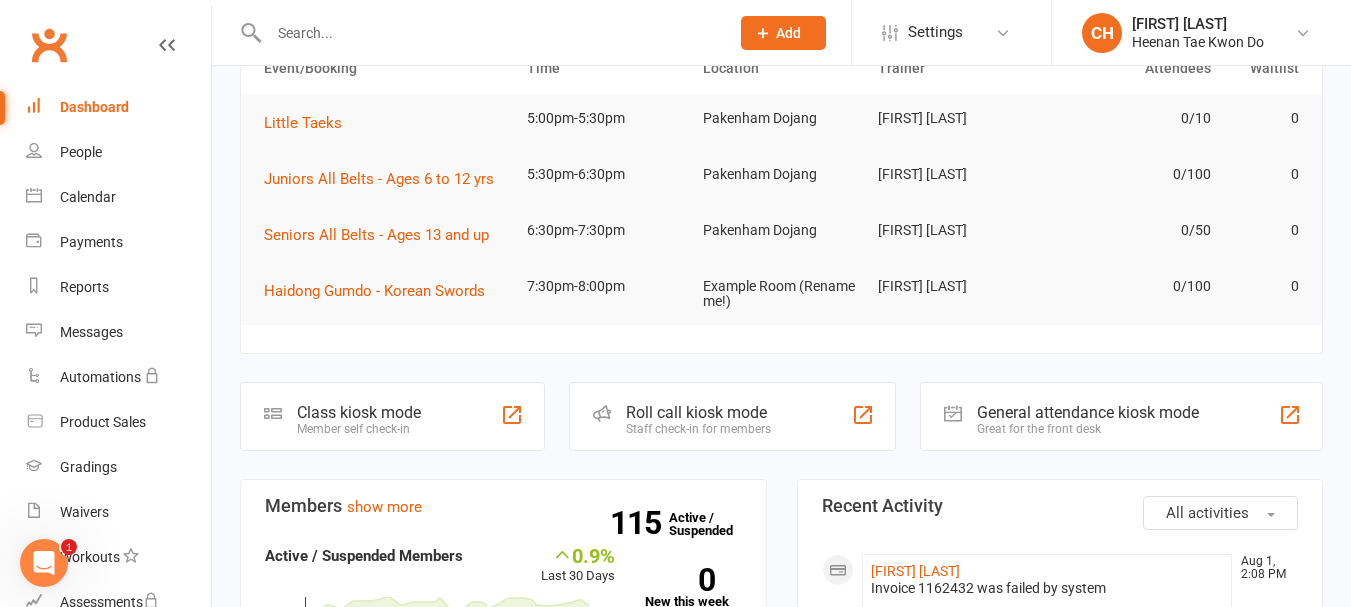 click on "Roll call kiosk mode" 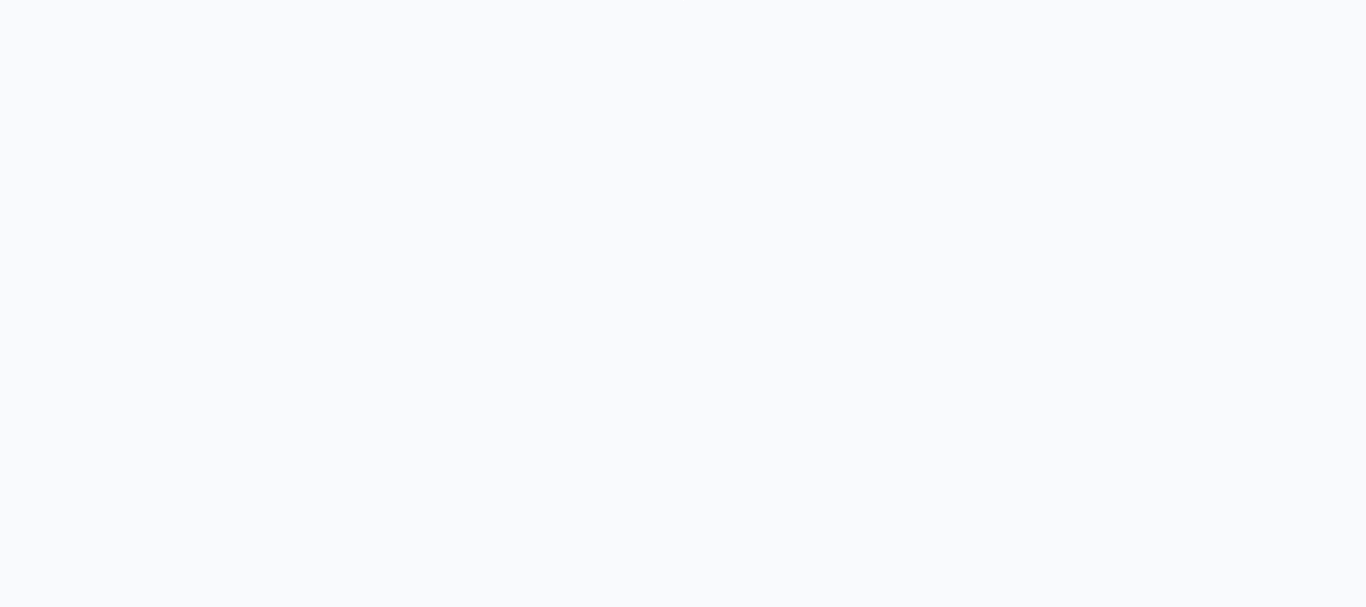scroll, scrollTop: 0, scrollLeft: 0, axis: both 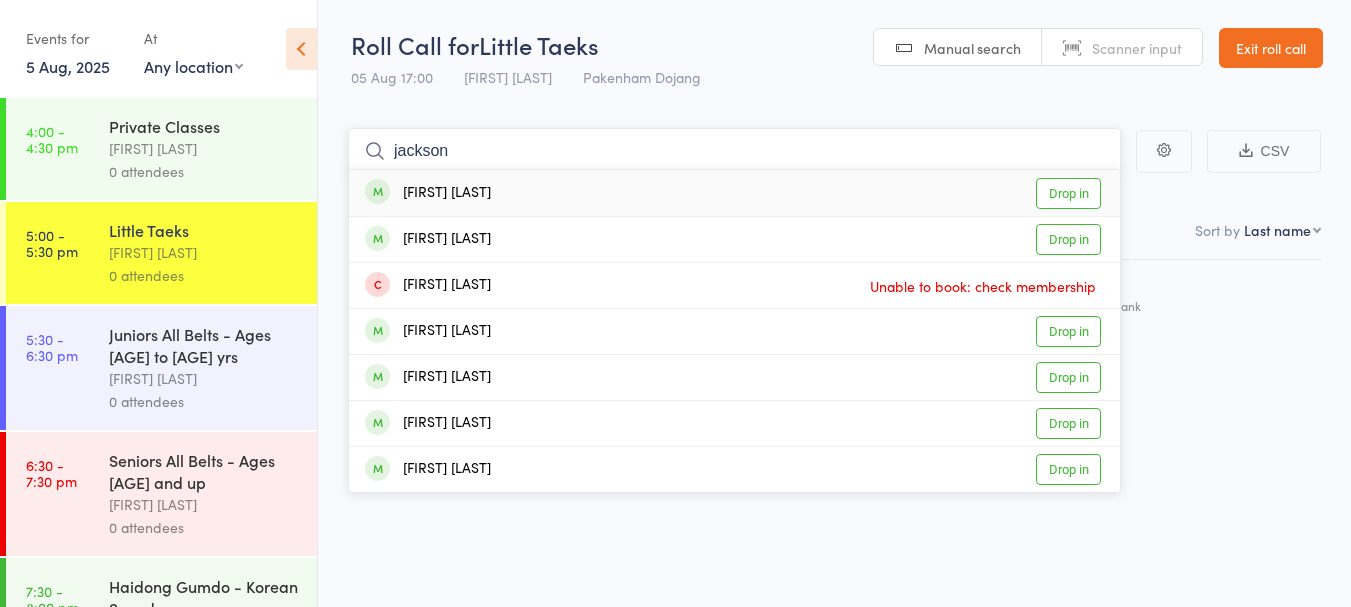 type on "jackson" 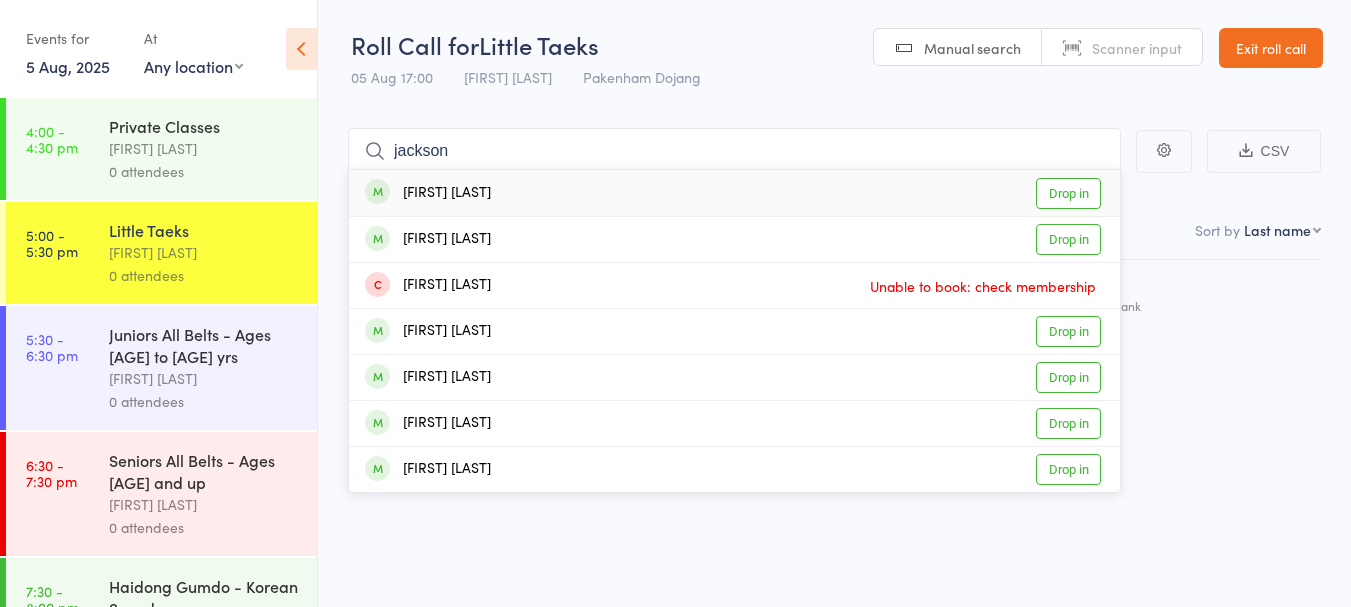 click on "Drop in" at bounding box center [1068, 193] 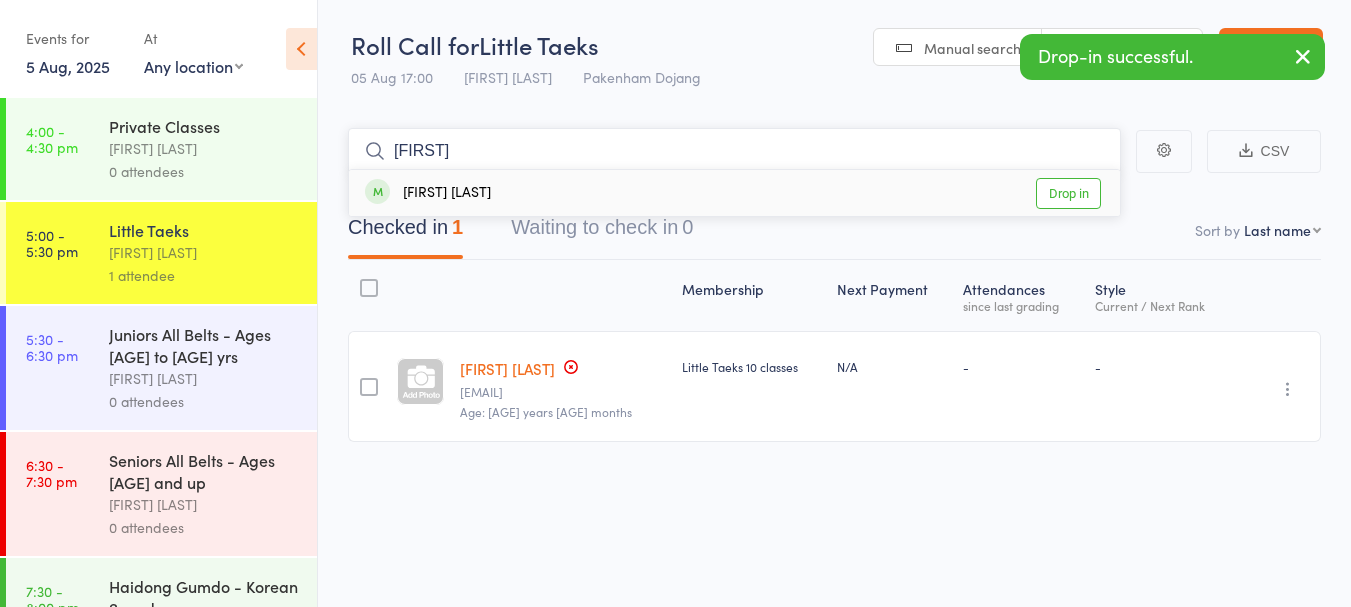 type on "myesha" 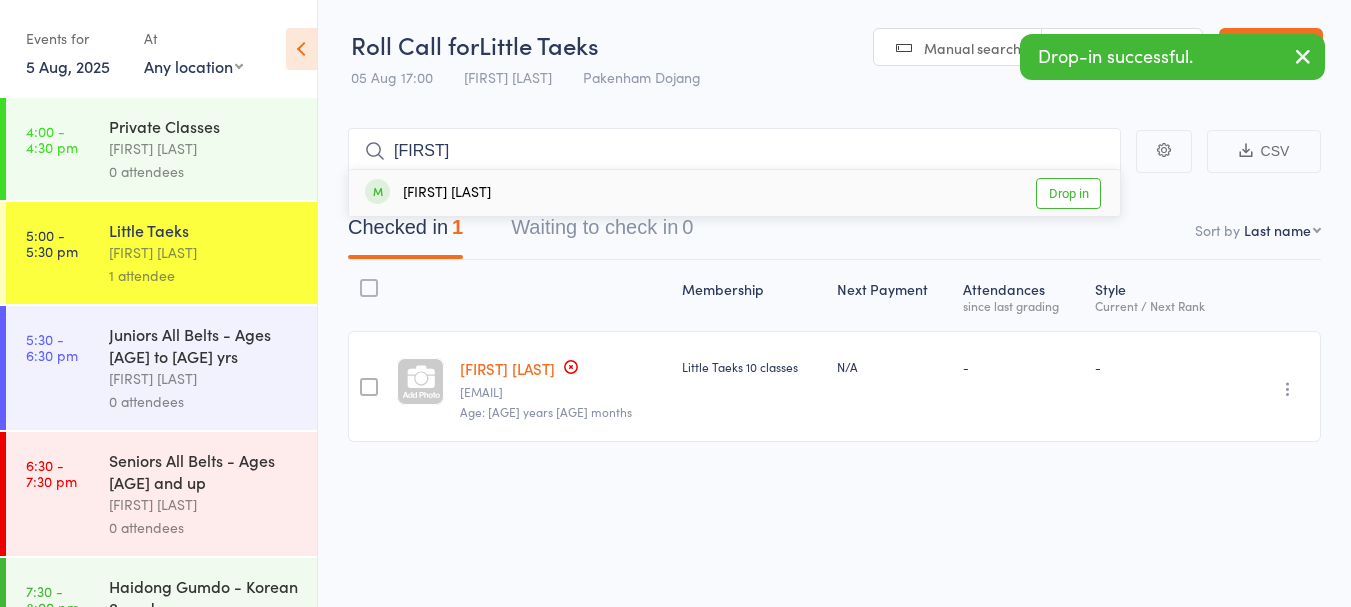 click on "Drop in" at bounding box center (1068, 193) 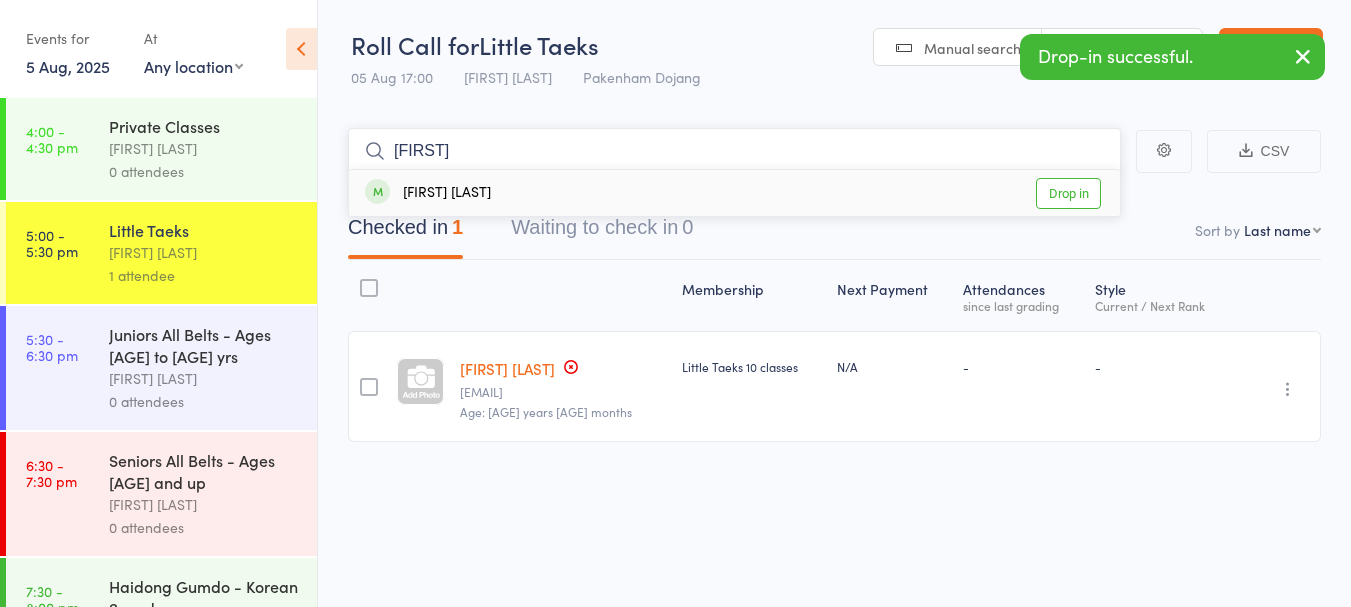 type 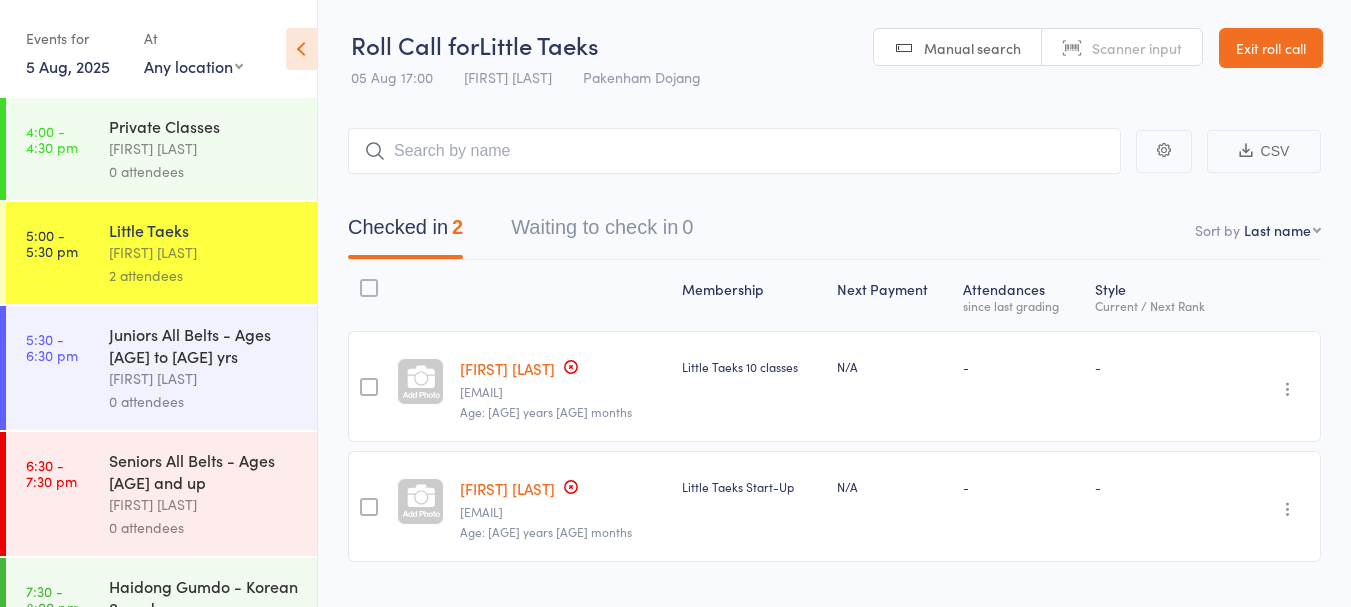 click on "Exit roll call" at bounding box center [1271, 48] 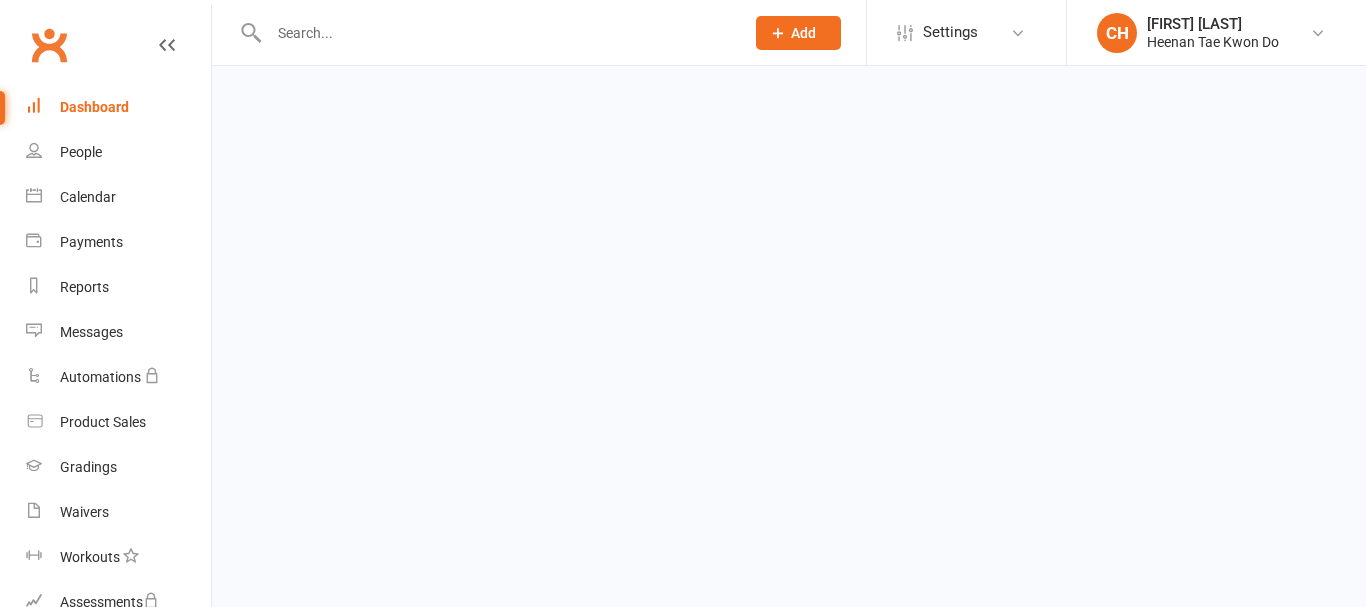 scroll, scrollTop: 0, scrollLeft: 0, axis: both 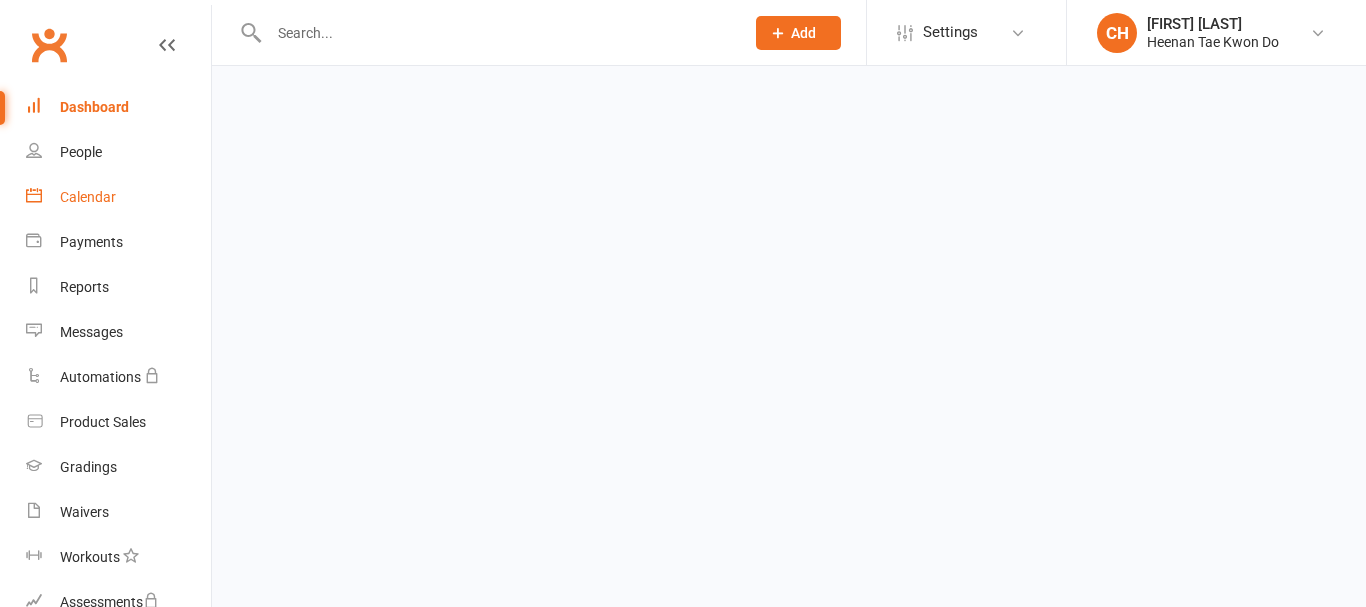 click on "Calendar" at bounding box center [88, 197] 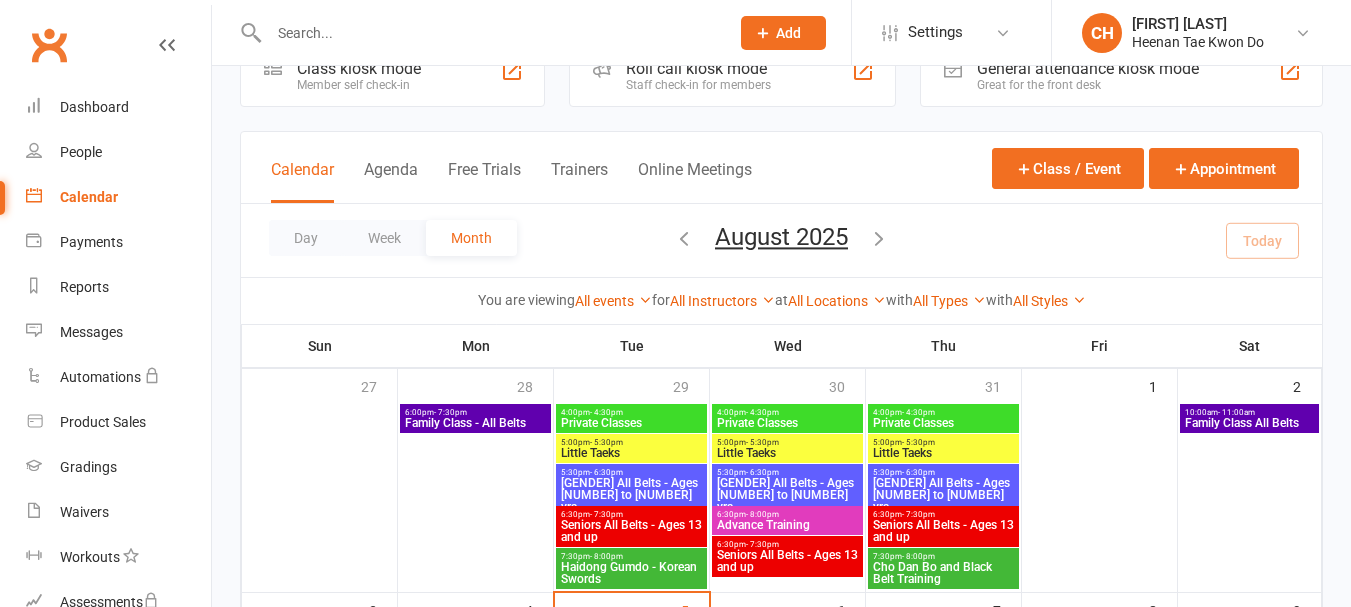 scroll, scrollTop: 200, scrollLeft: 0, axis: vertical 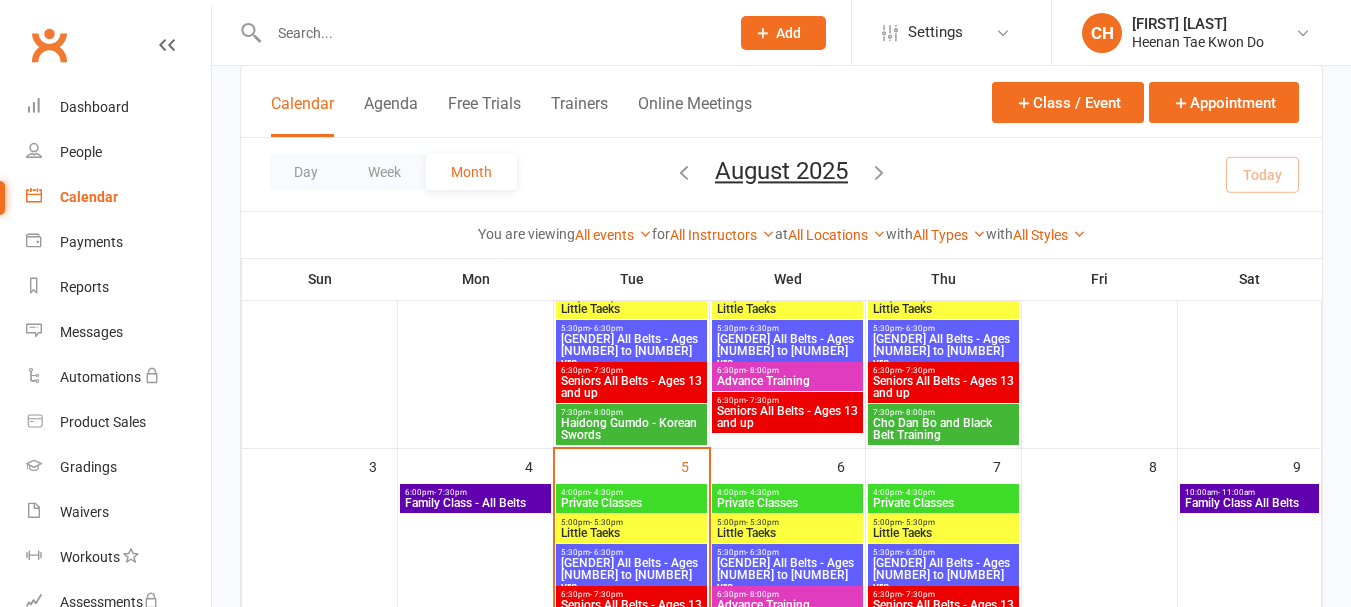 click on "Family Class - All Belts" at bounding box center [475, 503] 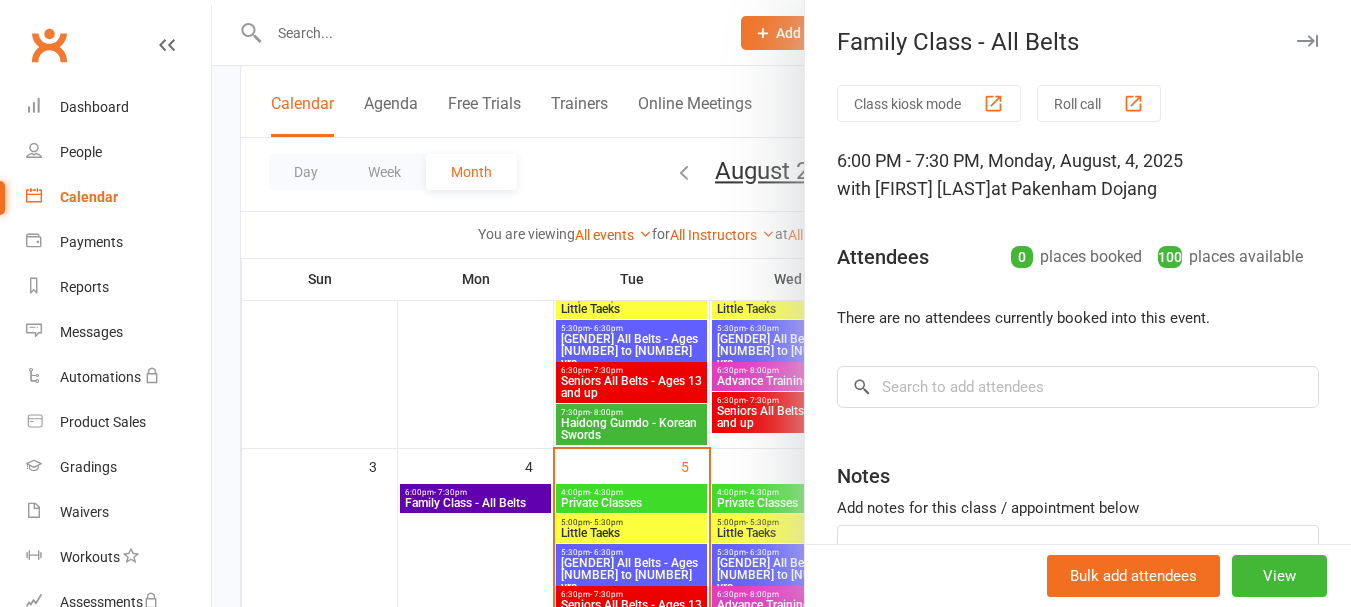 click on "Roll call" at bounding box center (1099, 103) 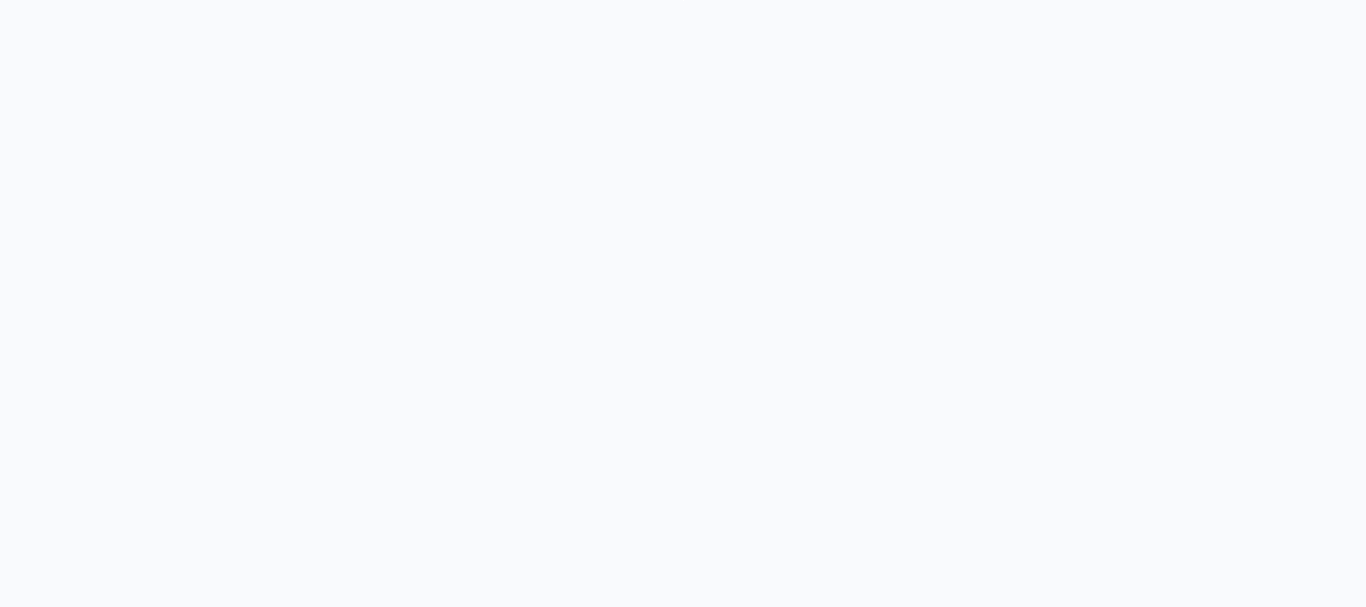 scroll, scrollTop: 0, scrollLeft: 0, axis: both 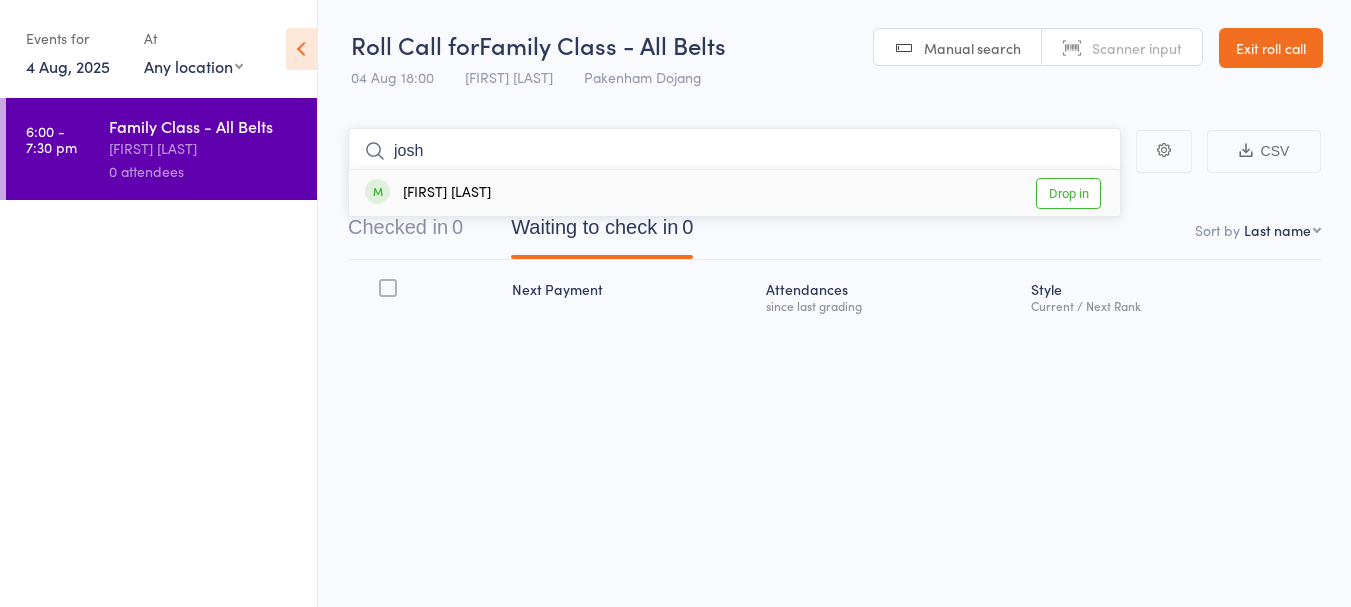 type on "josh" 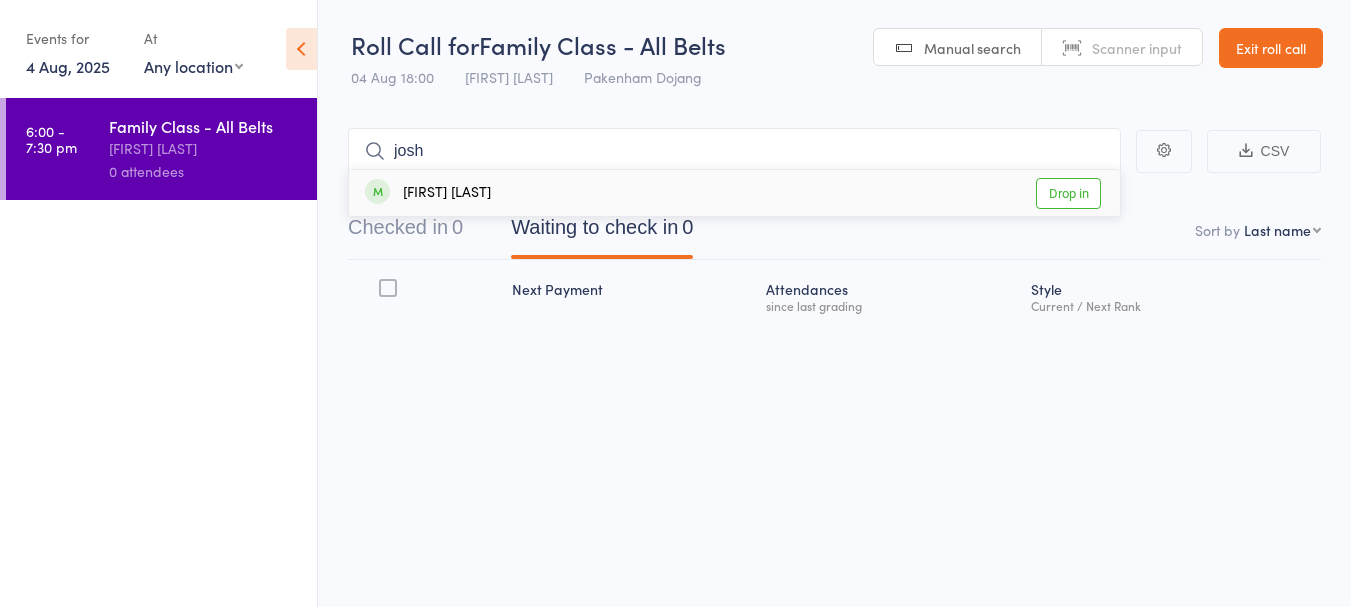 click on "Drop in" at bounding box center (1068, 193) 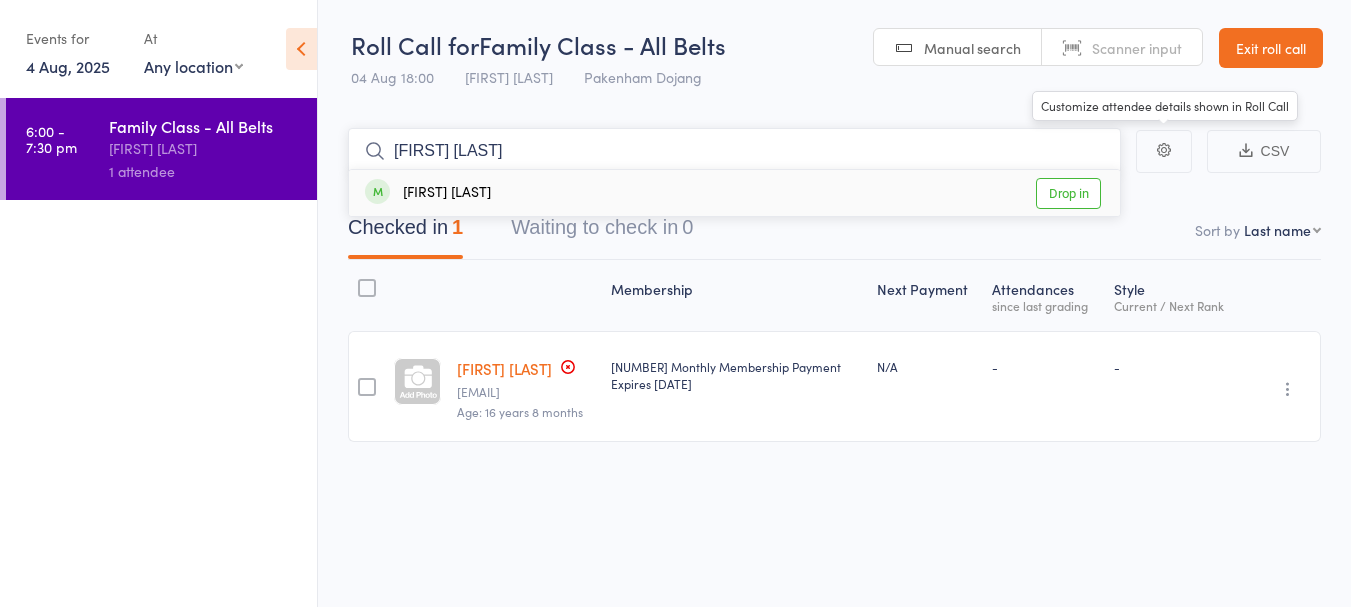 type on "[FIRST] [LAST]" 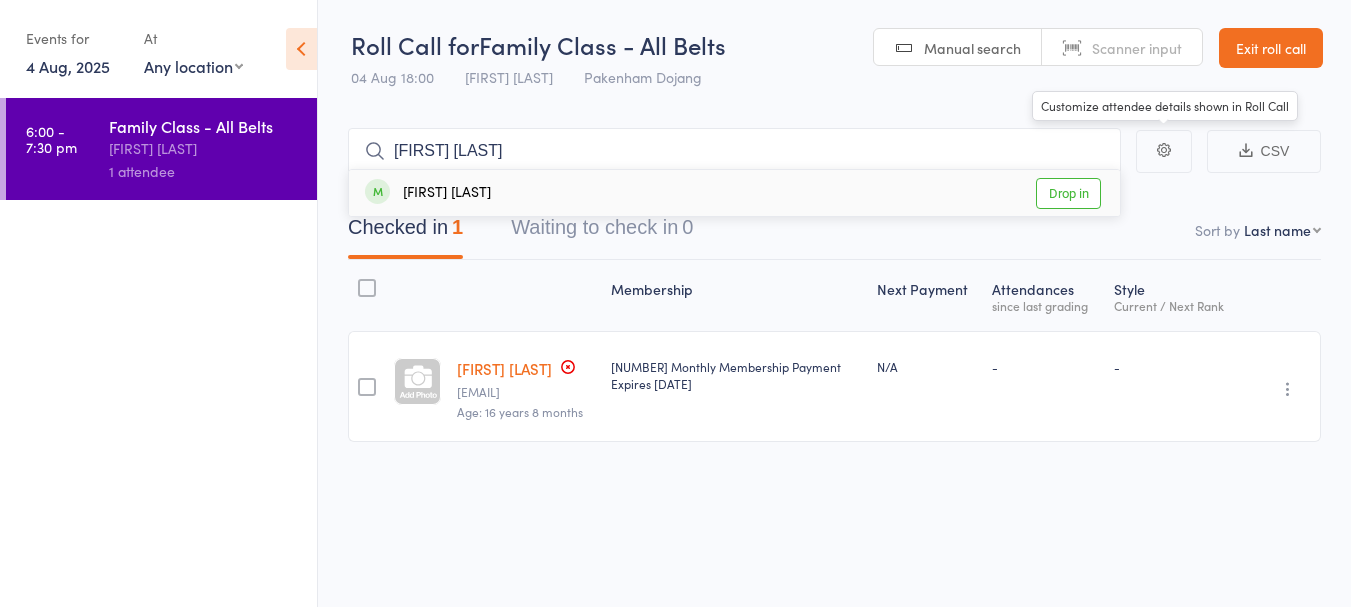 click on "Drop in" at bounding box center (1068, 193) 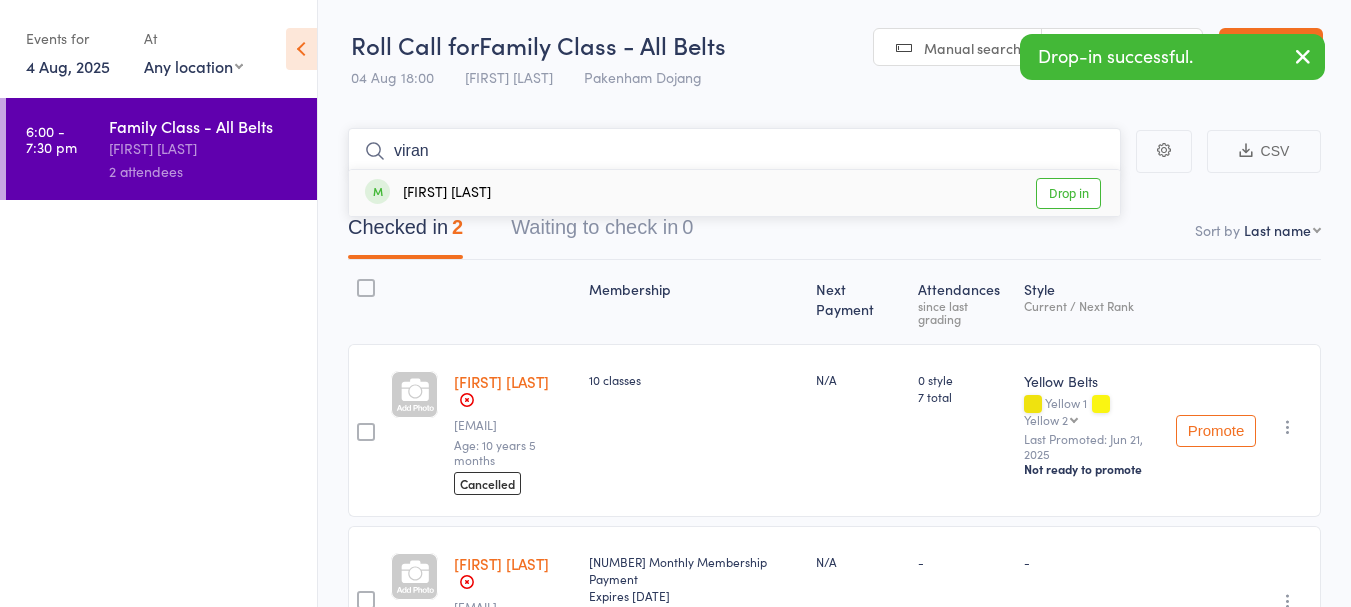 type on "viran" 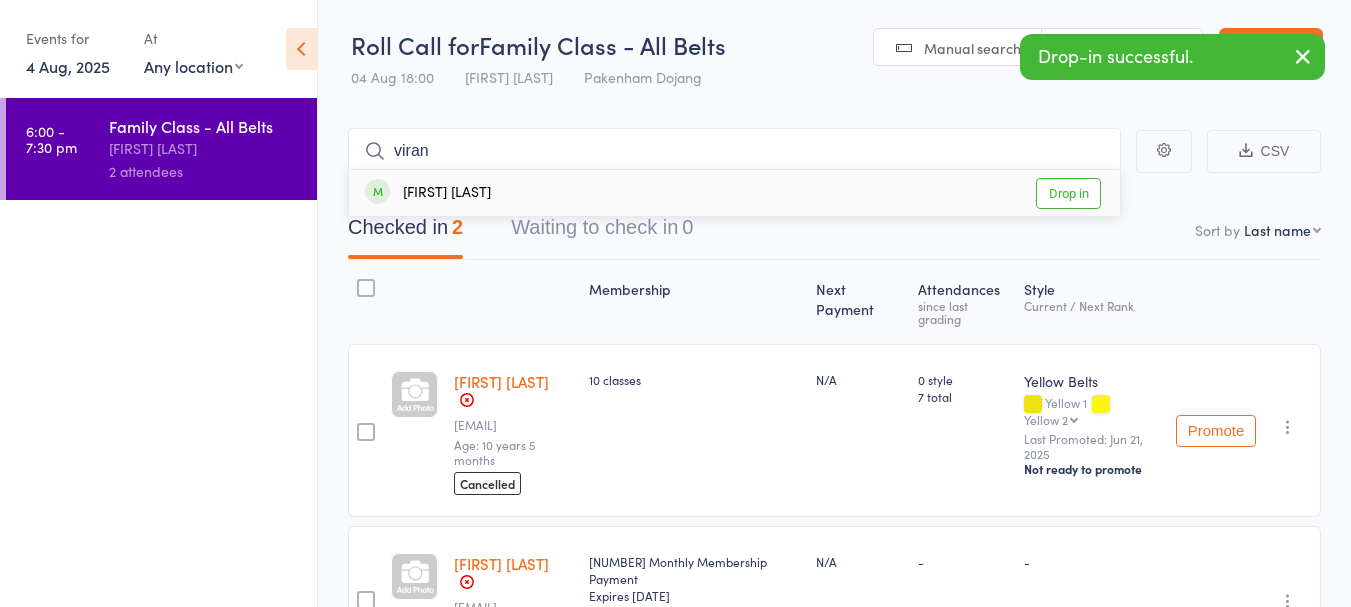click on "Drop in" at bounding box center (1068, 193) 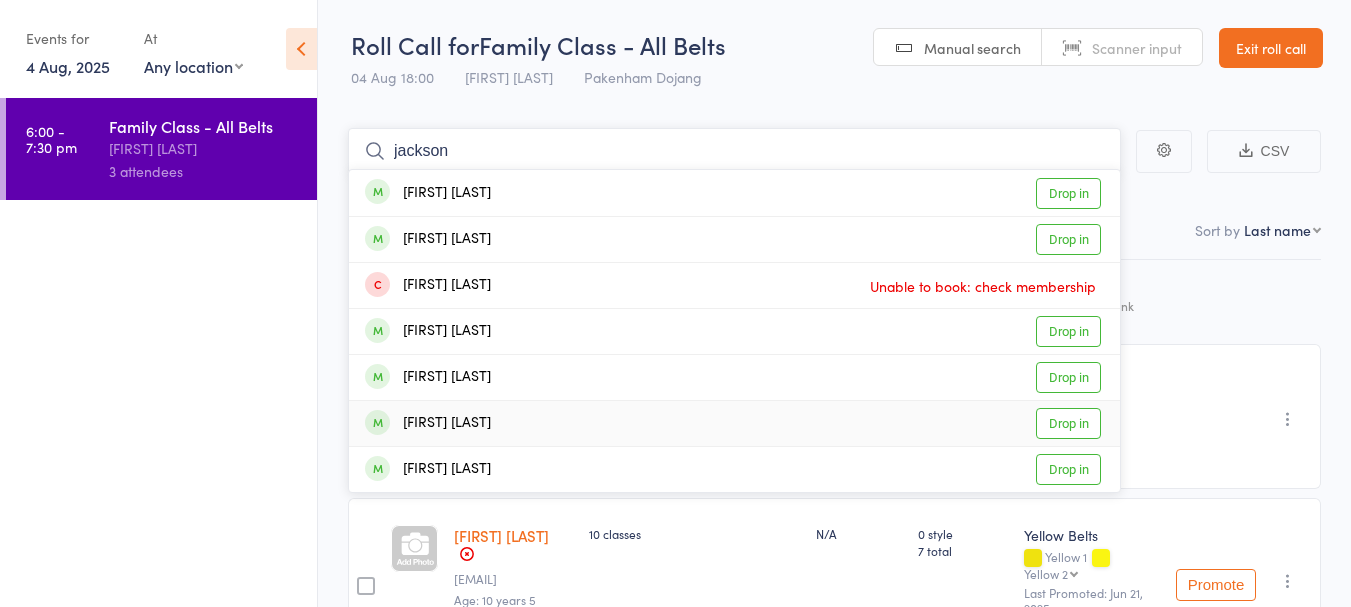 type on "jackson" 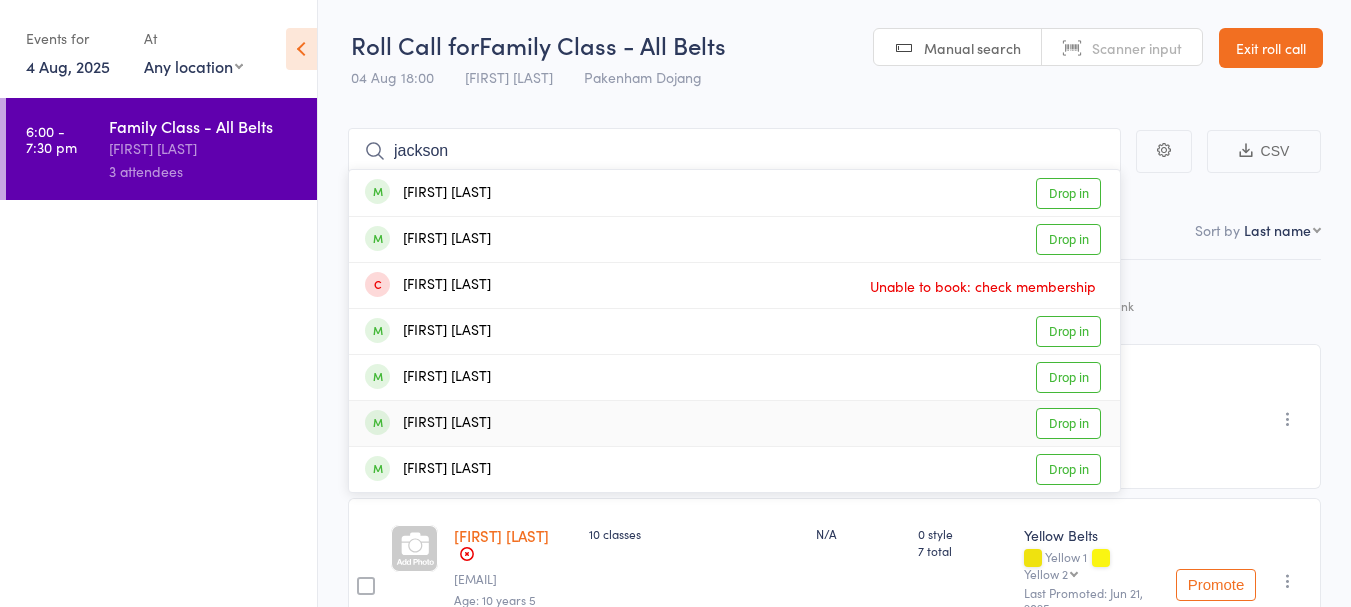 click on "Drop in" at bounding box center (1068, 423) 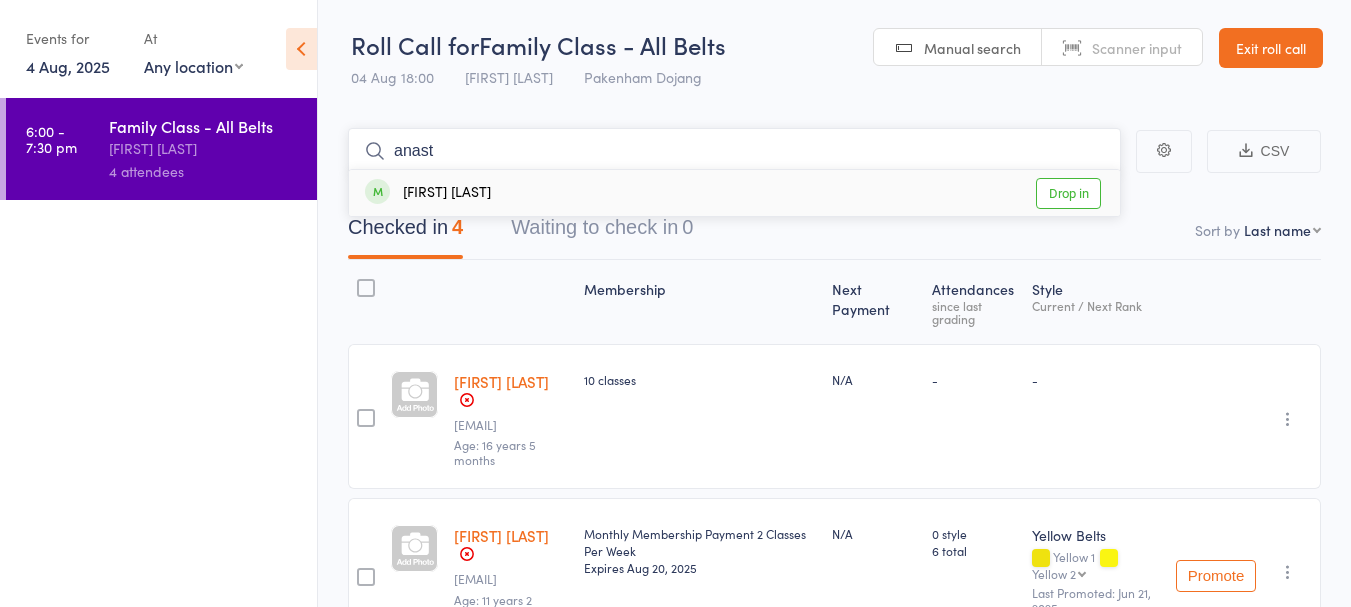 type on "anast" 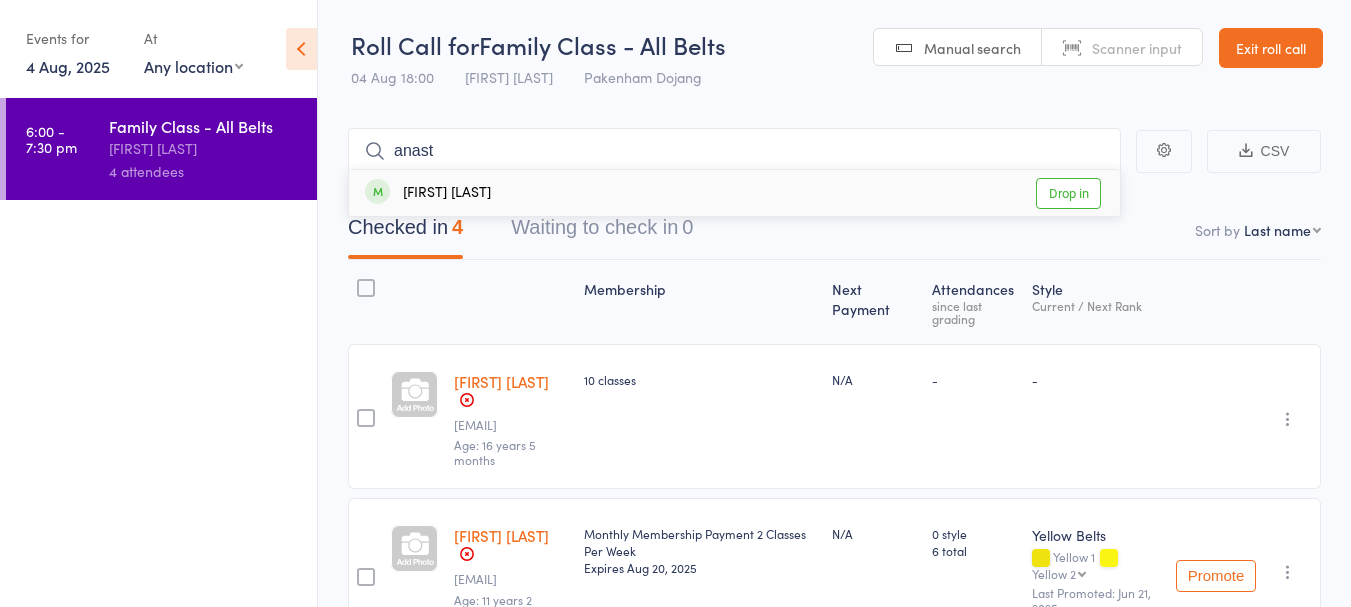 click on "Drop in" at bounding box center [1068, 193] 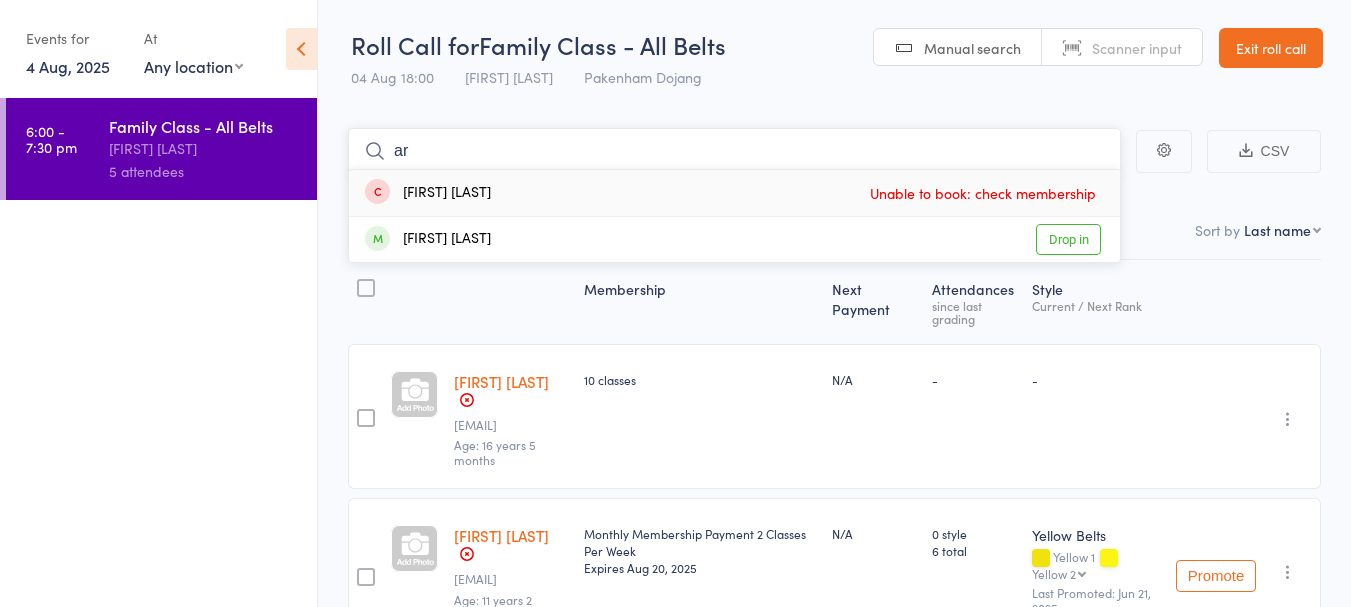 type on "a" 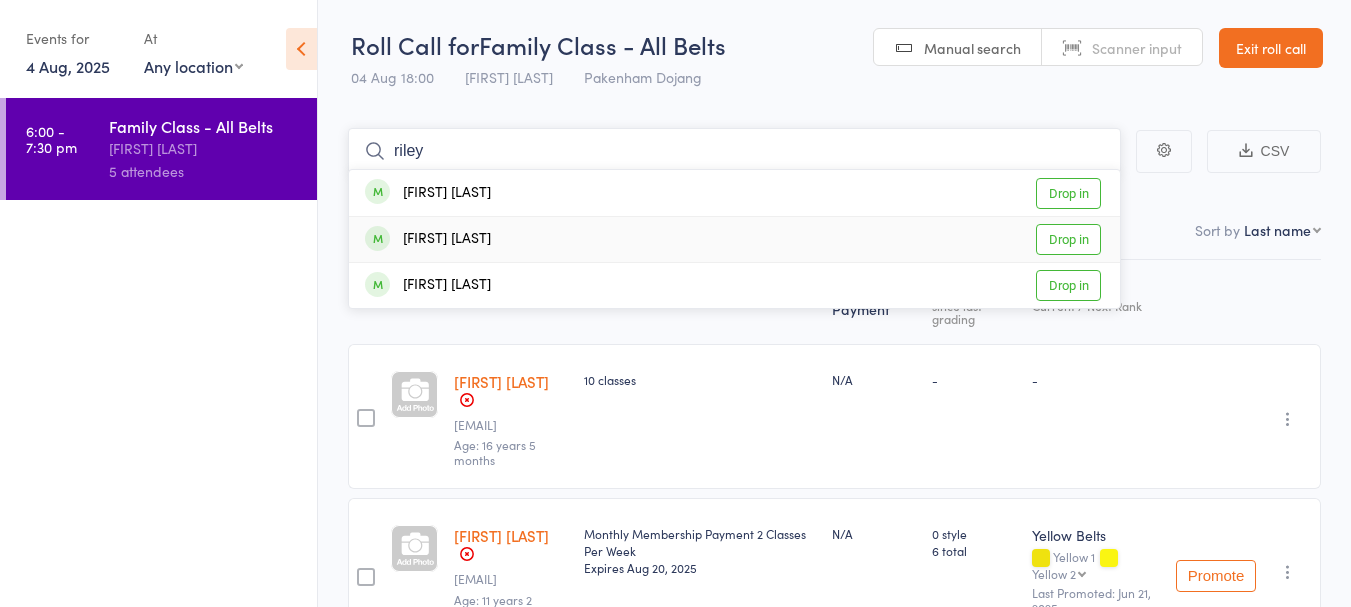 type on "riley" 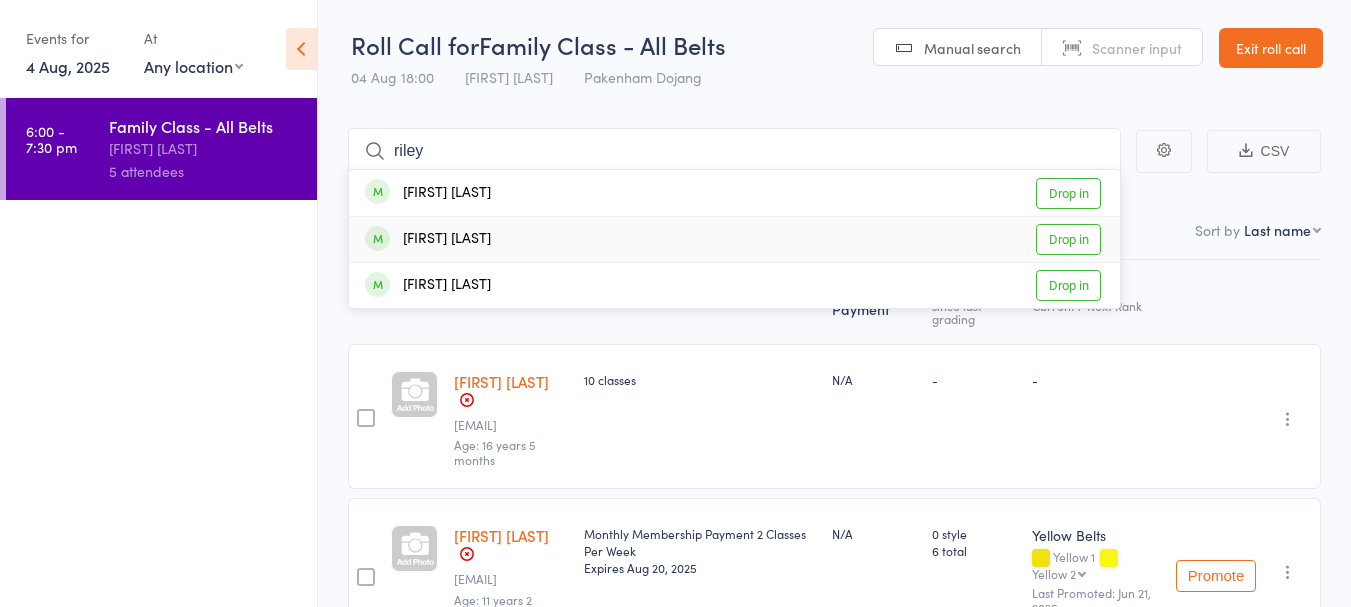 click on "Drop in" at bounding box center [1068, 239] 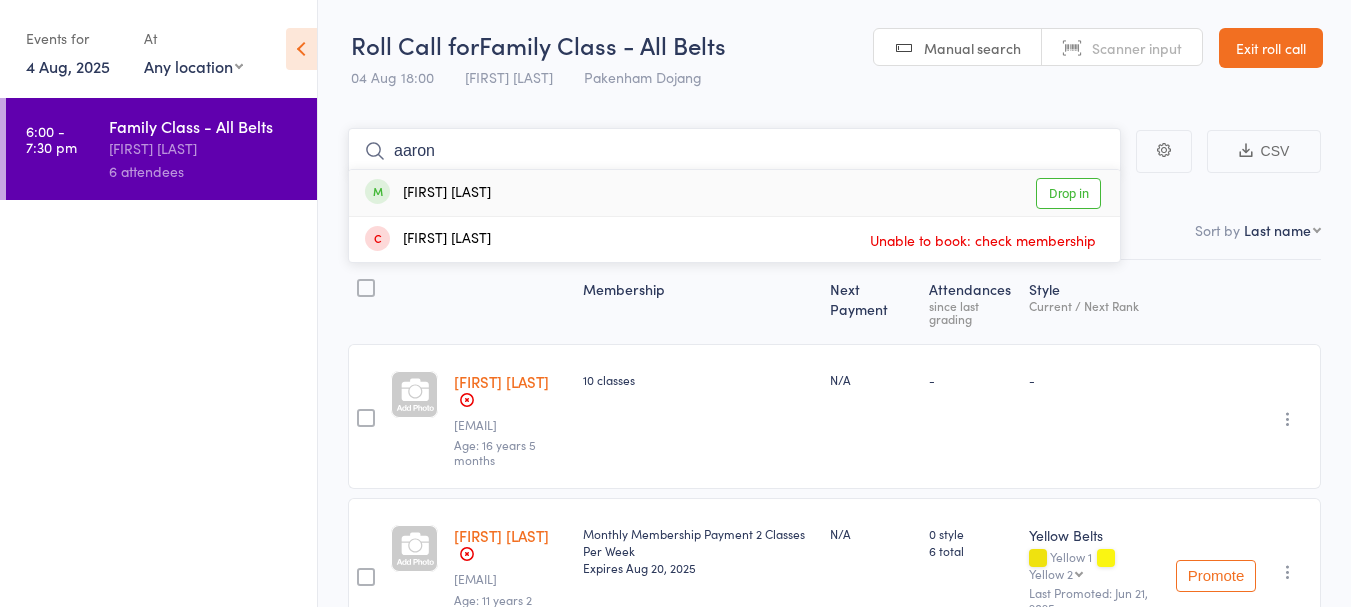 type on "aaron" 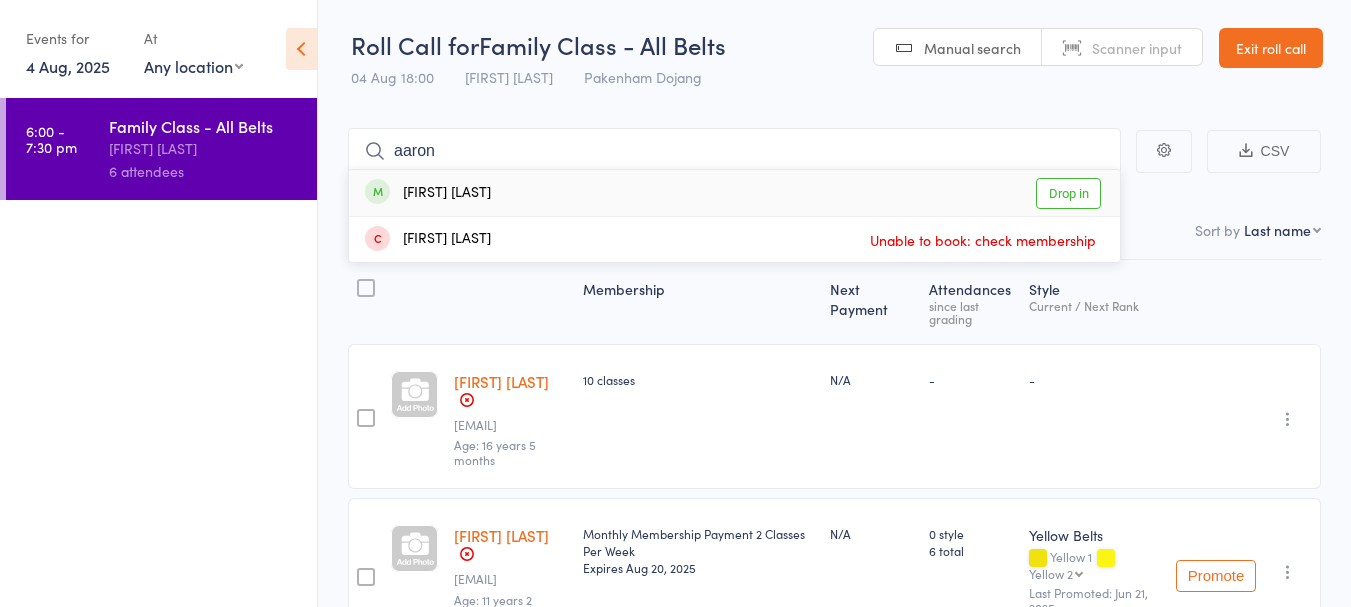 click on "Drop in" at bounding box center (1068, 193) 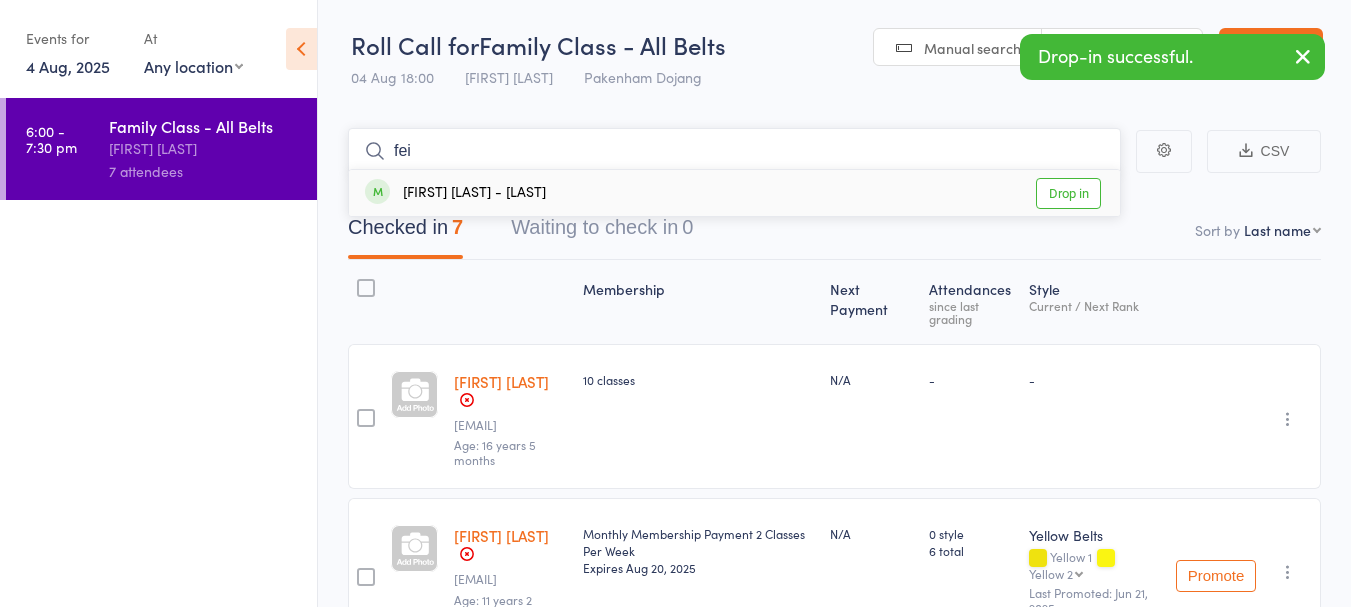 type on "fei" 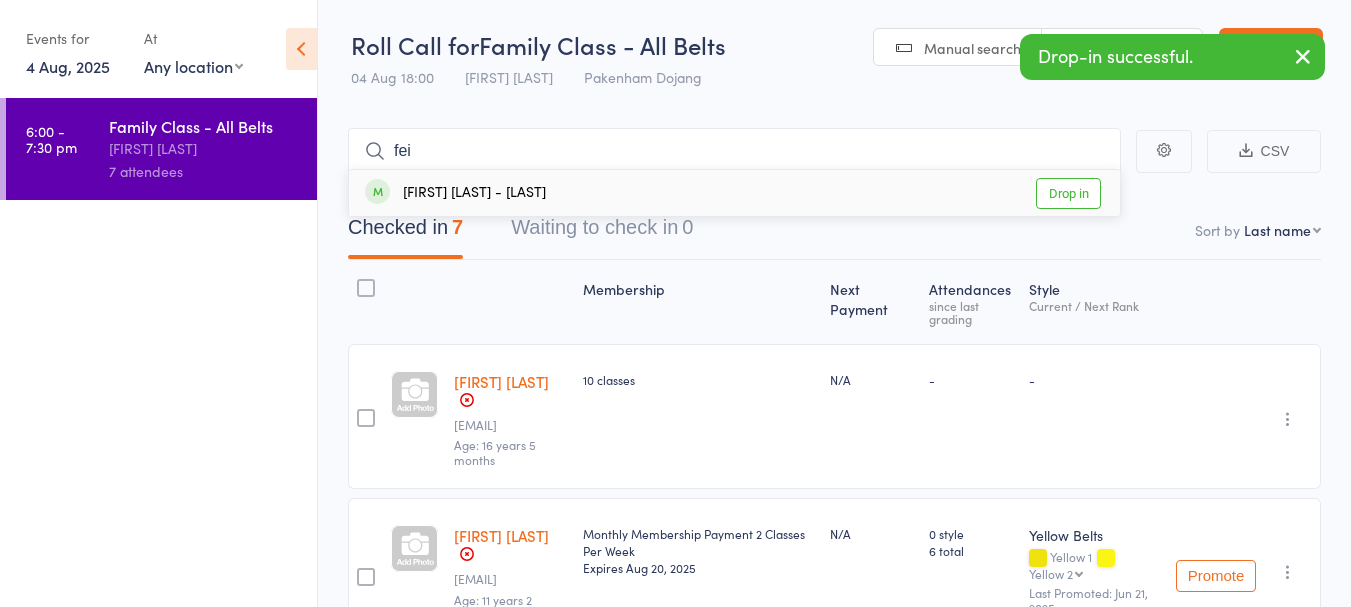 click on "Drop in" at bounding box center (1068, 193) 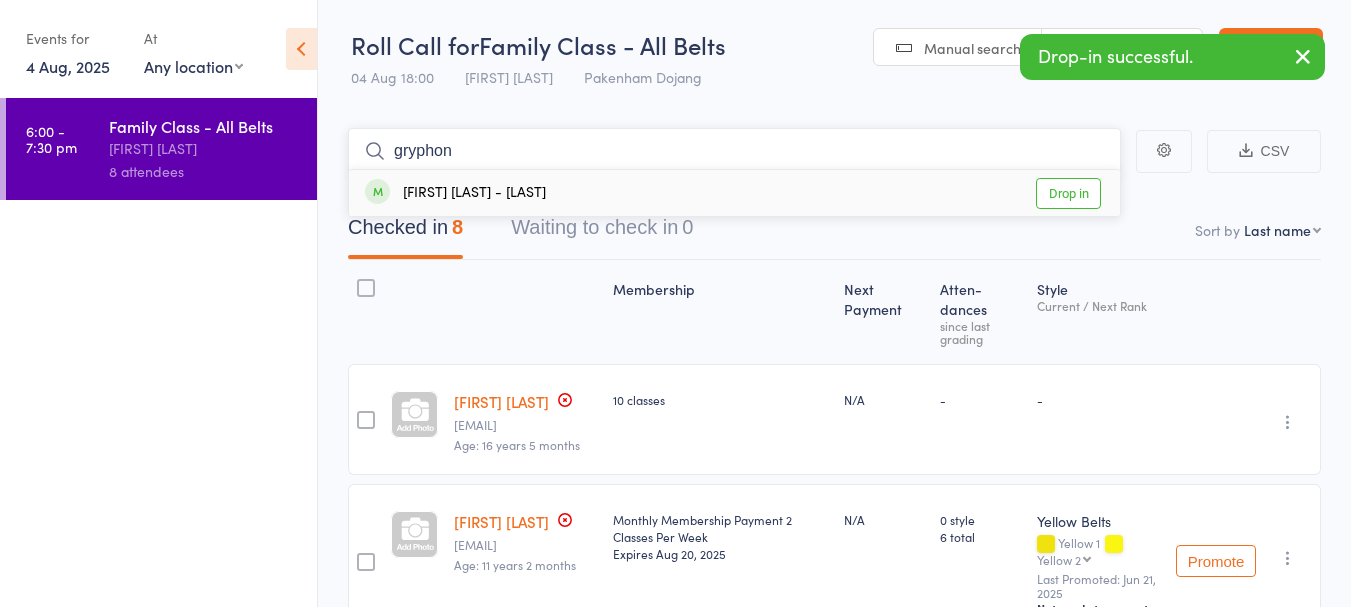 type on "gryphon" 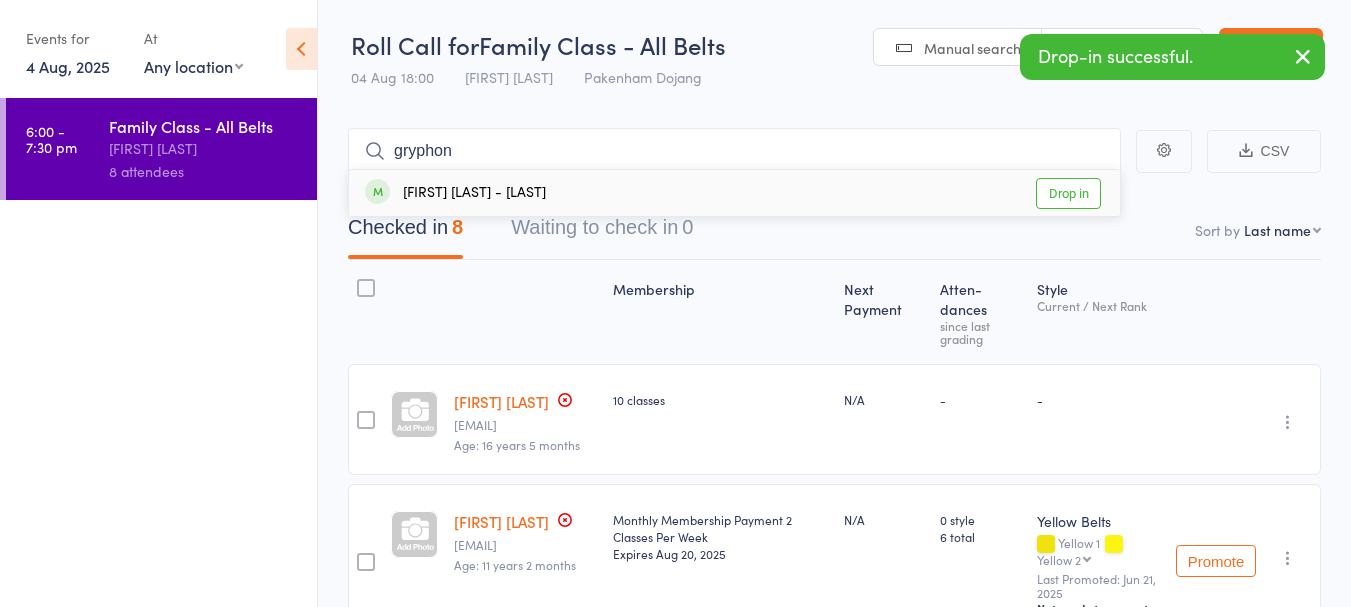click on "Drop in" at bounding box center [1068, 193] 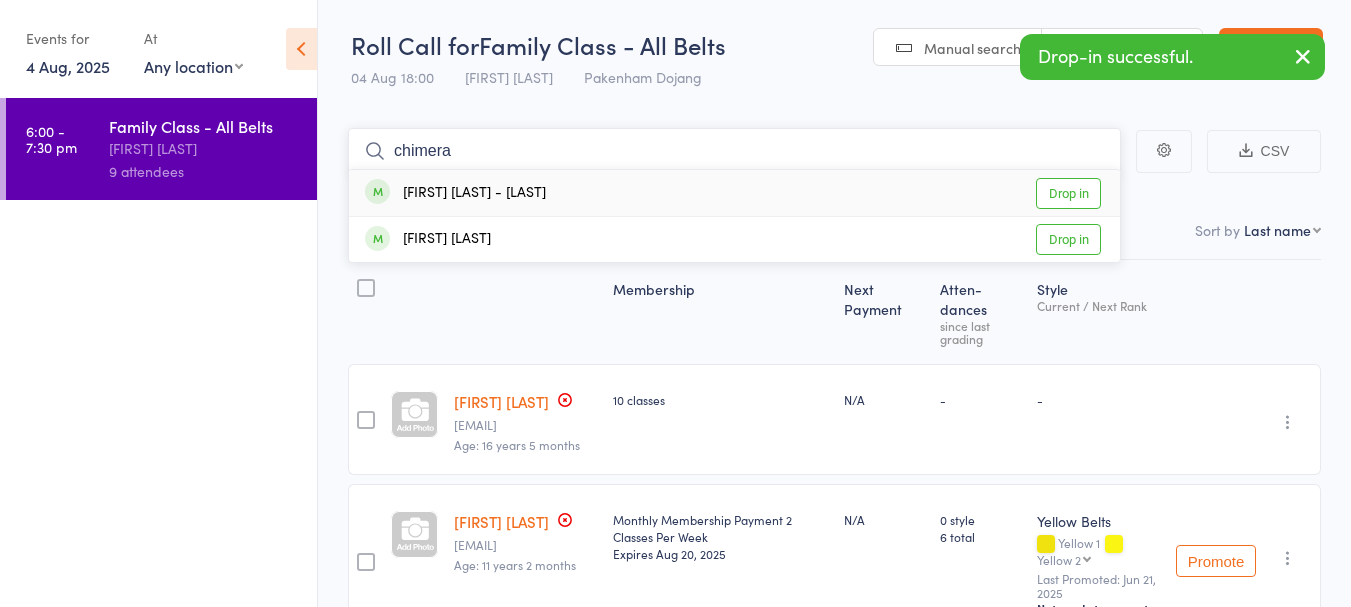 type on "chimera" 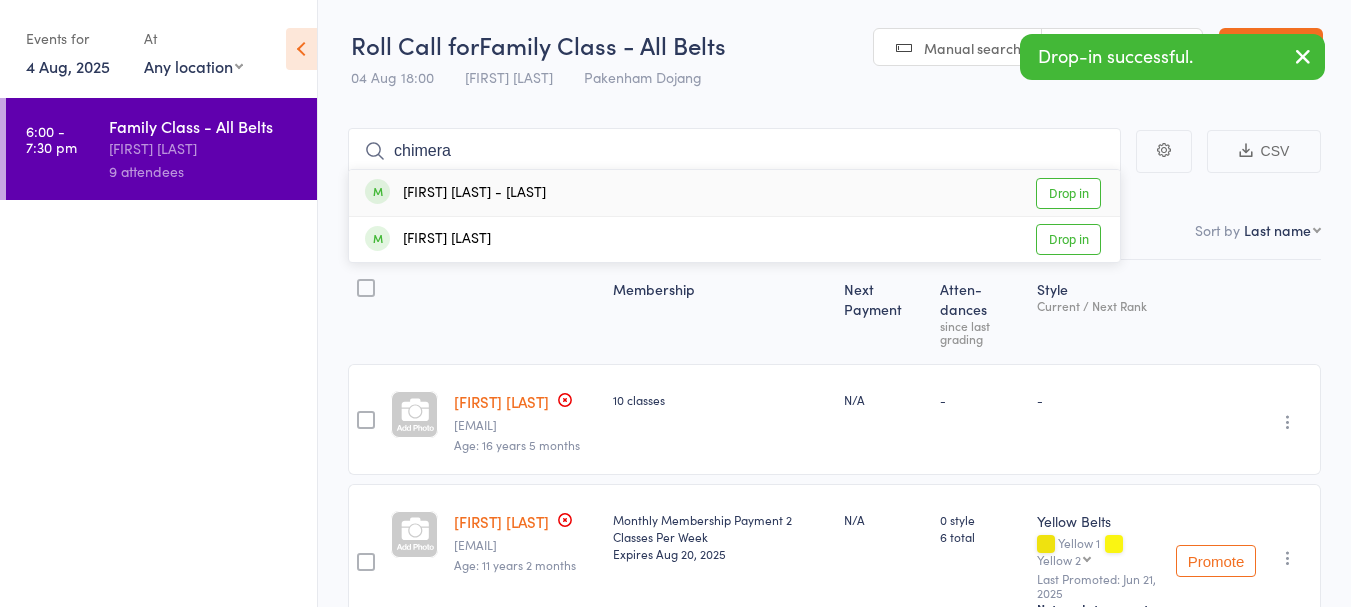 click on "Drop in" at bounding box center [1068, 193] 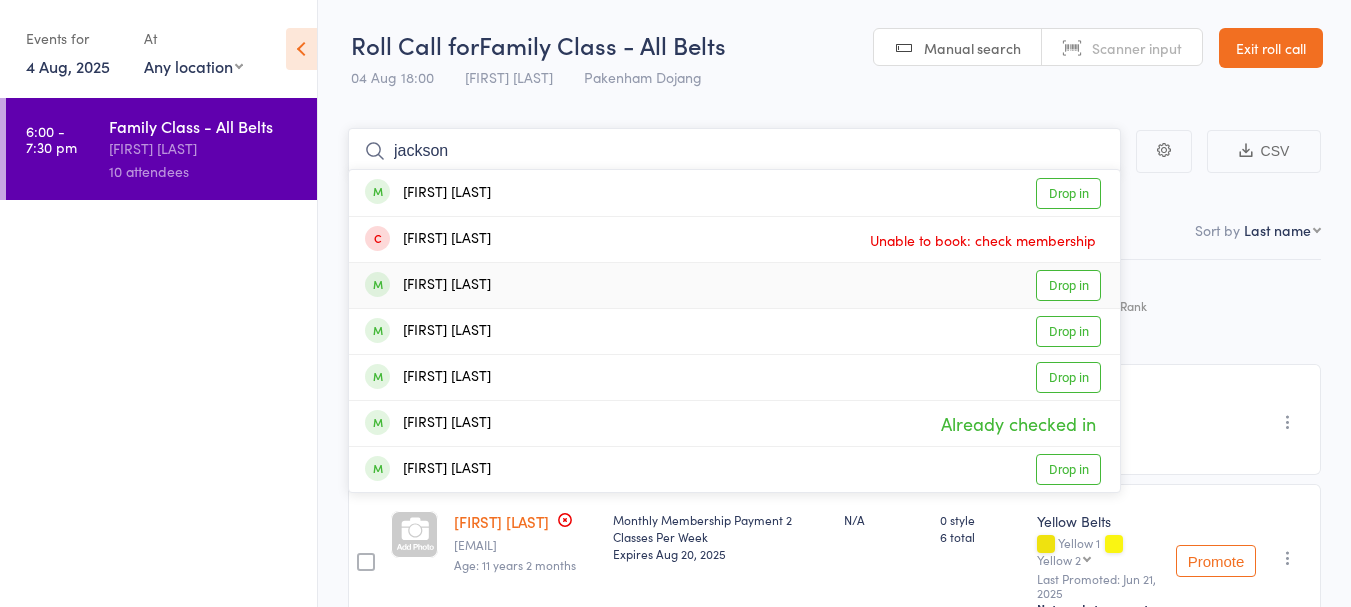 type on "jackson" 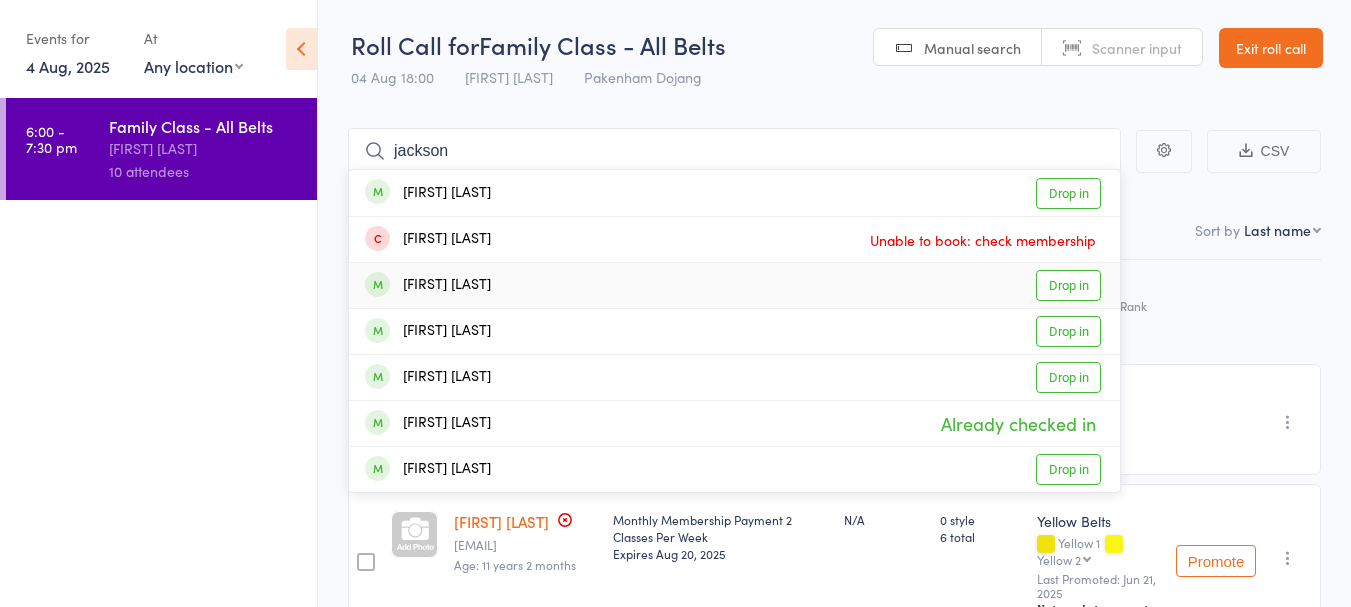 click on "Drop in" at bounding box center (1068, 285) 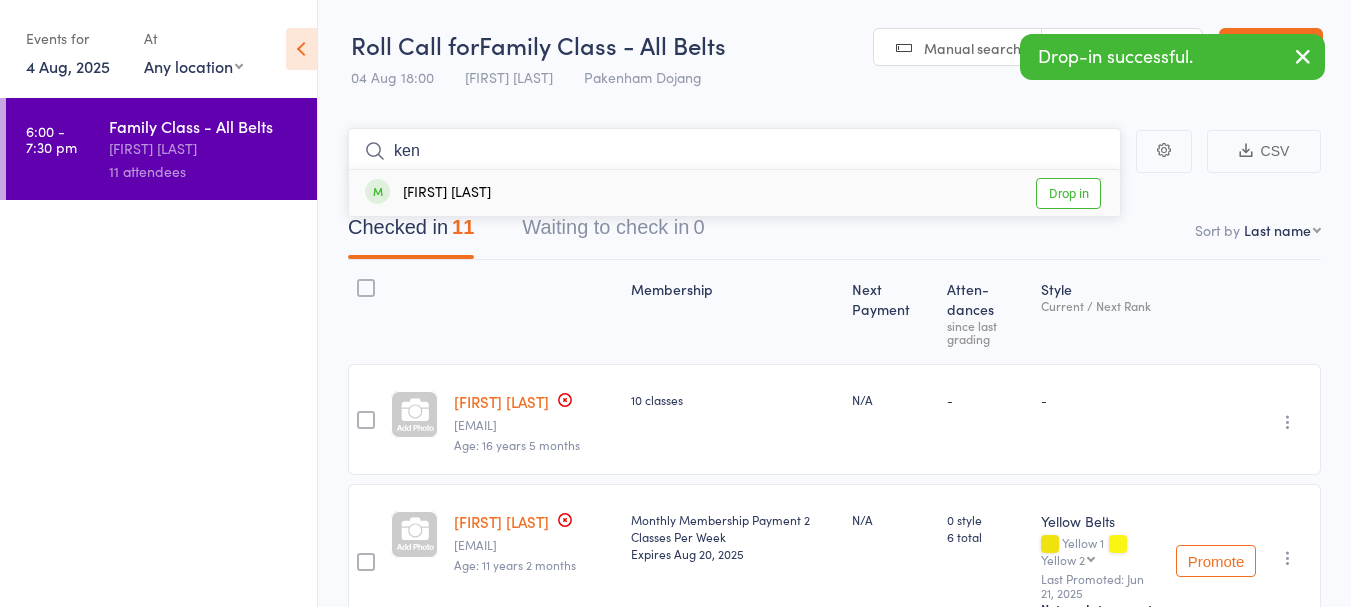 type on "ken" 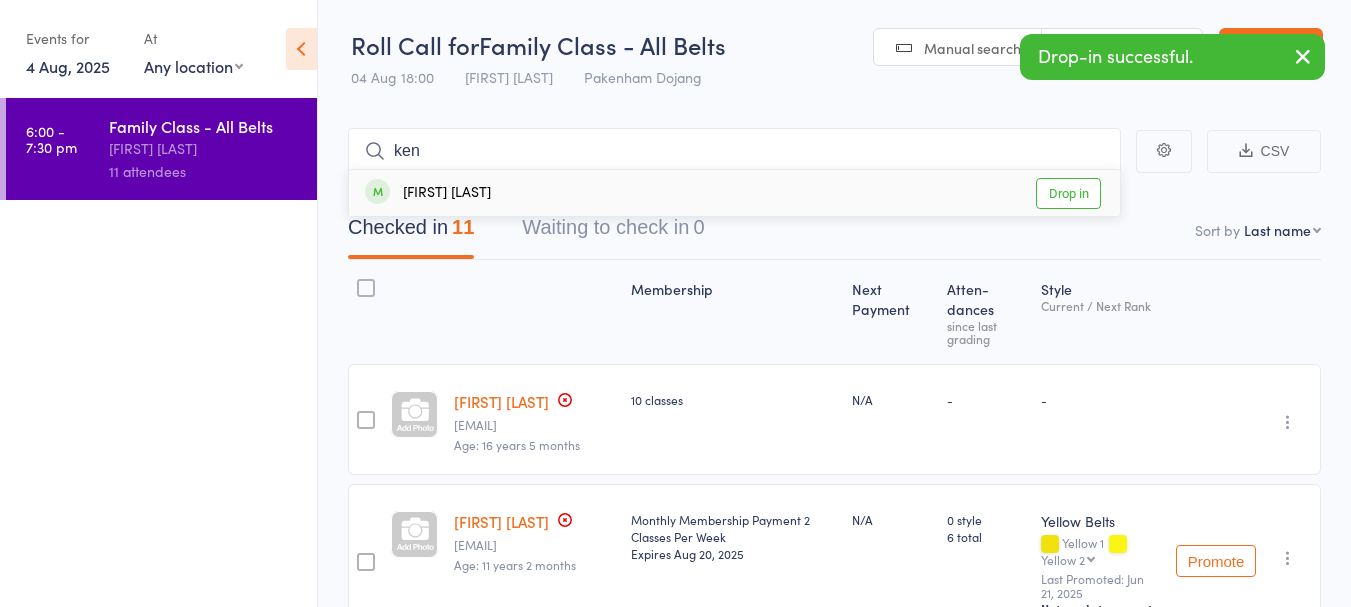 click on "Drop in" at bounding box center [1068, 193] 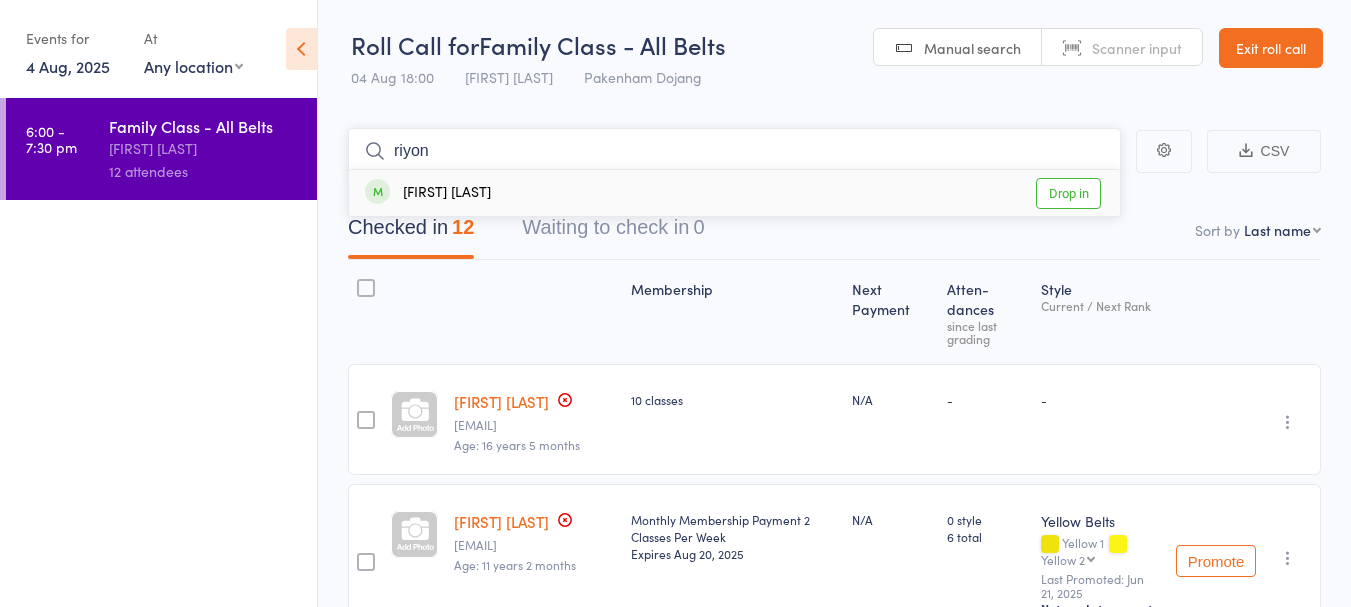 type on "riyon" 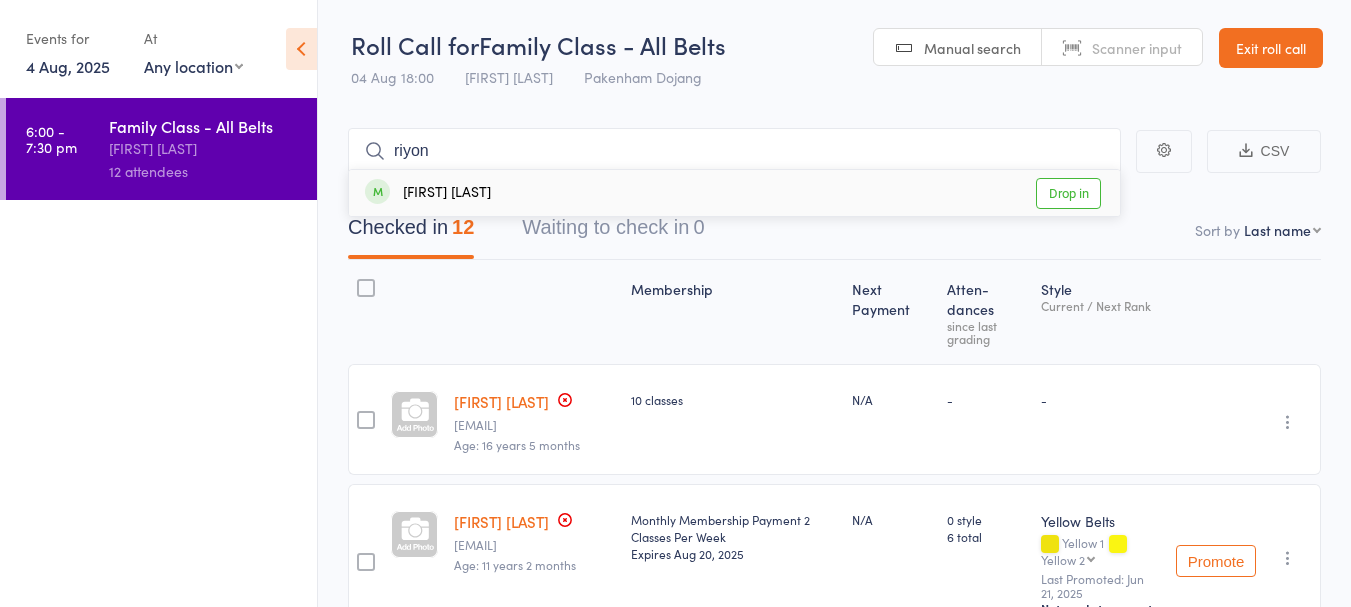 click on "Drop in" at bounding box center [1068, 193] 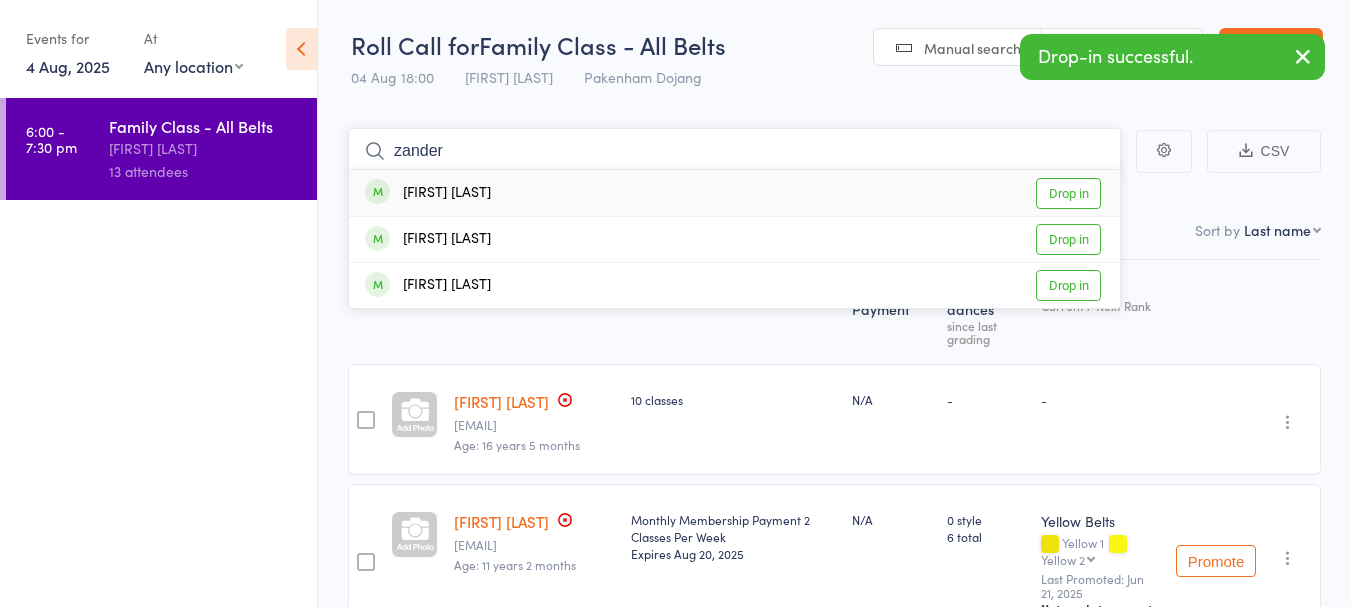 type on "zander" 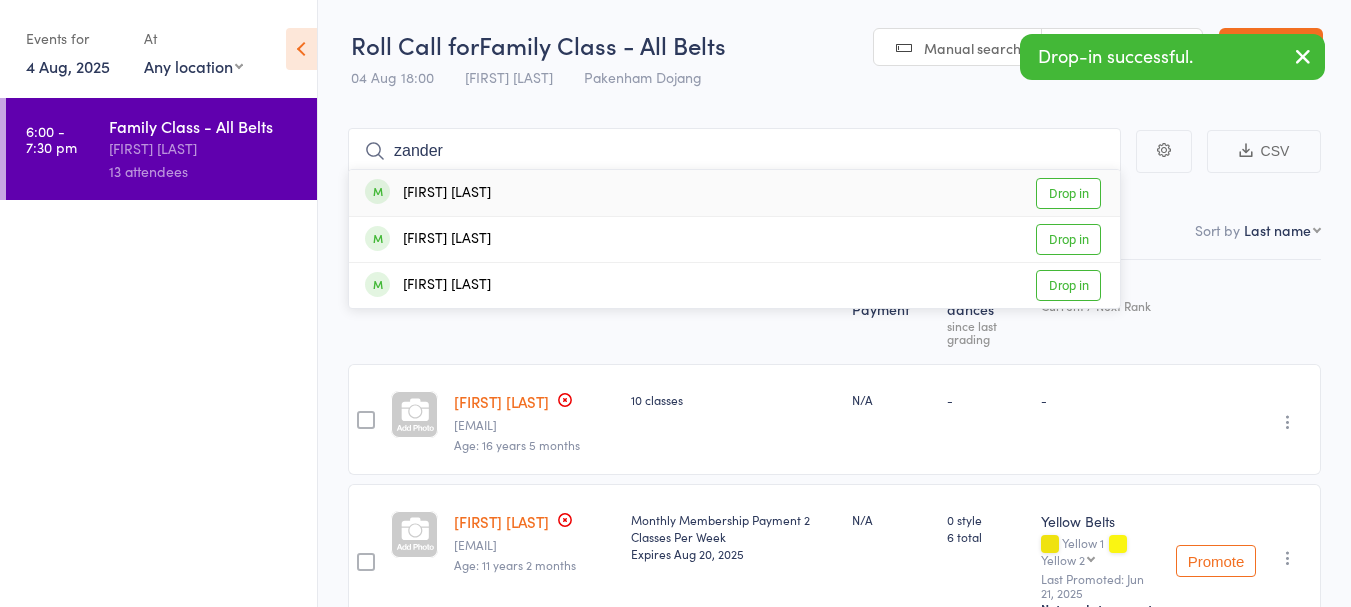 click on "Drop in" at bounding box center (1068, 193) 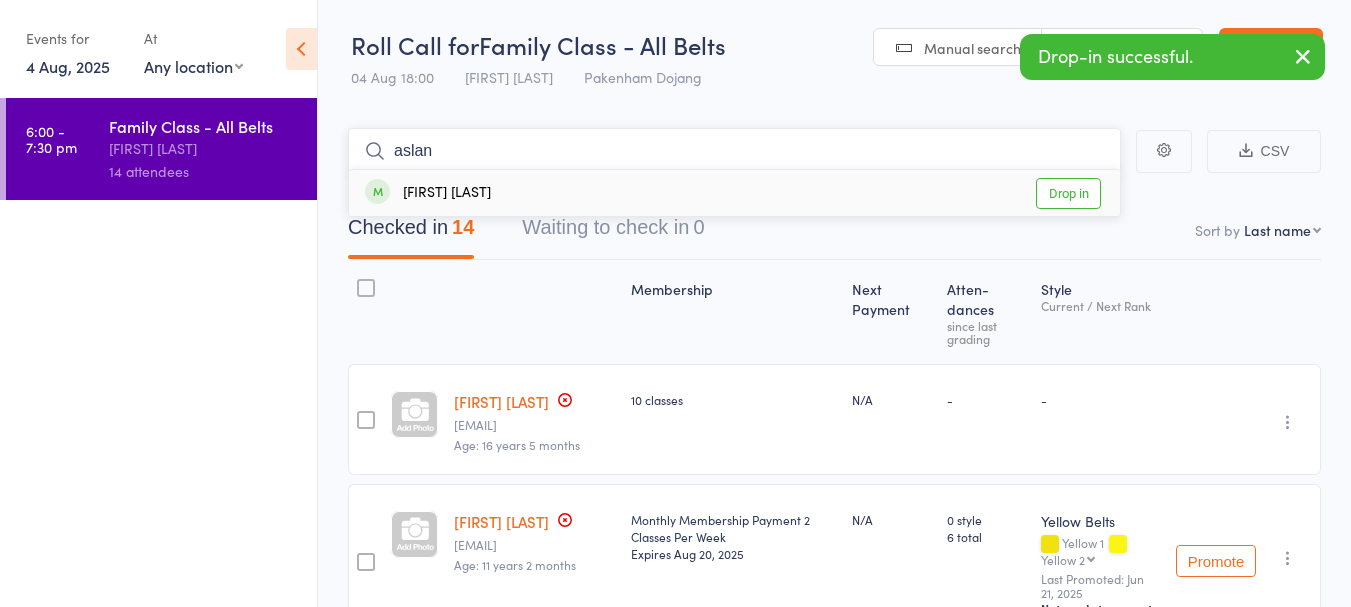type on "aslan" 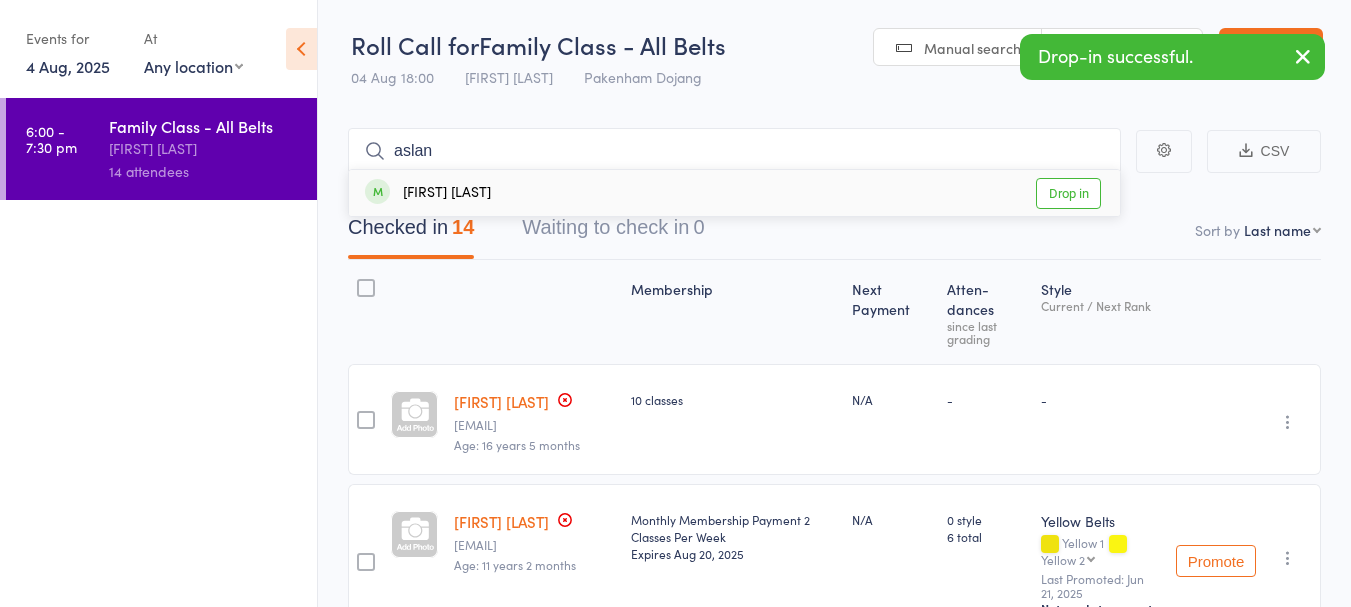 click on "Drop in" at bounding box center (1068, 193) 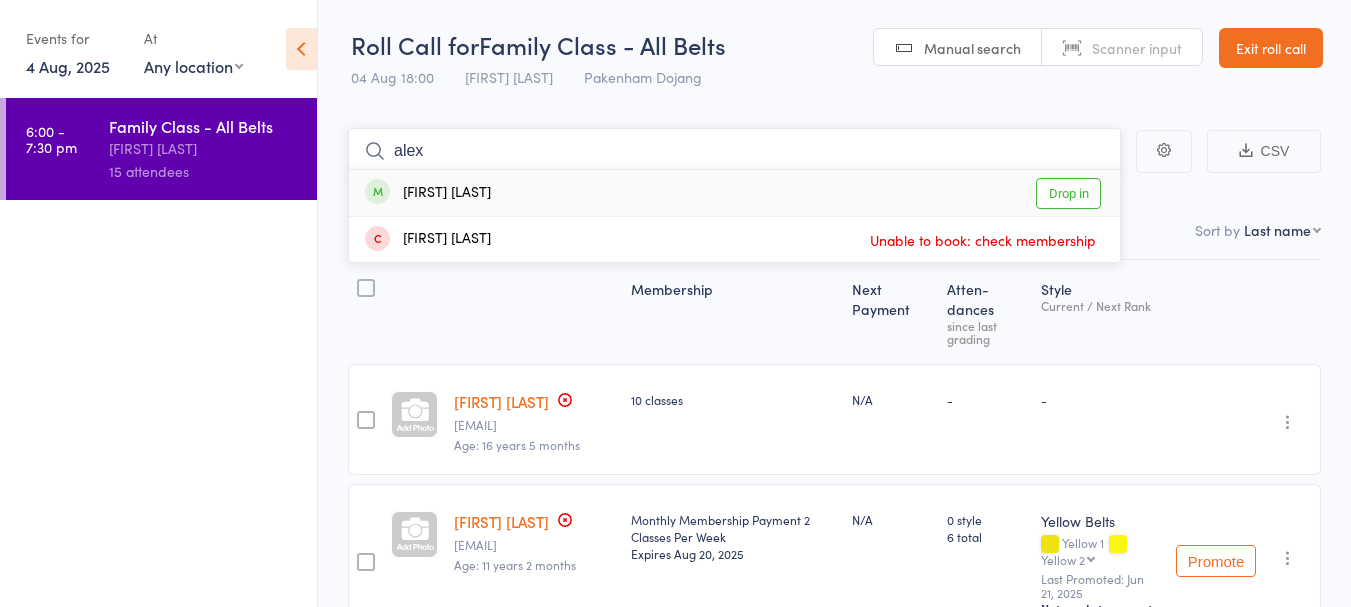 type on "alex" 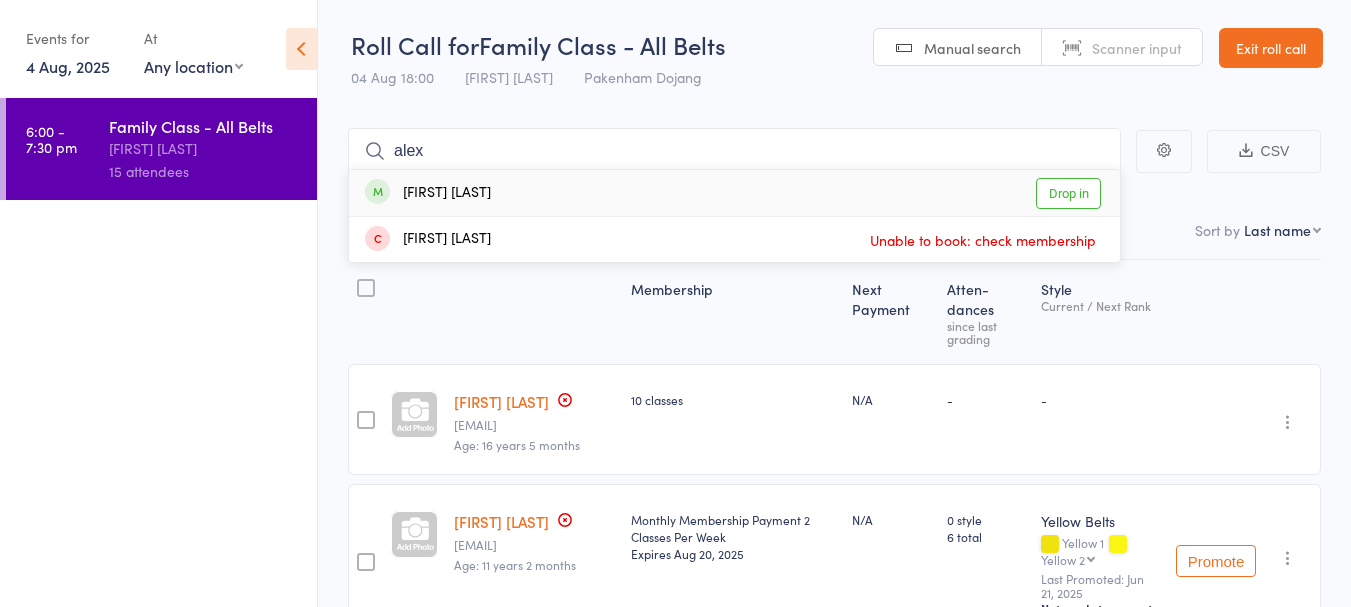 click on "Drop in" at bounding box center [1068, 193] 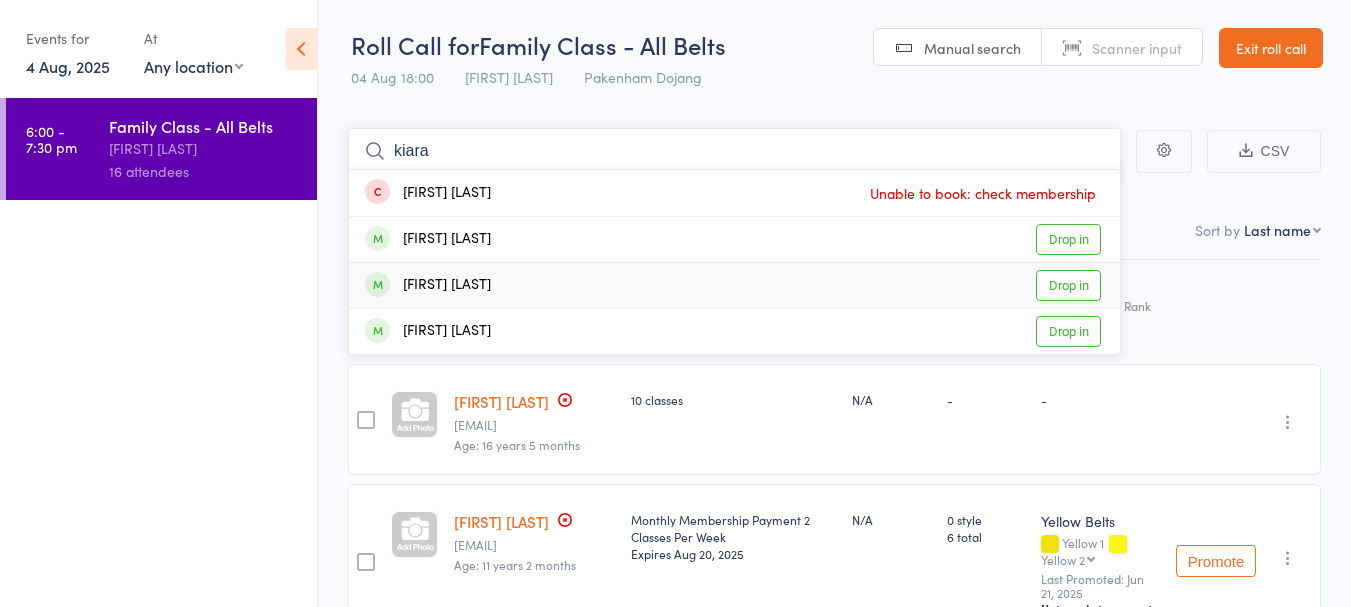 type on "kiara" 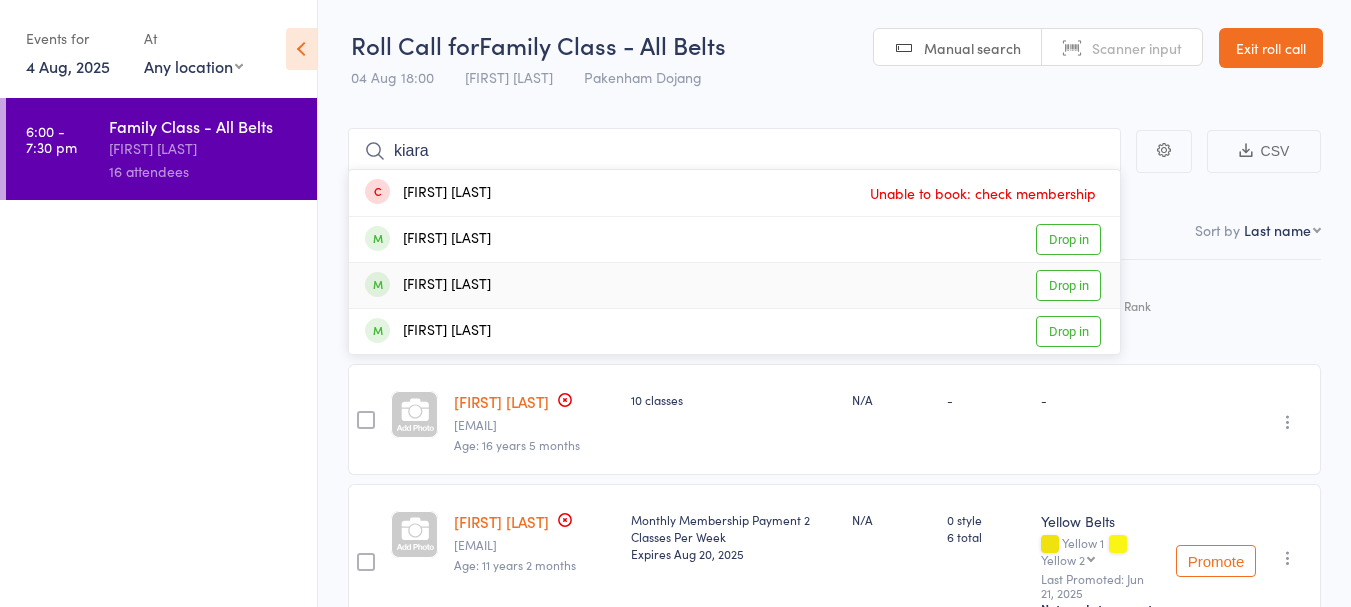 click on "Drop in" at bounding box center [1068, 285] 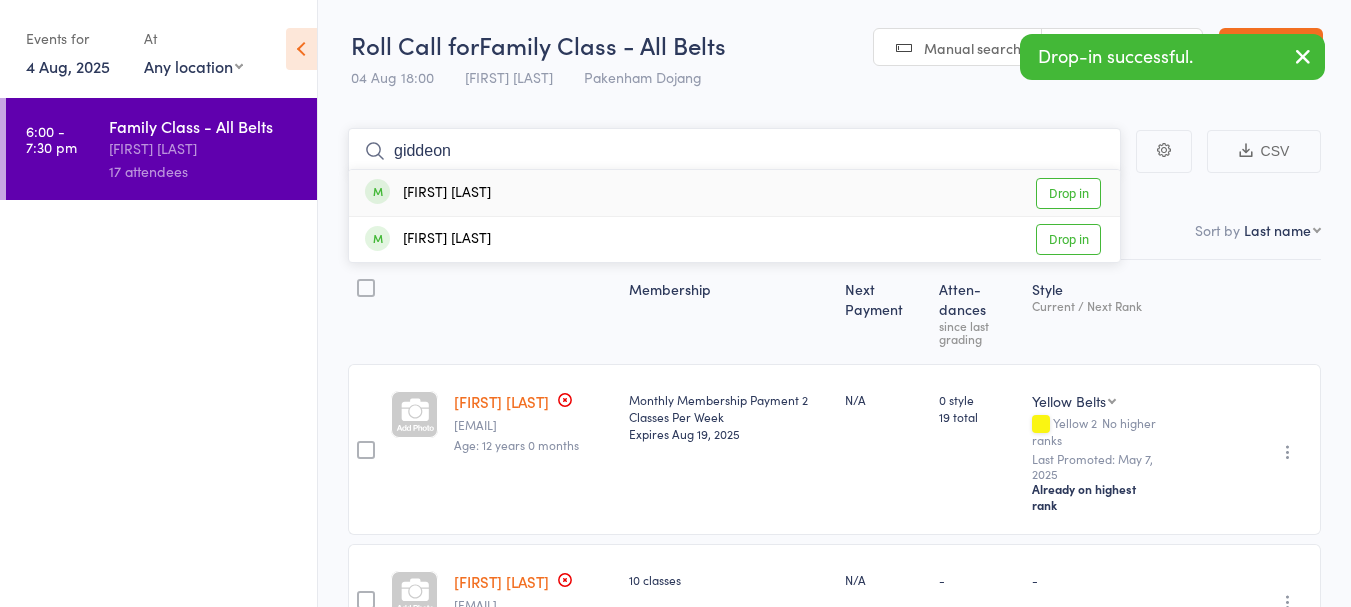 type on "giddeon" 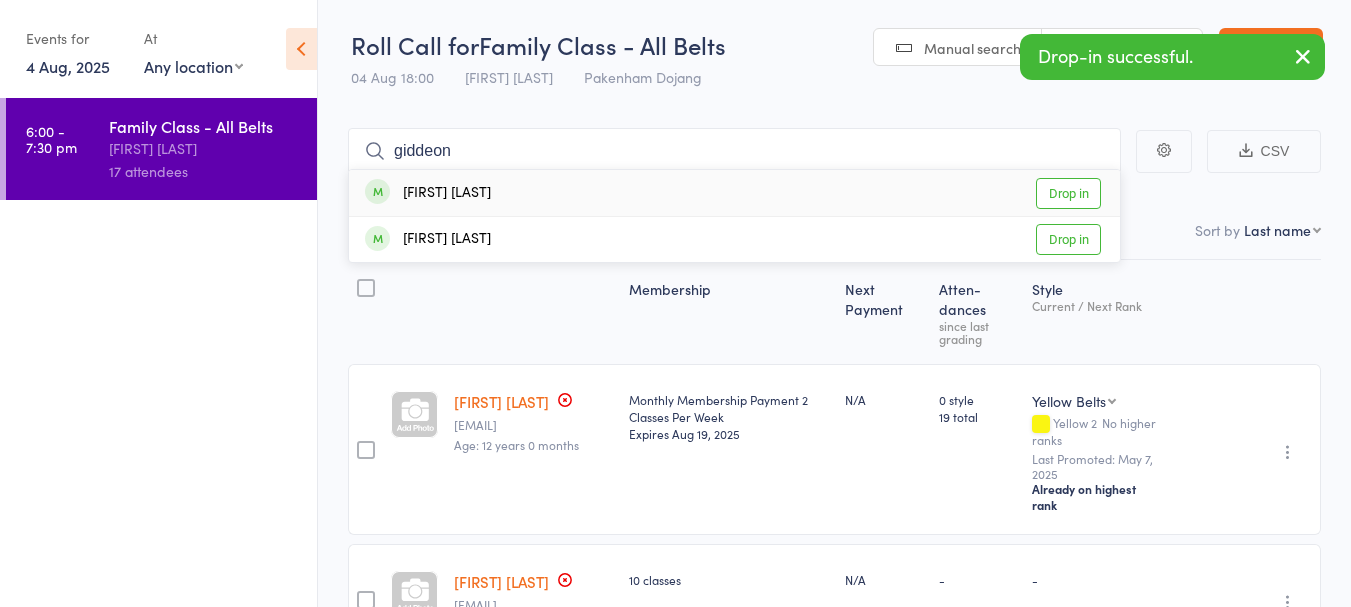 click on "Drop in" at bounding box center [1068, 193] 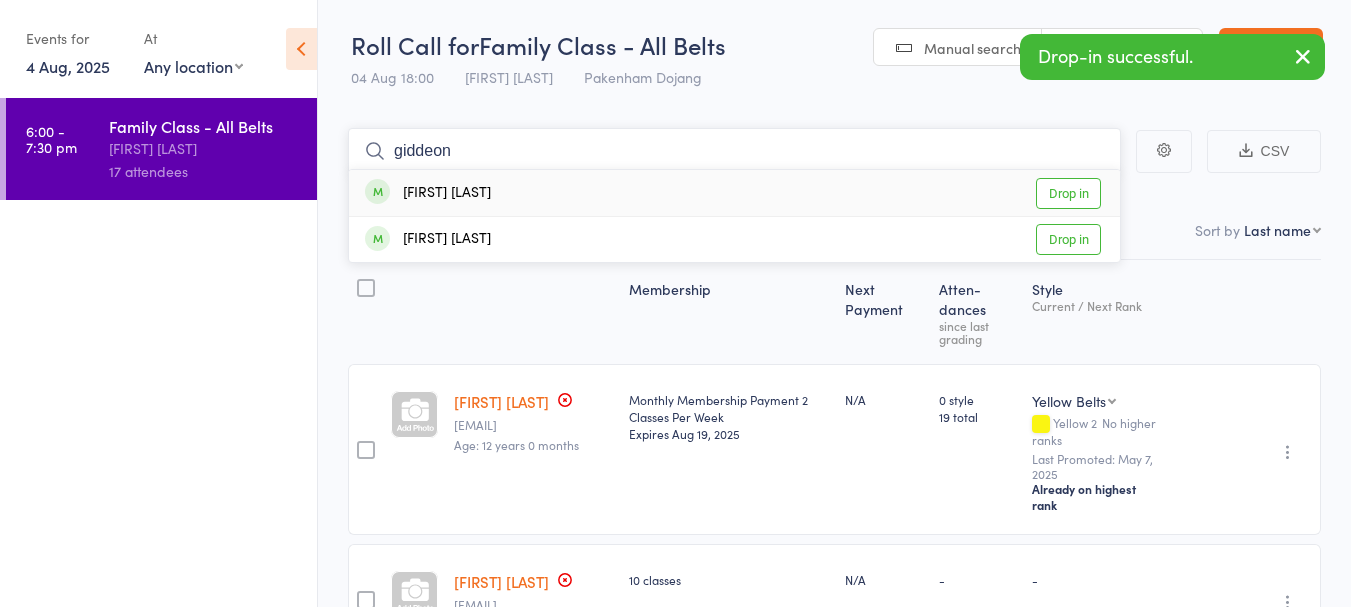 type 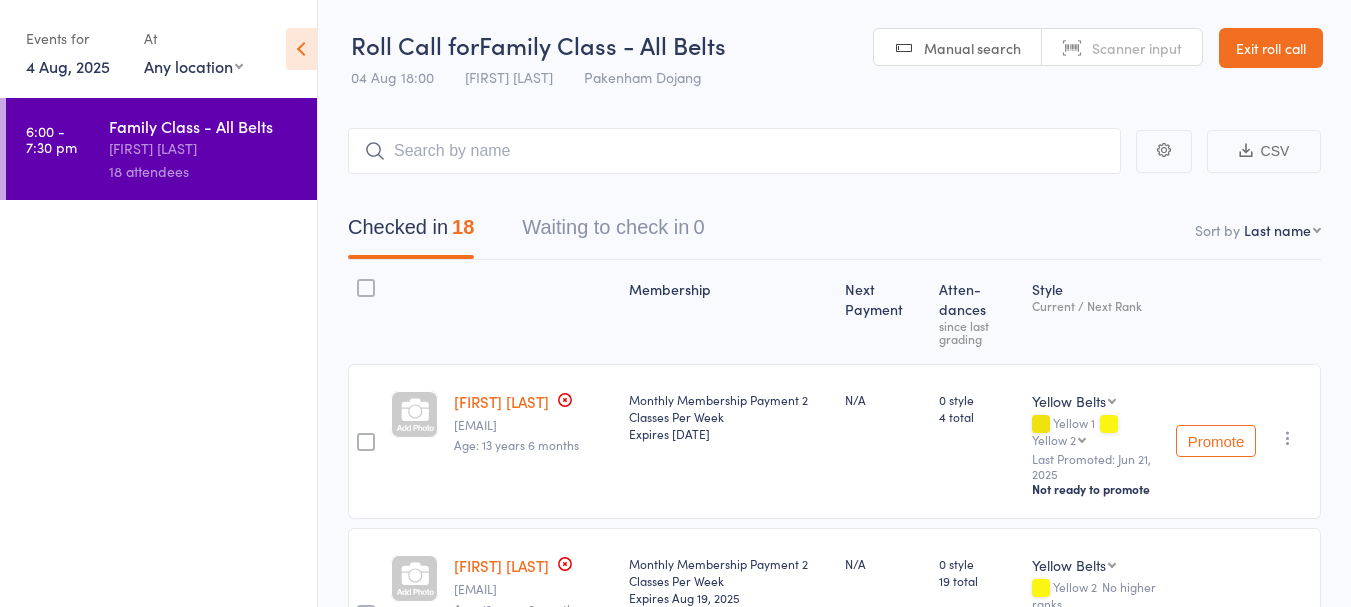 click on "Exit roll call" at bounding box center (1271, 48) 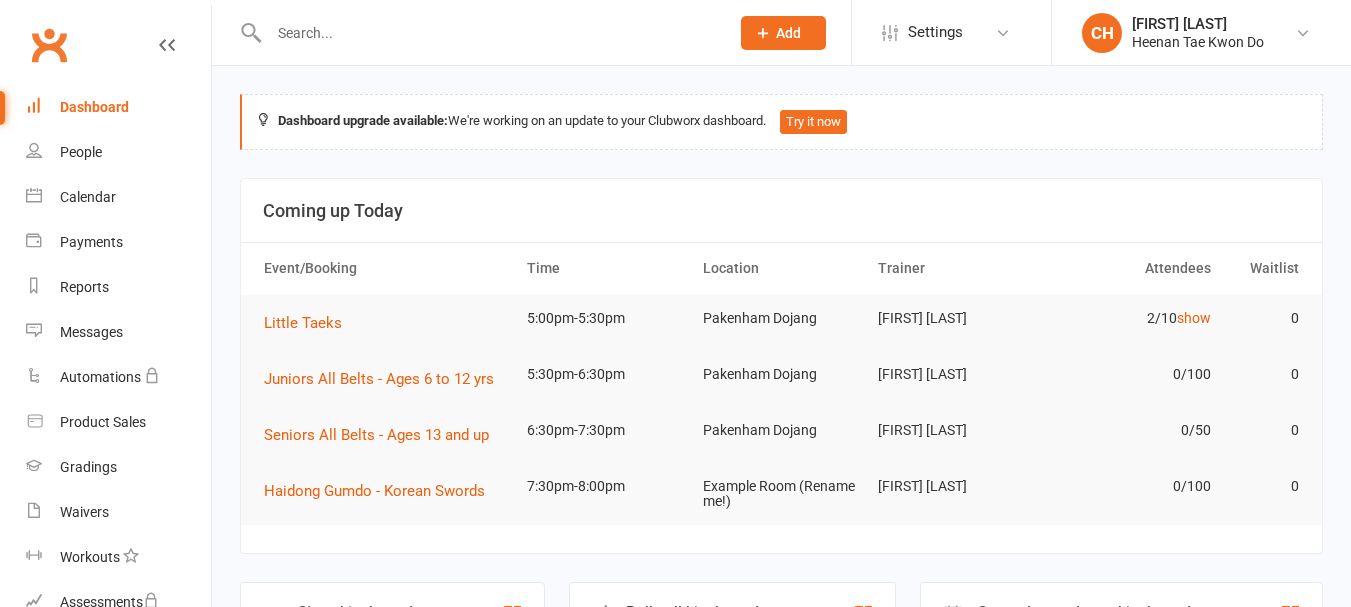 scroll, scrollTop: 0, scrollLeft: 0, axis: both 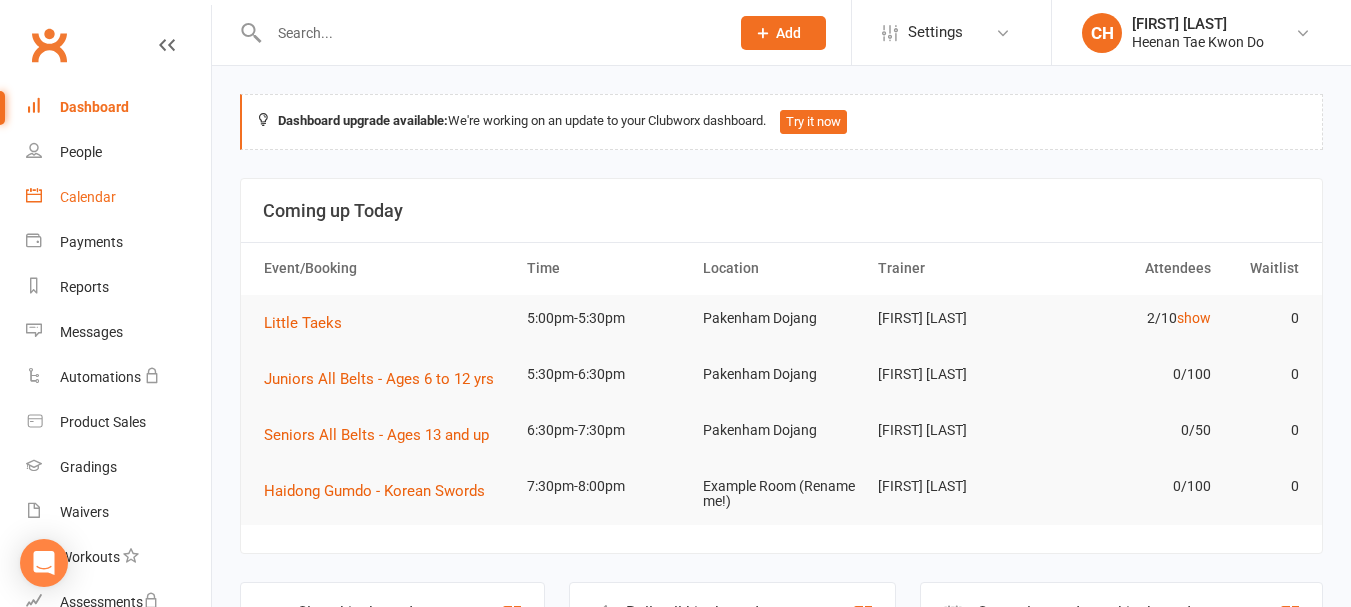 click on "Calendar" at bounding box center (88, 197) 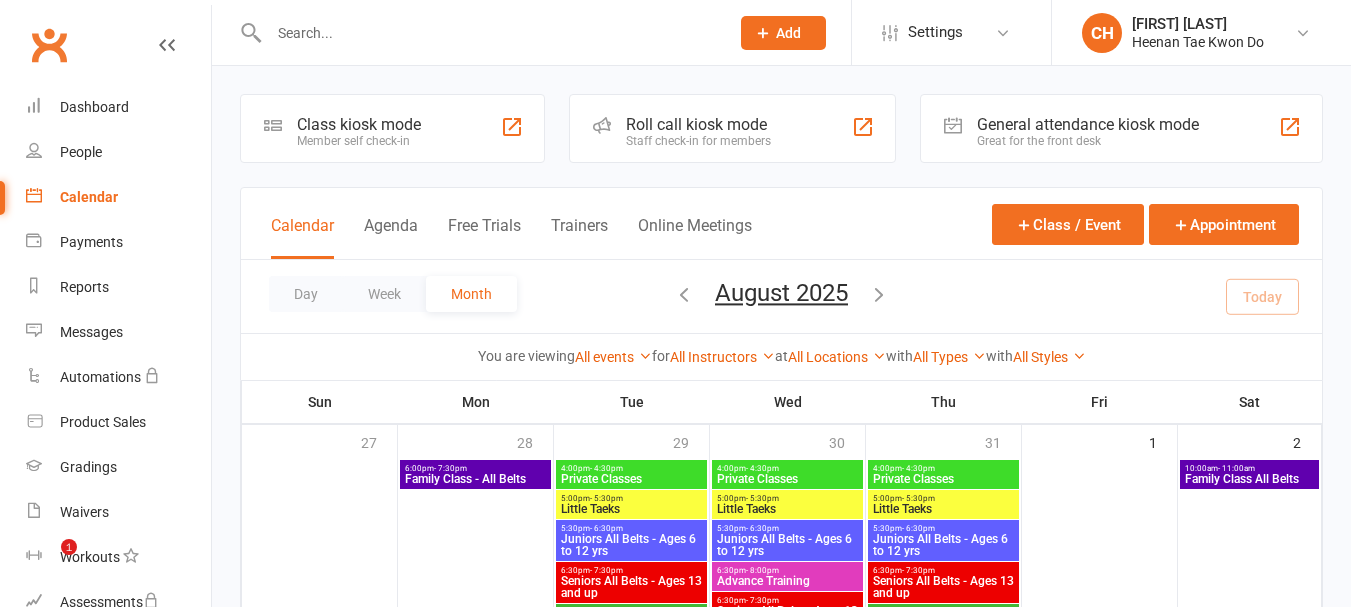 scroll, scrollTop: 400, scrollLeft: 0, axis: vertical 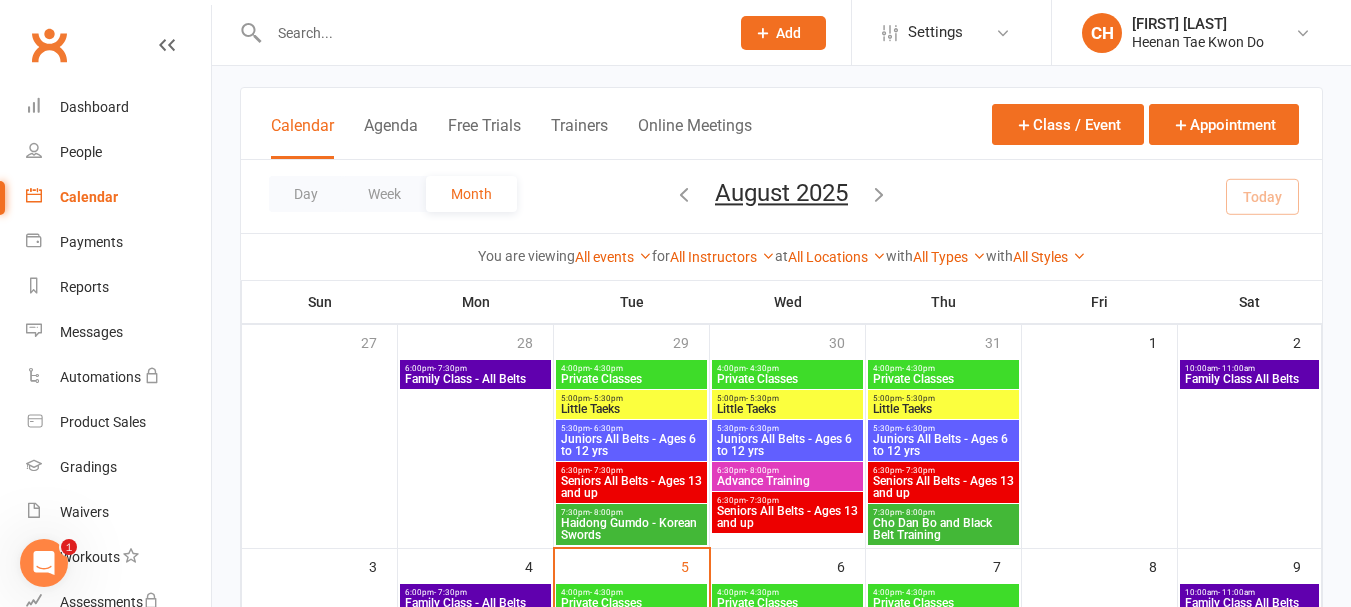 click on "- 11:00am" at bounding box center [1236, 368] 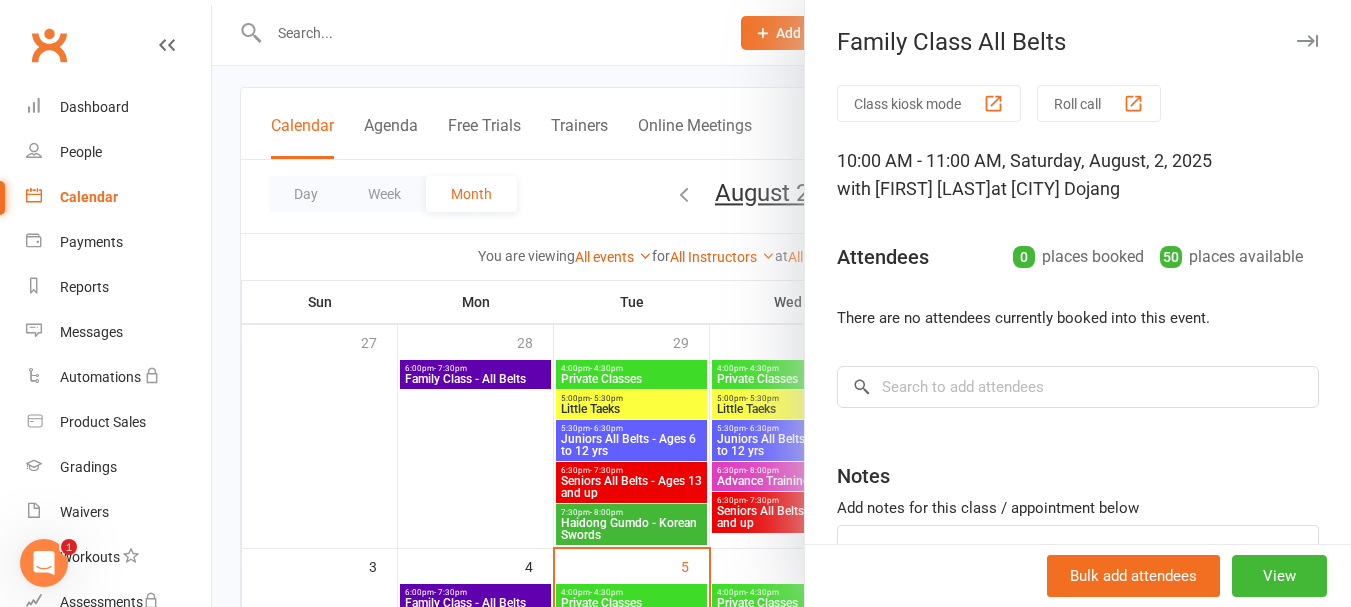 click on "Roll call" at bounding box center [1099, 103] 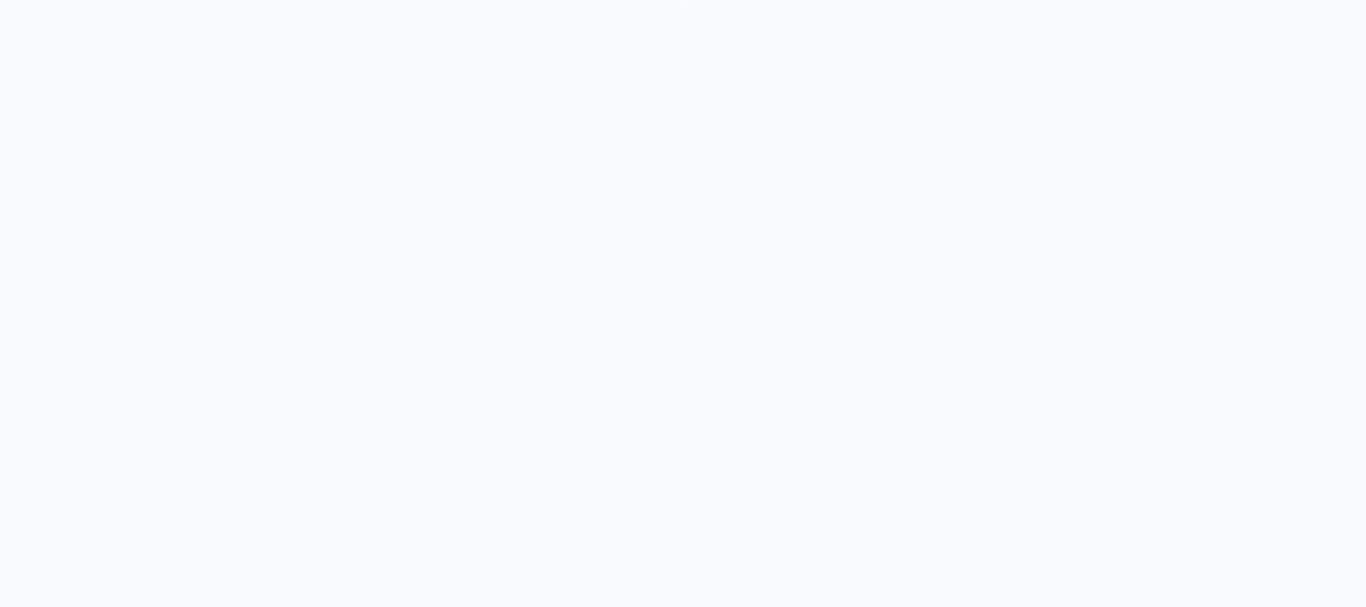 scroll, scrollTop: 0, scrollLeft: 0, axis: both 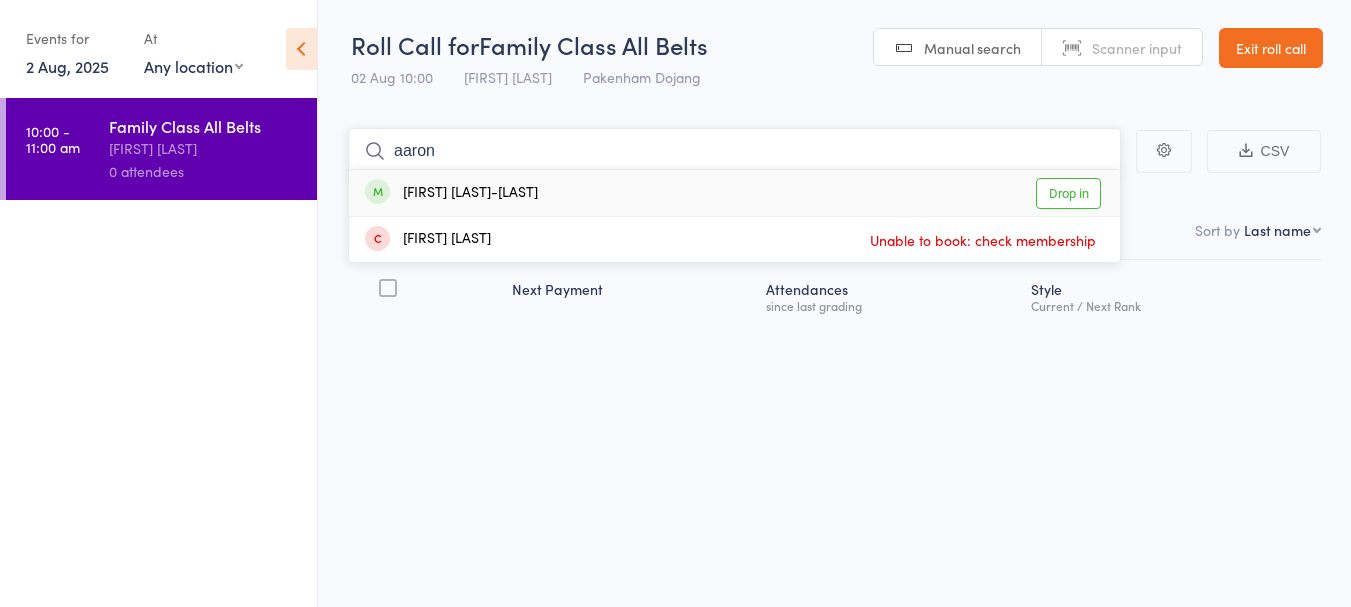 type on "aaron" 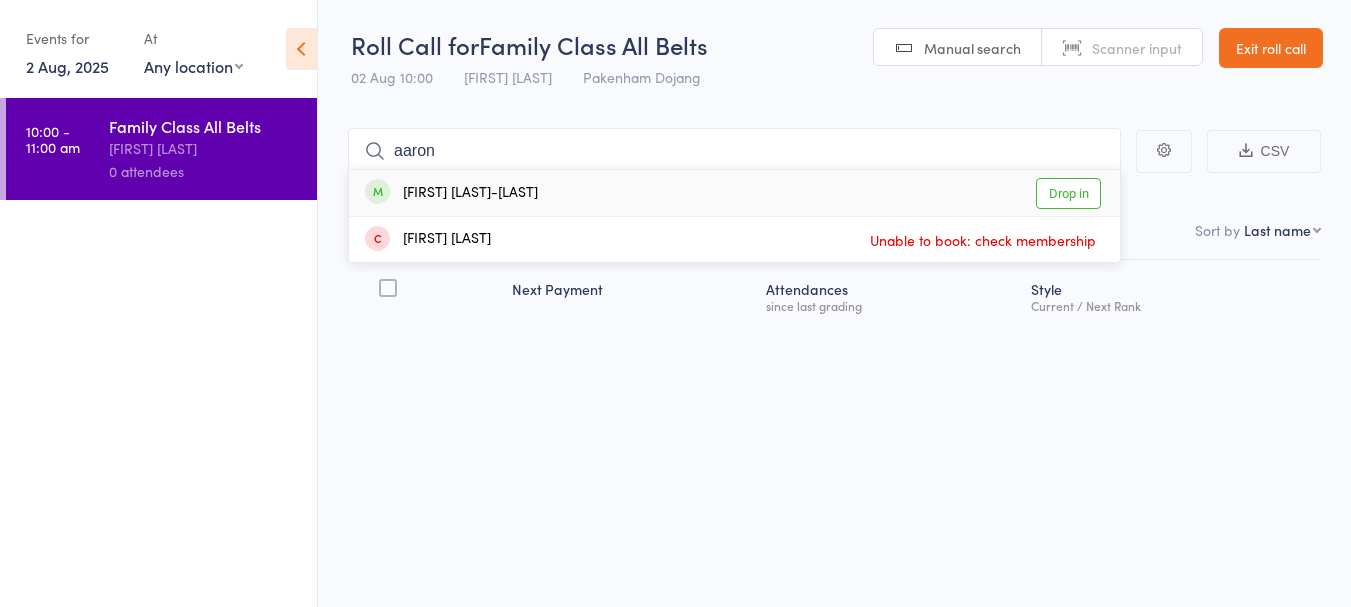 click on "Drop in" at bounding box center [1068, 193] 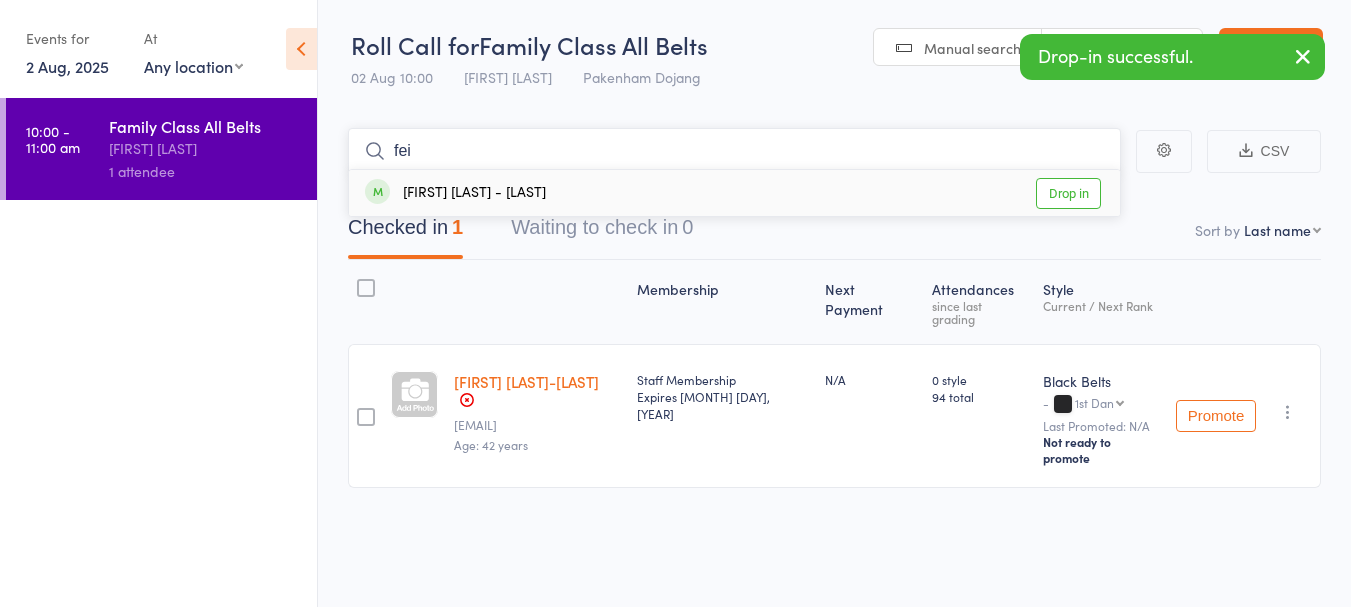 type on "fei" 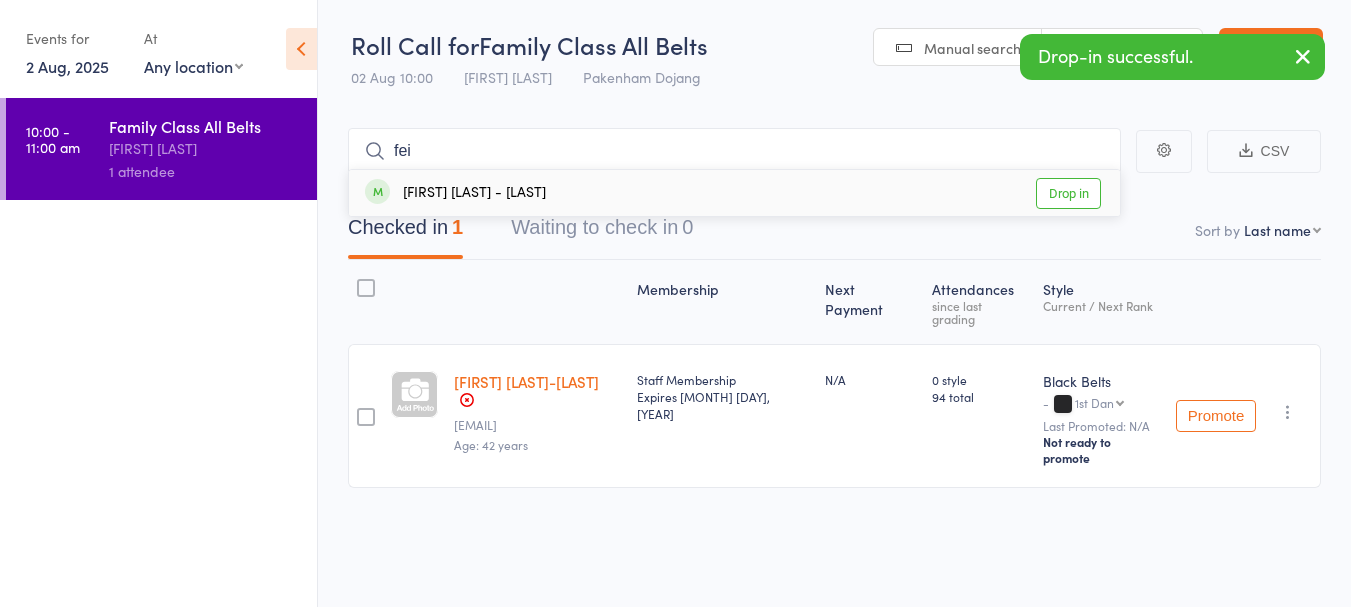 click on "Drop in" at bounding box center [1068, 193] 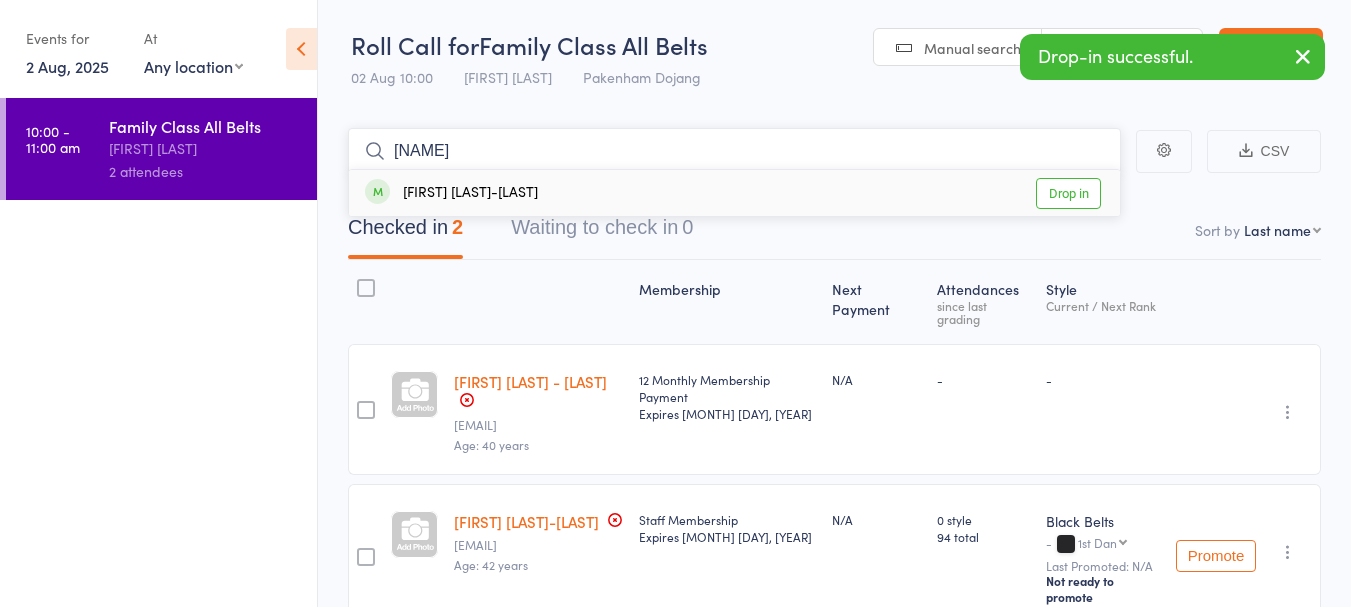 type on "grphon" 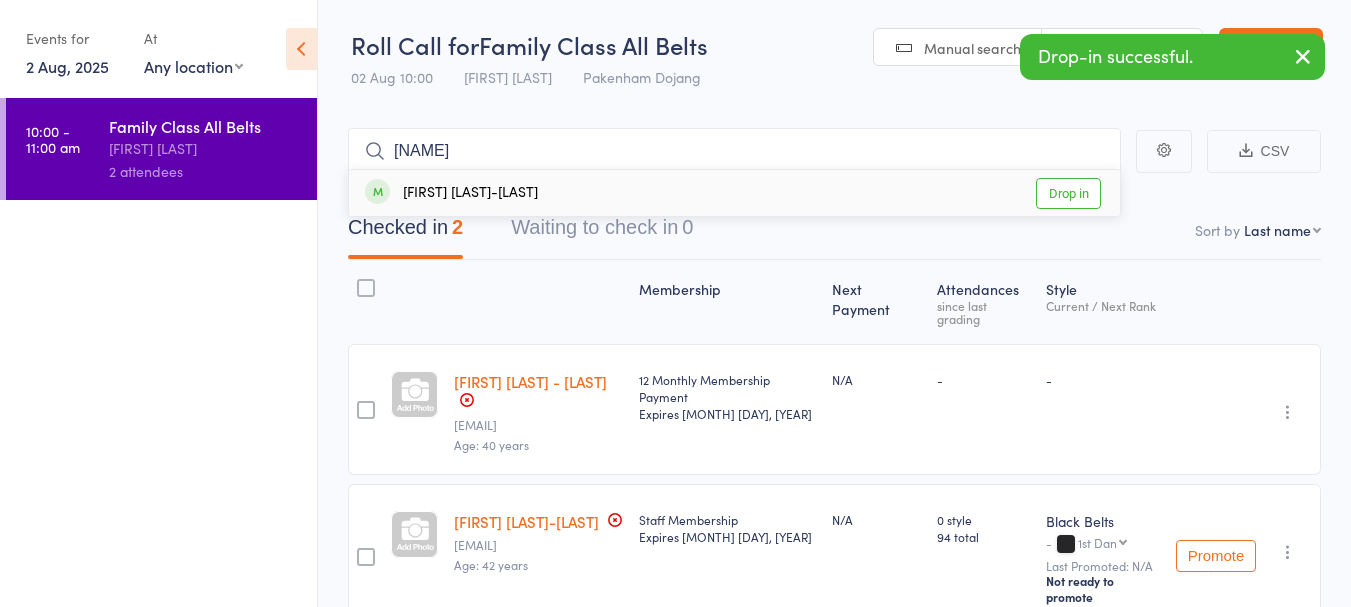 click on "Drop in" at bounding box center (1068, 193) 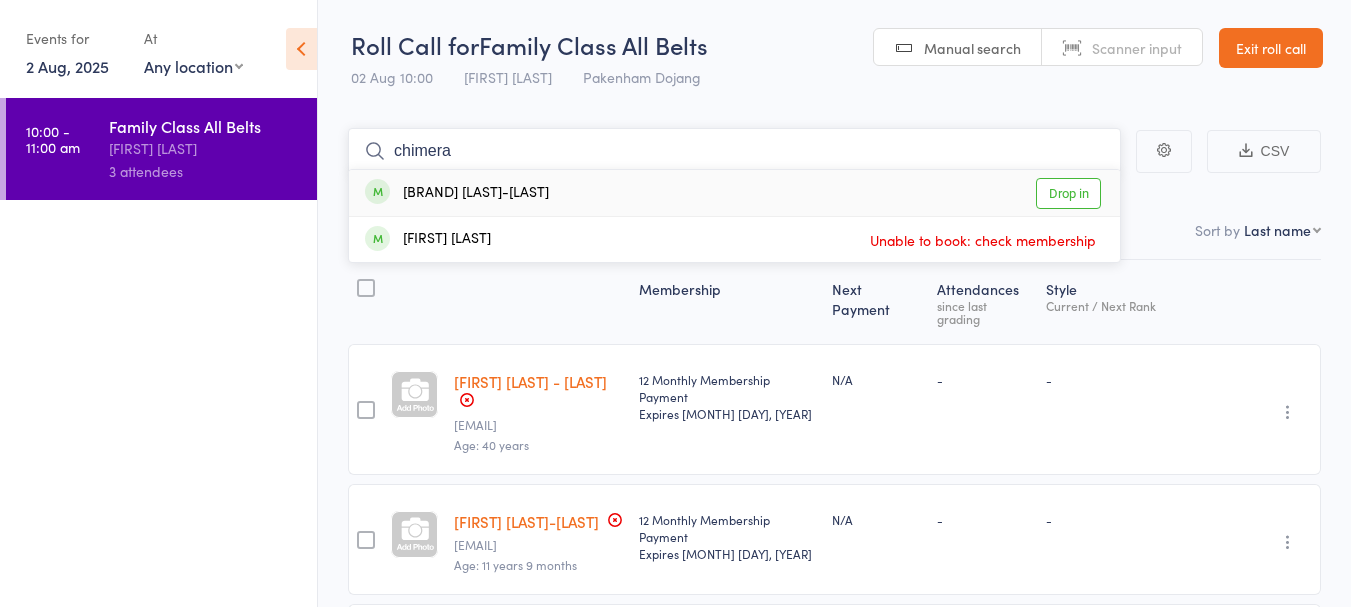 type on "chimera" 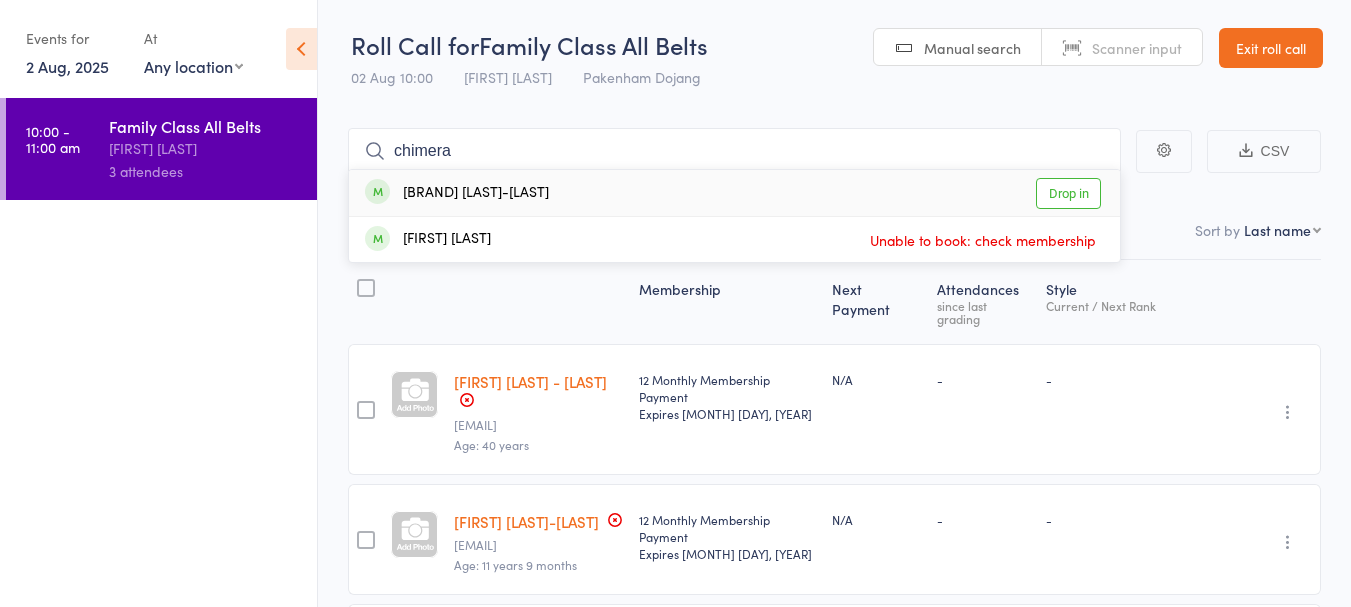click on "Drop in" at bounding box center [1068, 193] 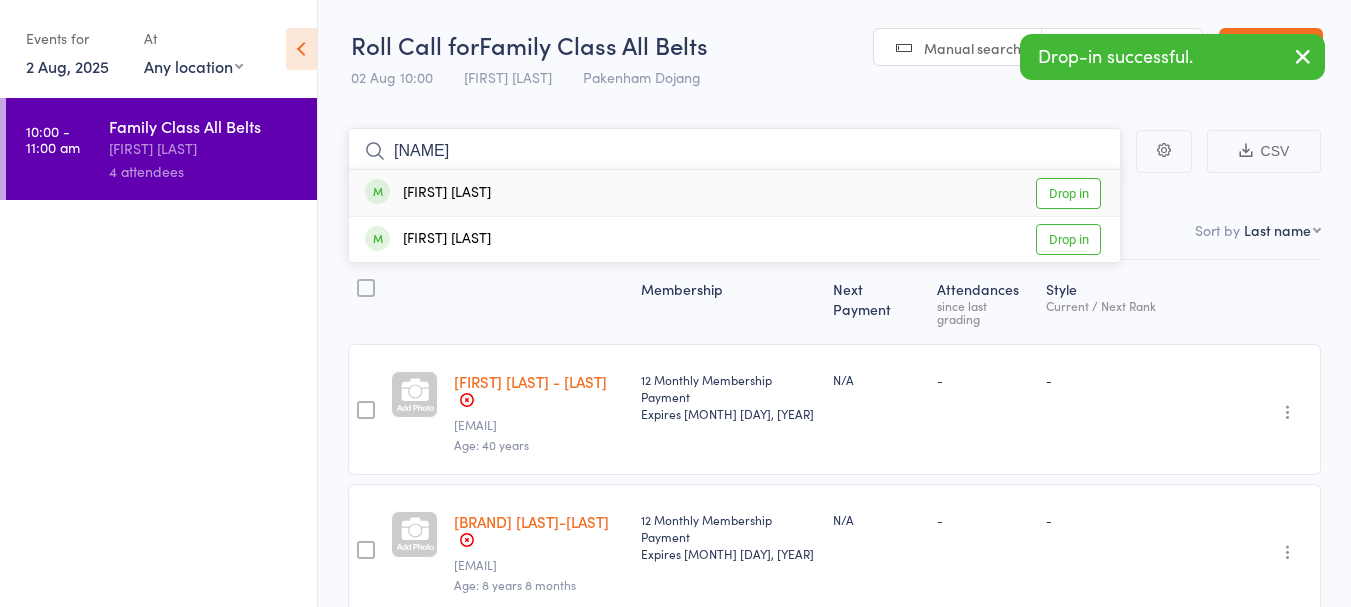 type on "shae" 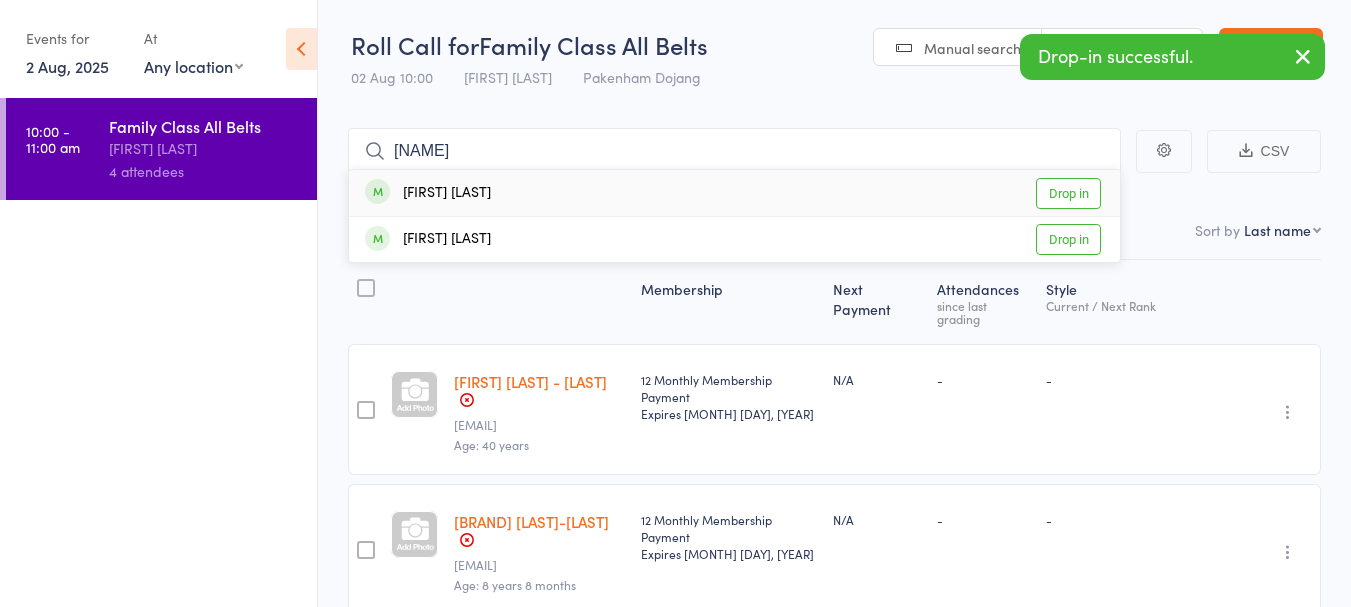 click on "Drop in" at bounding box center [1068, 193] 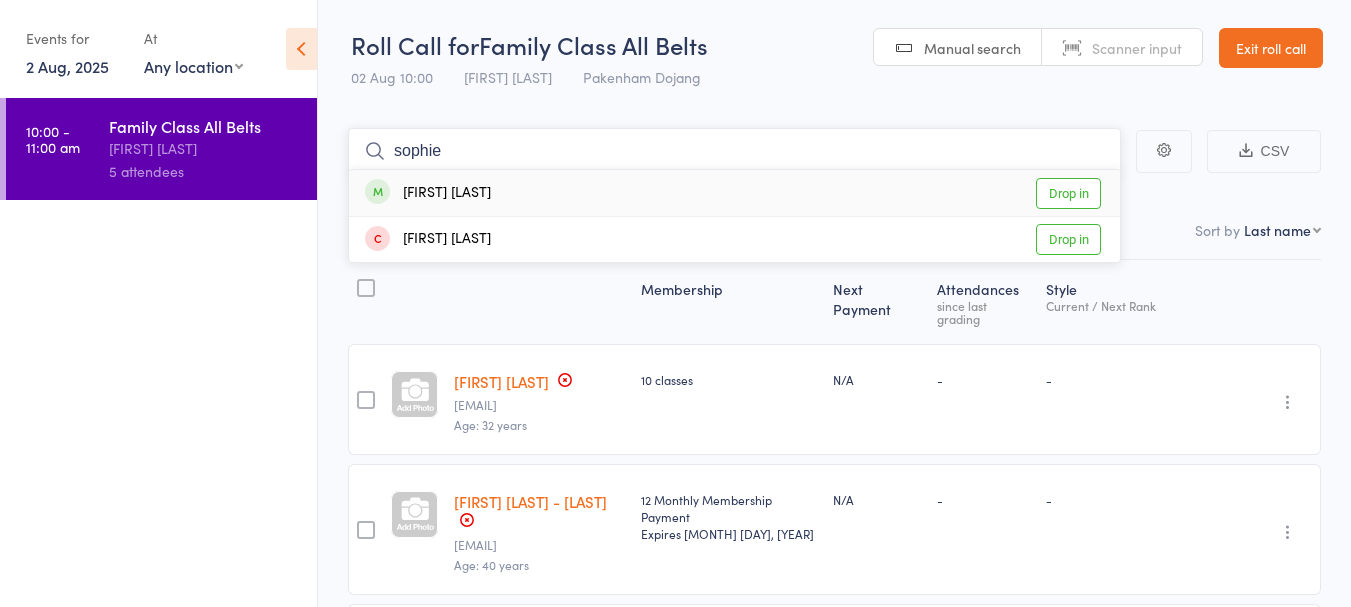 type on "sophie" 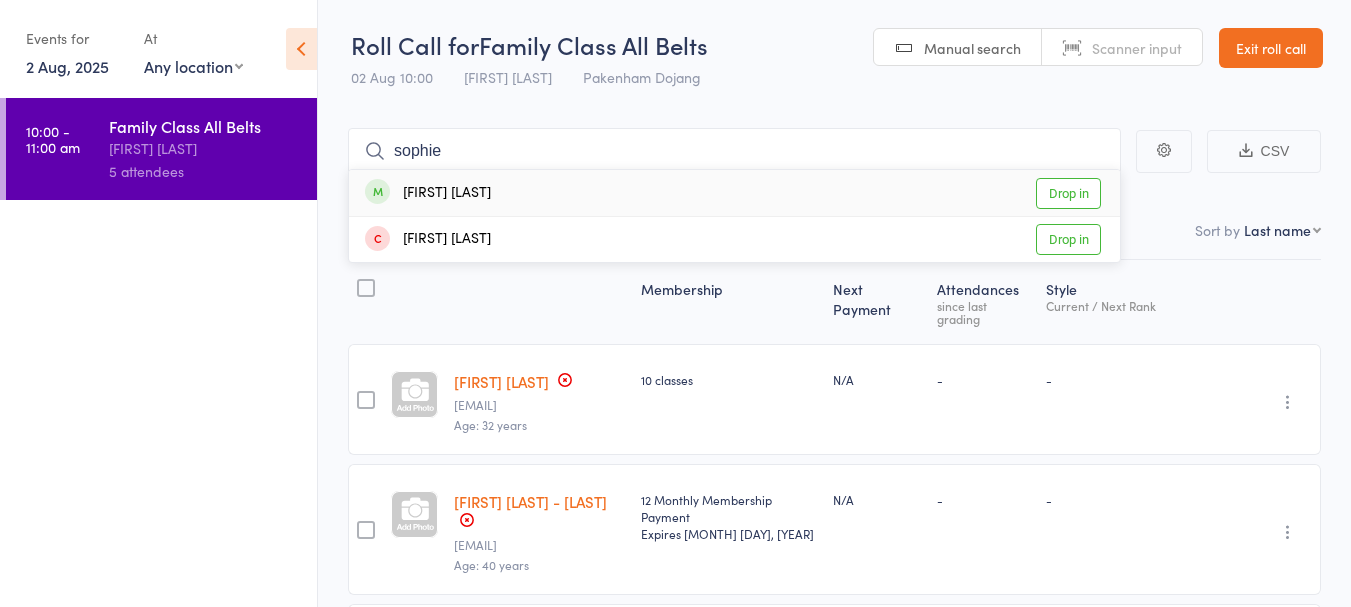 click on "Drop in" at bounding box center [1068, 193] 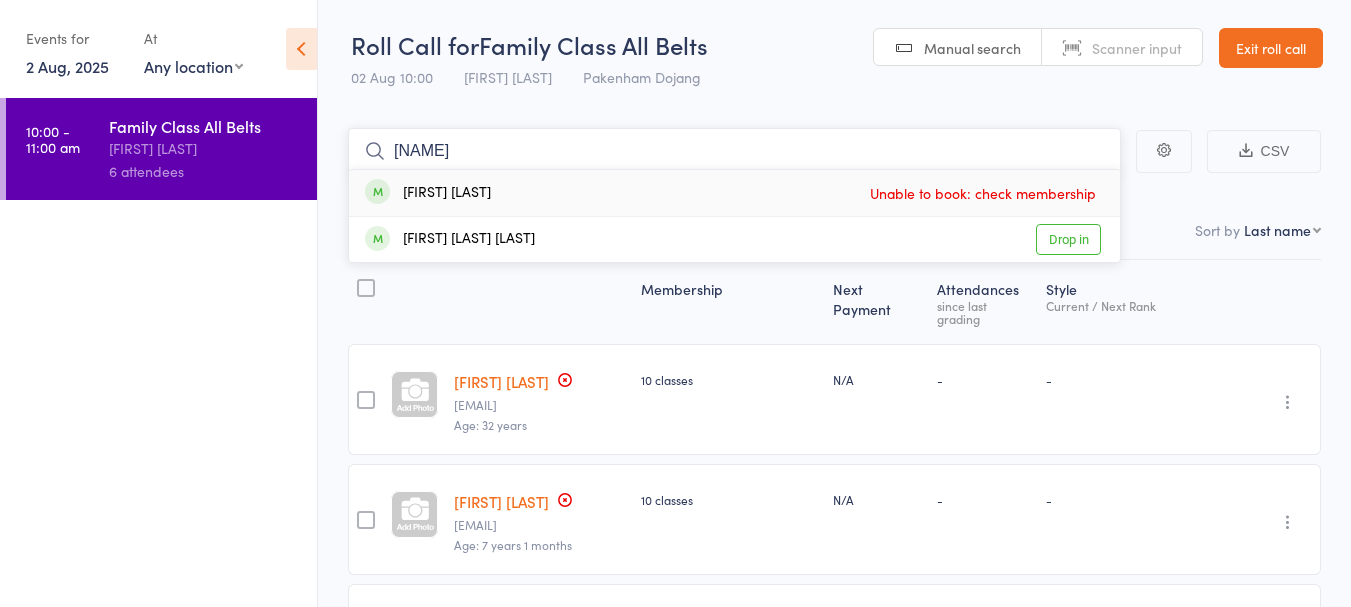 type on "lorenzo" 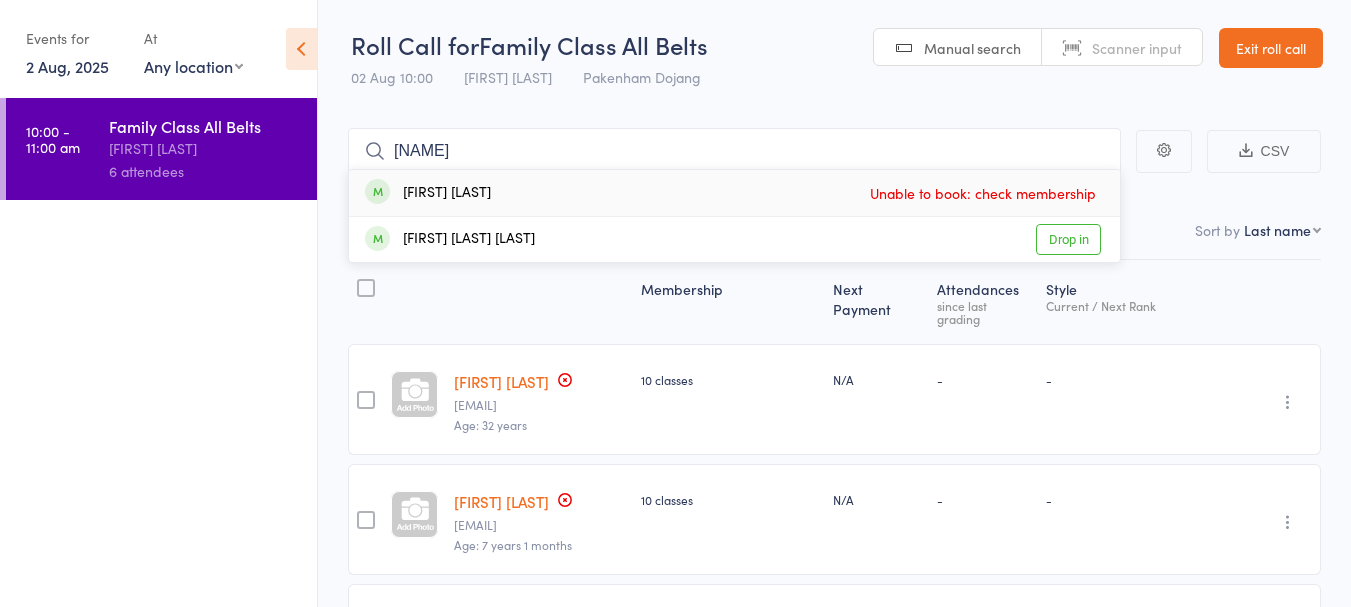 click on "Exit roll call" at bounding box center [1271, 48] 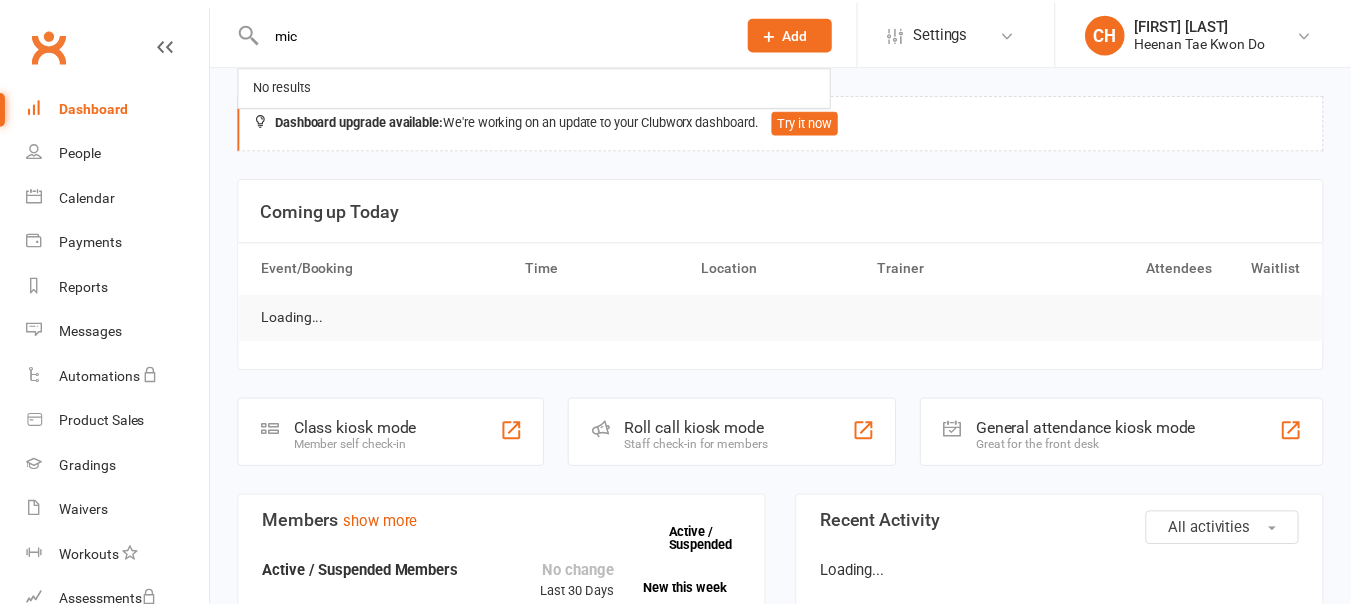 scroll, scrollTop: 0, scrollLeft: 0, axis: both 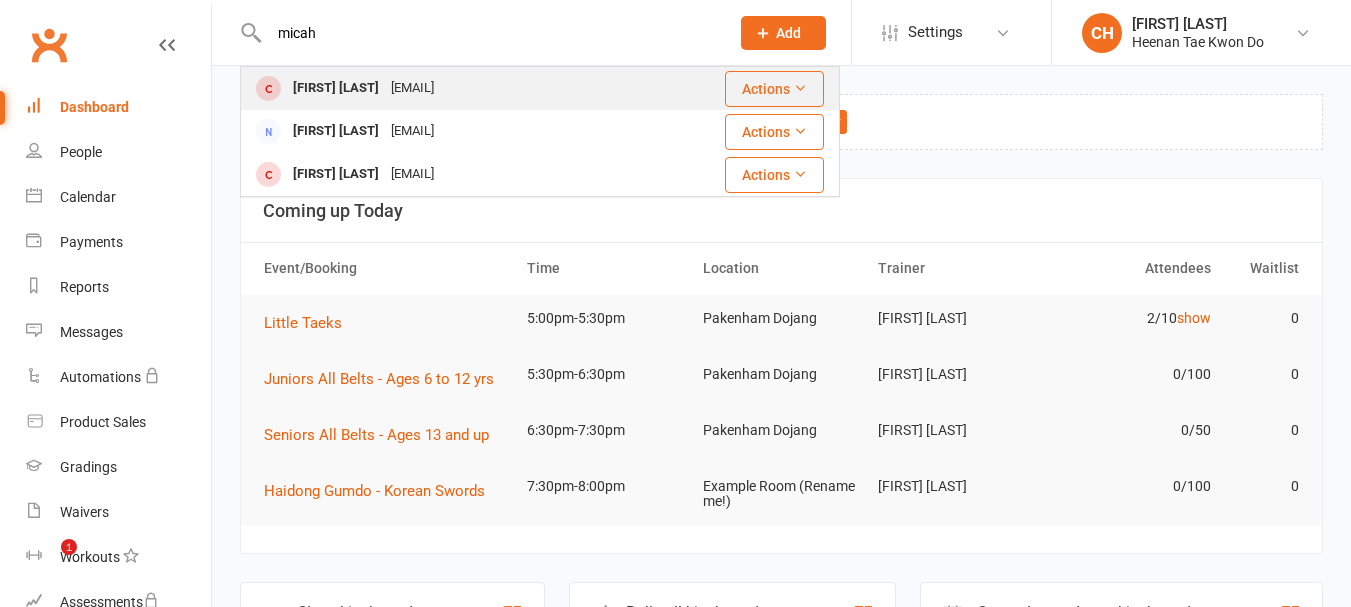 type on "micah" 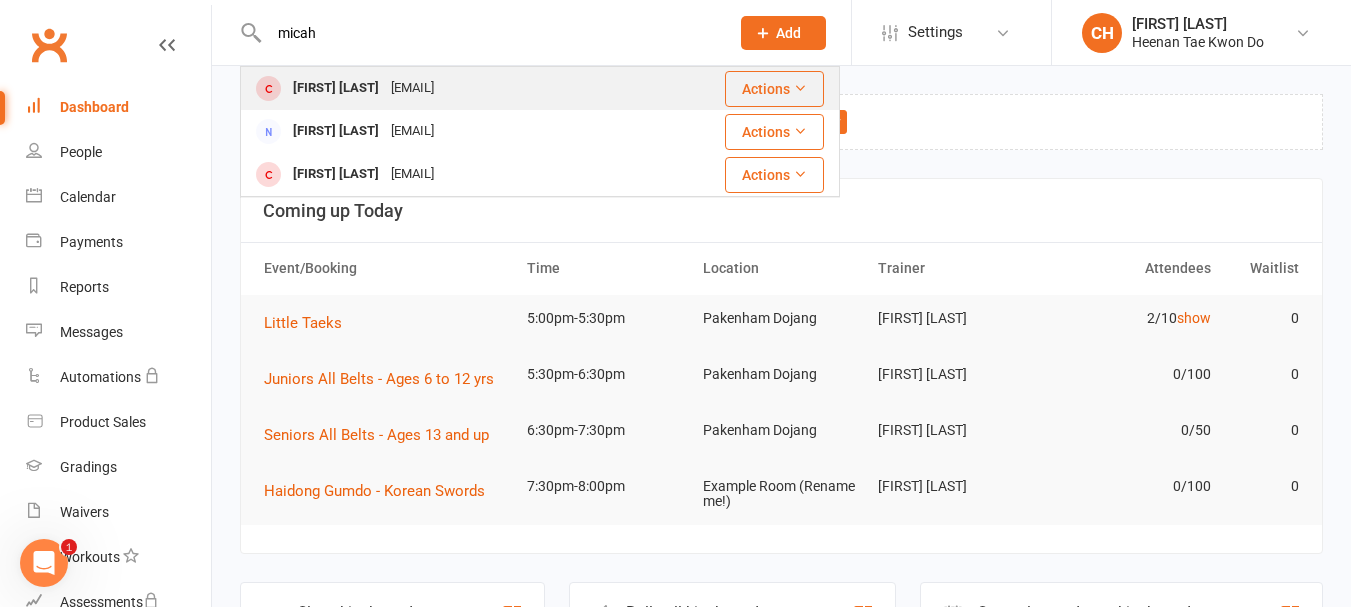 scroll, scrollTop: 0, scrollLeft: 0, axis: both 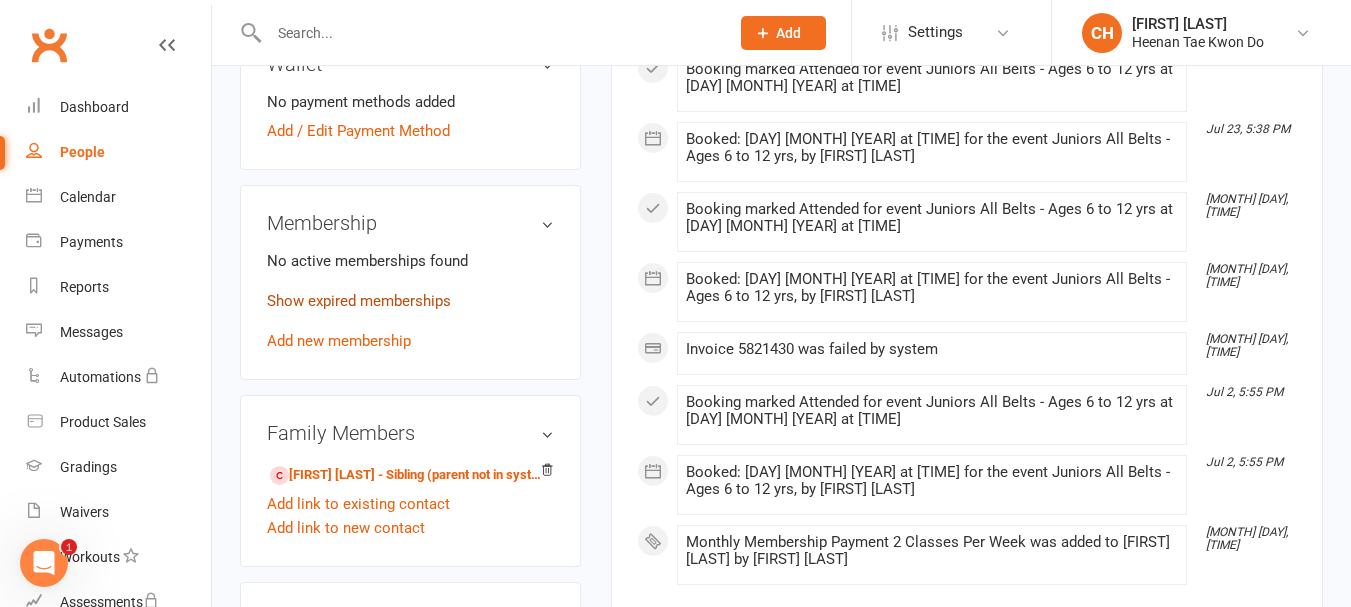 click on "Show expired memberships" at bounding box center (359, 301) 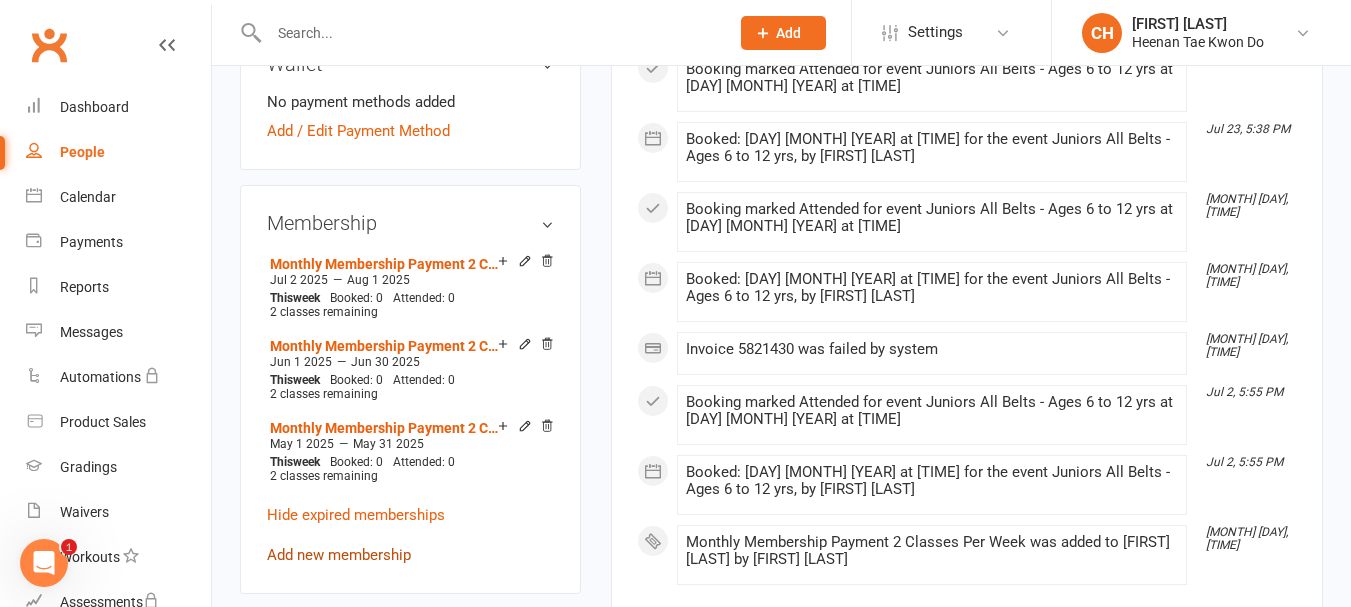 click on "Add new membership" at bounding box center [339, 555] 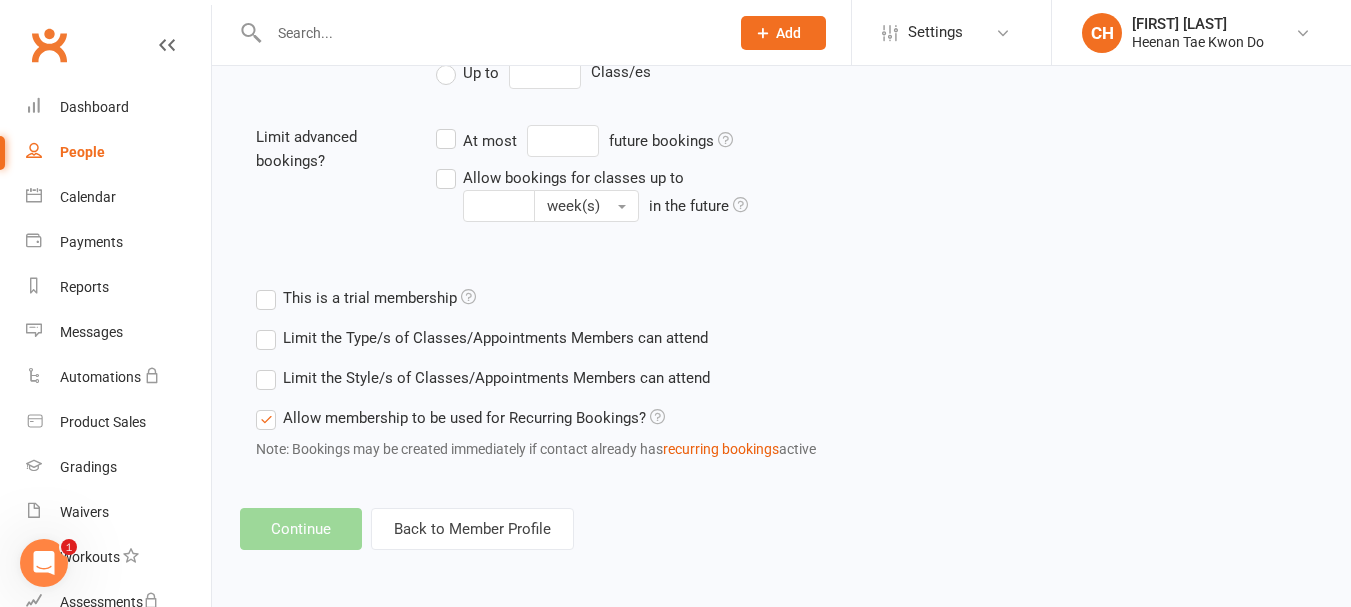scroll, scrollTop: 0, scrollLeft: 0, axis: both 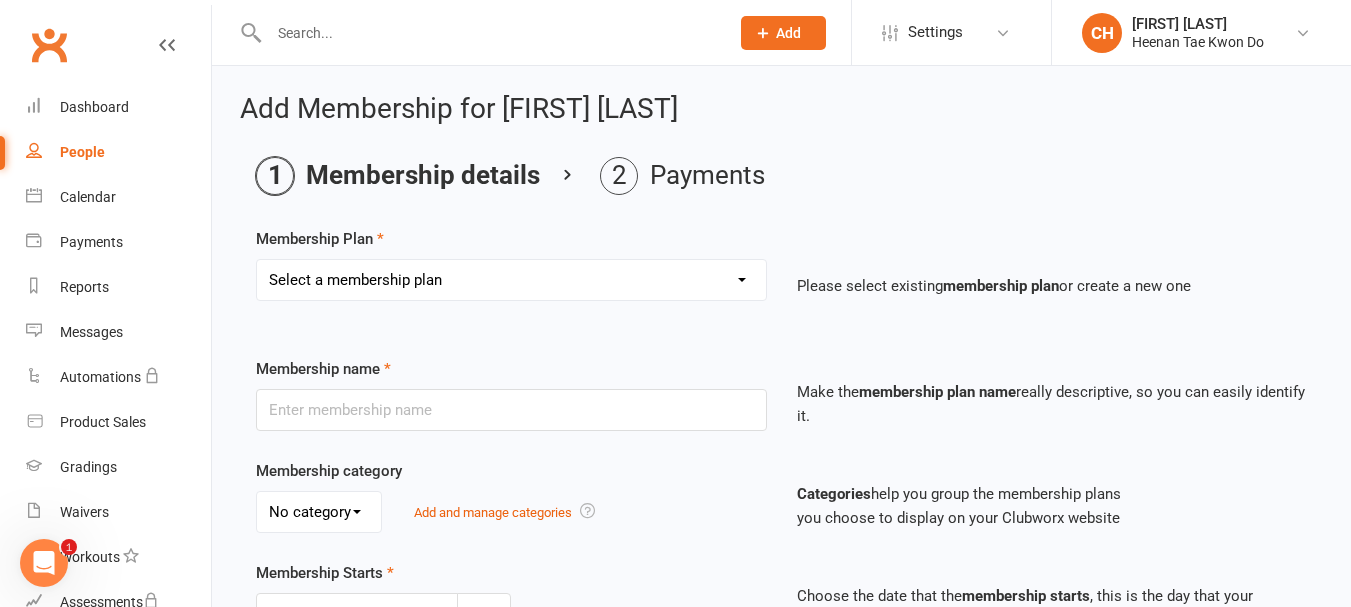 click on "Select a membership plan Create new Membership Plan Monthy Membership Payment Little Taeks 10 classes Sports Cover Insurance Private Lessons - 10 classes Little Taeks Start-Up 10 classes Monthly Membership Payment 2 Classes Per Week 6 Monthly Membership Payment 12 Monthly Membership Payment 10 Monthly Membership Payment Jackson Saelle 10 Monthly Membership Payment Ken Saelle Casual Classes Only NDIS 5 Lessons Staff Membership Bass Coast Term Fees Term 2 Private lessons Private 5 Lessons Lee and Brandon Term Fees Monthly Membership Payment 3 Classes Per Week Monthly Membership Payment 1 Class Per Week" at bounding box center [511, 280] 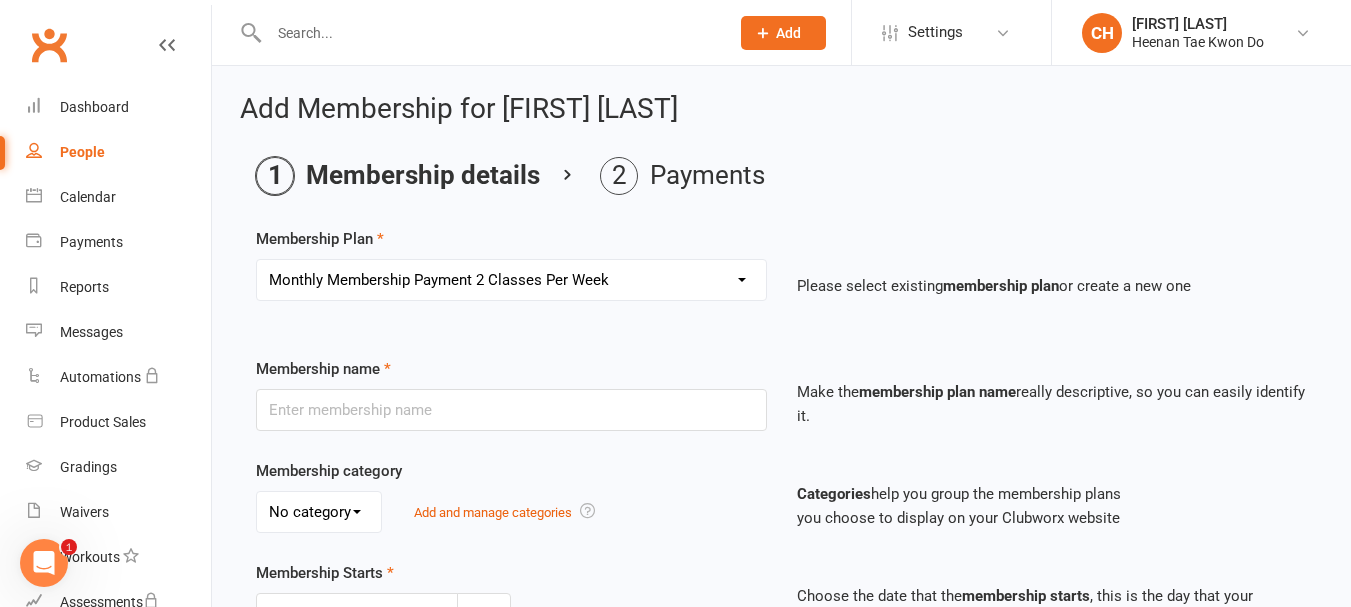 click on "Select a membership plan Create new Membership Plan Monthy Membership Payment Little Taeks 10 classes Sports Cover Insurance Private Lessons - 10 classes Little Taeks Start-Up 10 classes Monthly Membership Payment 2 Classes Per Week 6 Monthly Membership Payment 12 Monthly Membership Payment 10 Monthly Membership Payment Jackson Saelle 10 Monthly Membership Payment Ken Saelle Casual Classes Only NDIS 5 Lessons Staff Membership Bass Coast Term Fees Term 2 Private lessons Private 5 Lessons Lee and Brandon Term Fees Monthly Membership Payment 3 Classes Per Week Monthly Membership Payment 1 Class Per Week" at bounding box center [511, 280] 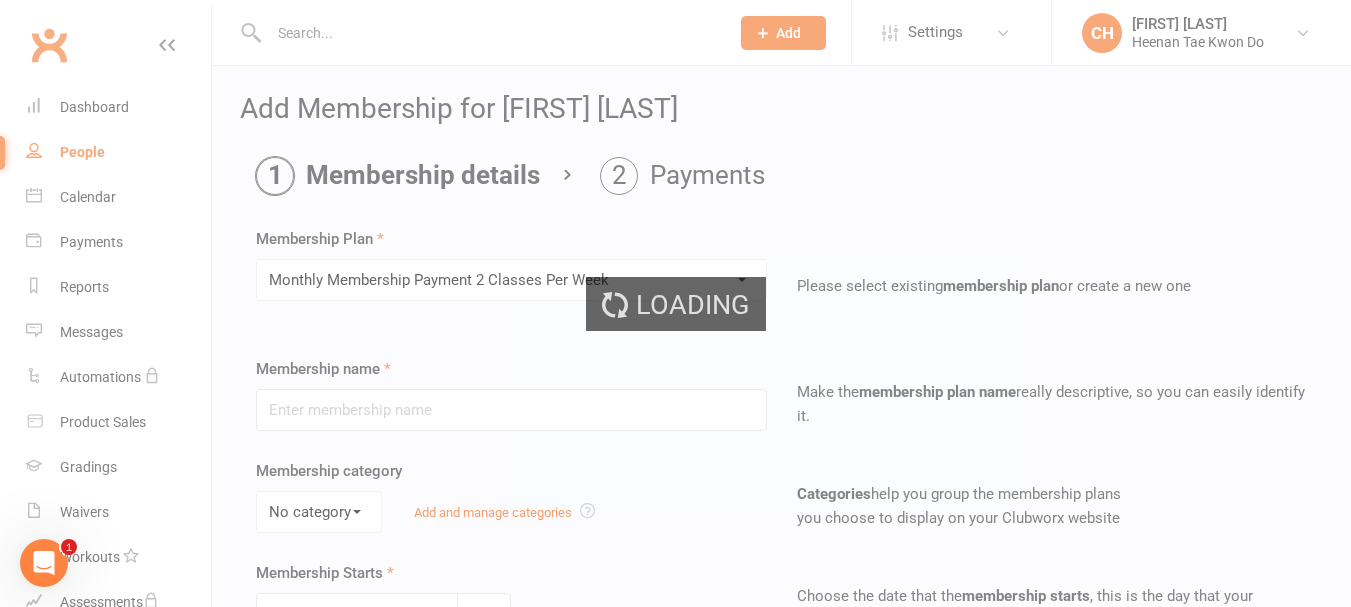 type on "Monthly Membership Payment 2 Classes Per Week" 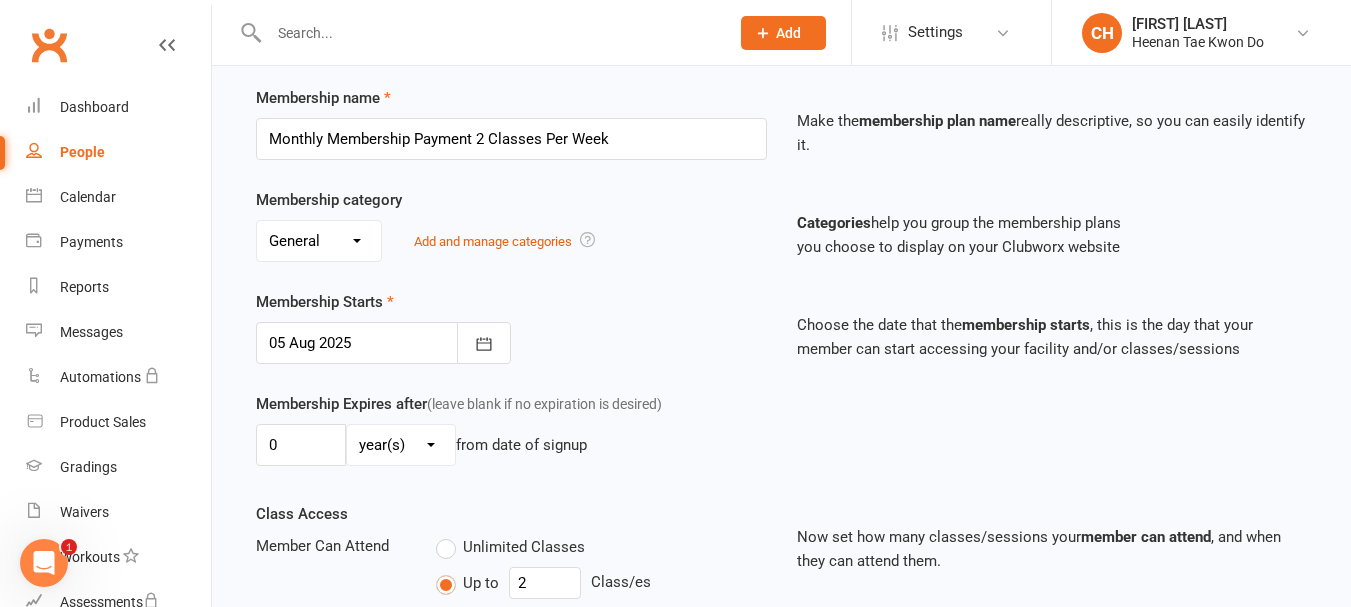 scroll, scrollTop: 300, scrollLeft: 0, axis: vertical 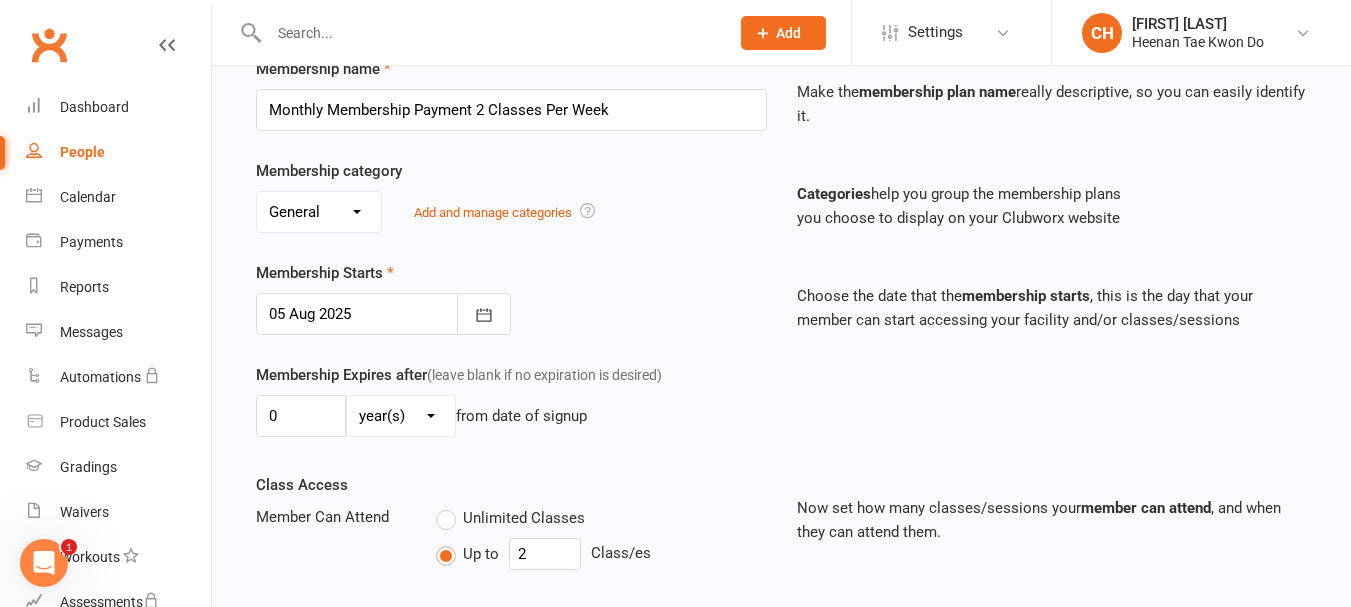 click at bounding box center (383, 314) 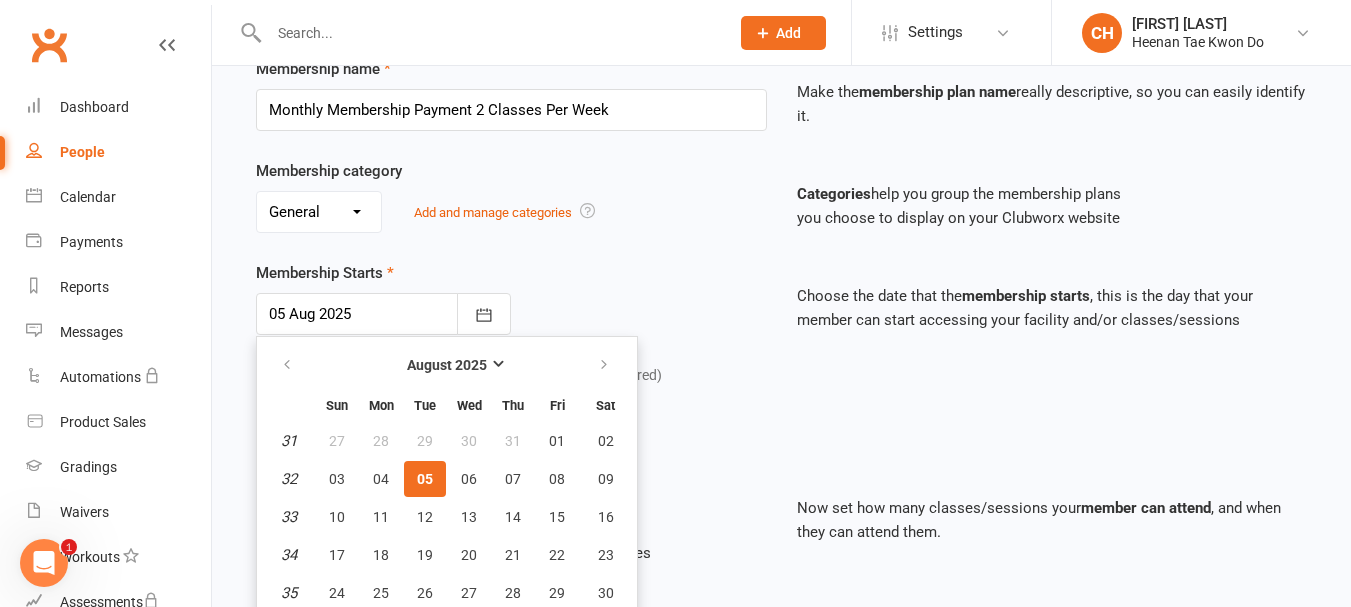 scroll, scrollTop: 344, scrollLeft: 0, axis: vertical 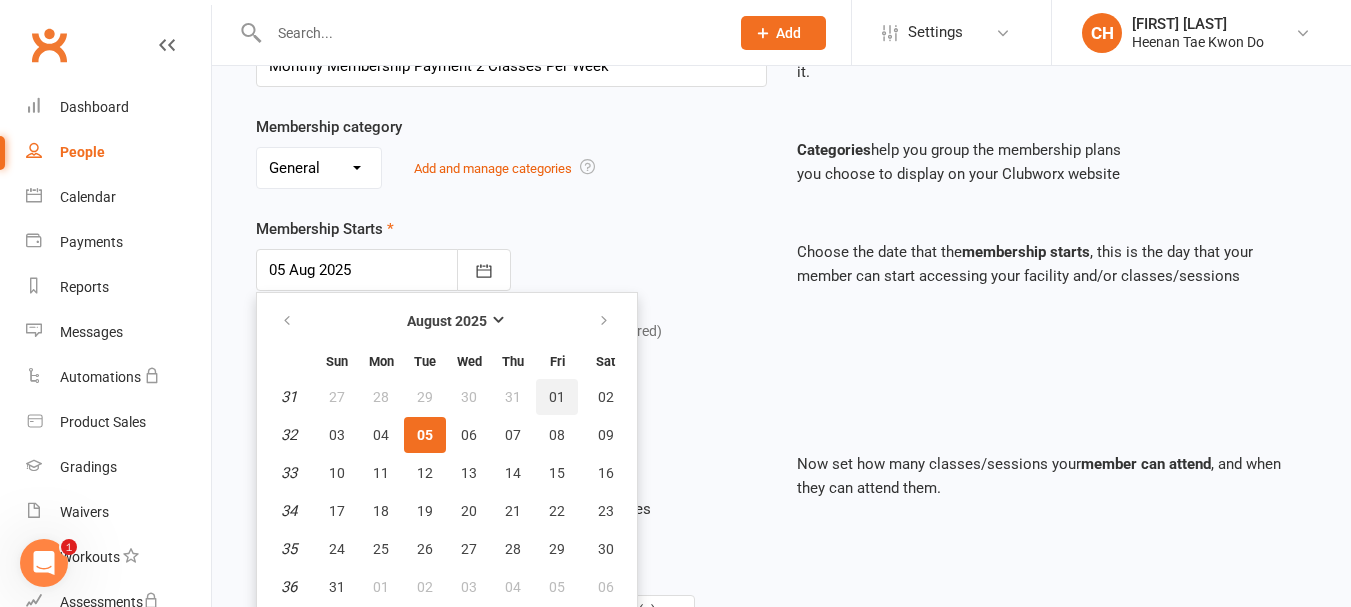 click on "01" at bounding box center [557, 397] 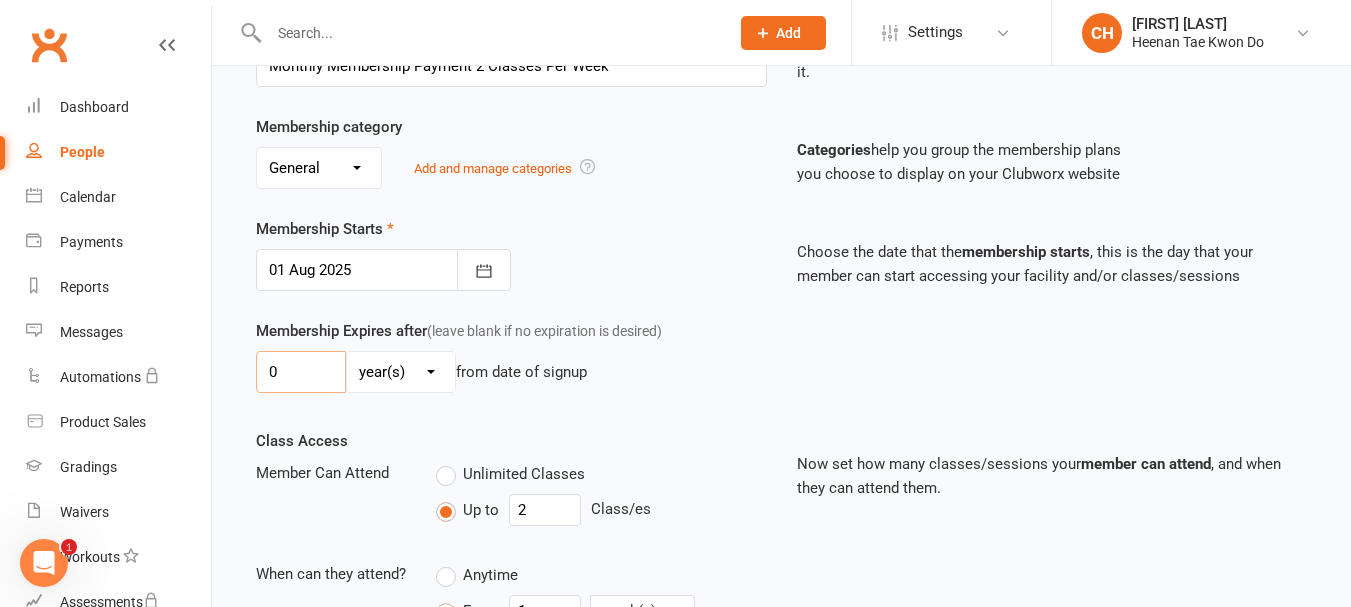 drag, startPoint x: 317, startPoint y: 365, endPoint x: 258, endPoint y: 365, distance: 59 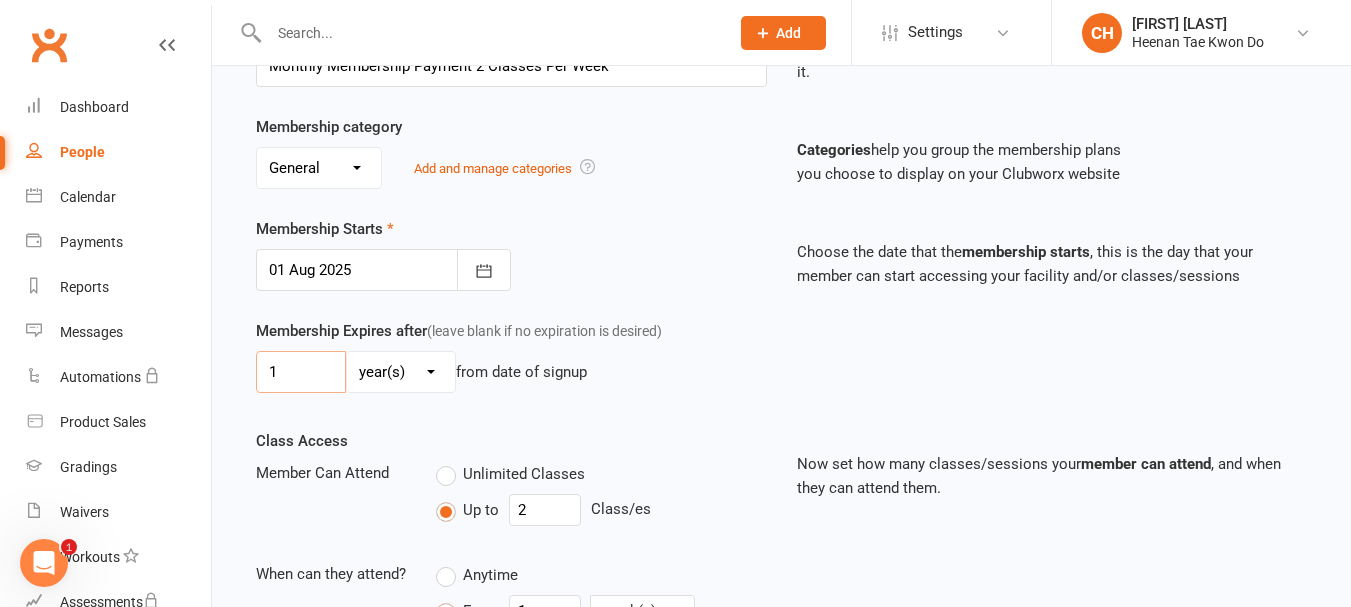 type on "1" 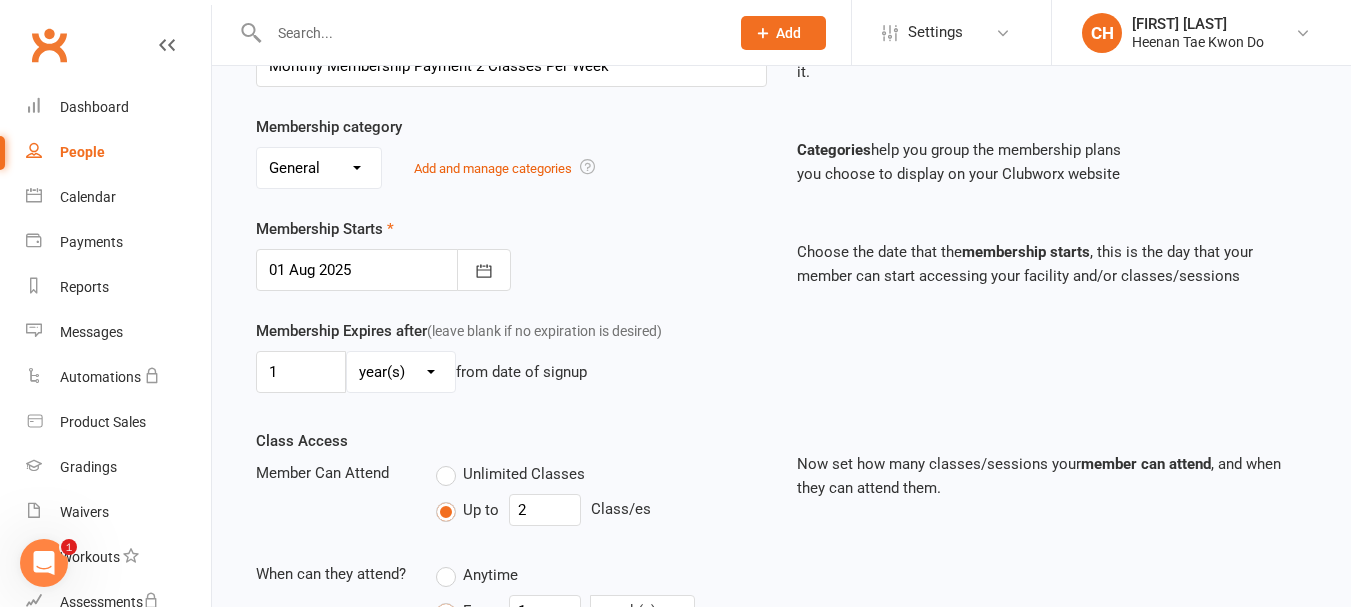 drag, startPoint x: 426, startPoint y: 365, endPoint x: 418, endPoint y: 390, distance: 26.24881 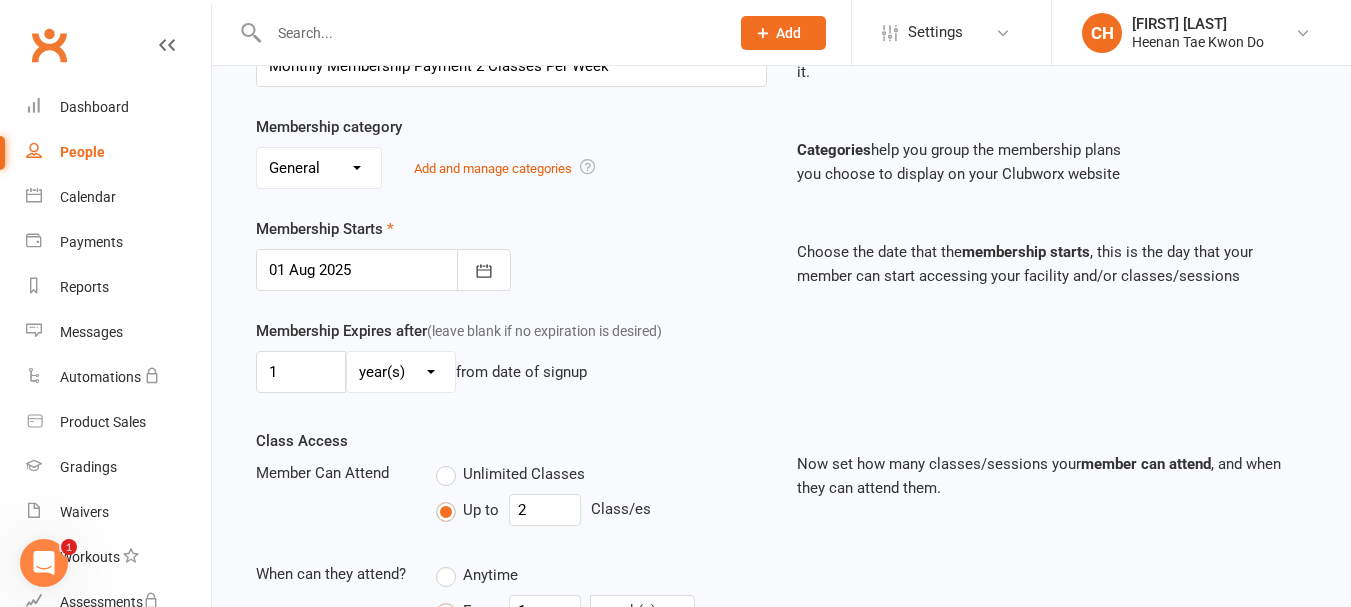 select on "2" 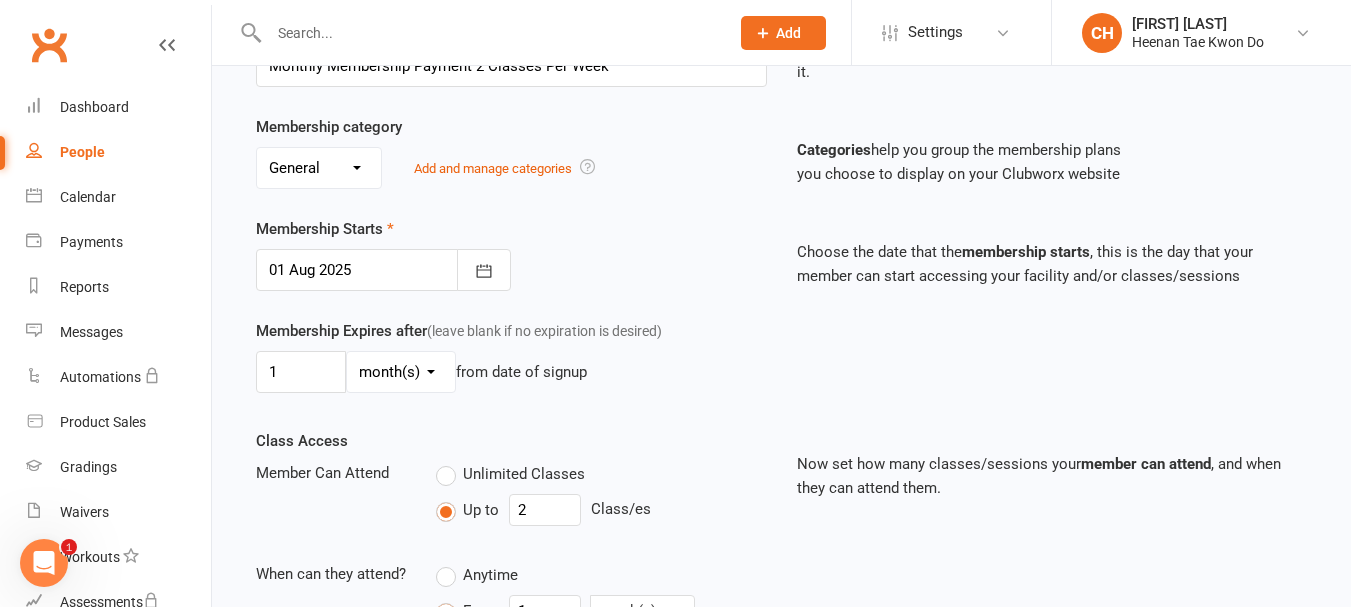 click on "day(s) week(s) month(s) year(s)" at bounding box center (401, 372) 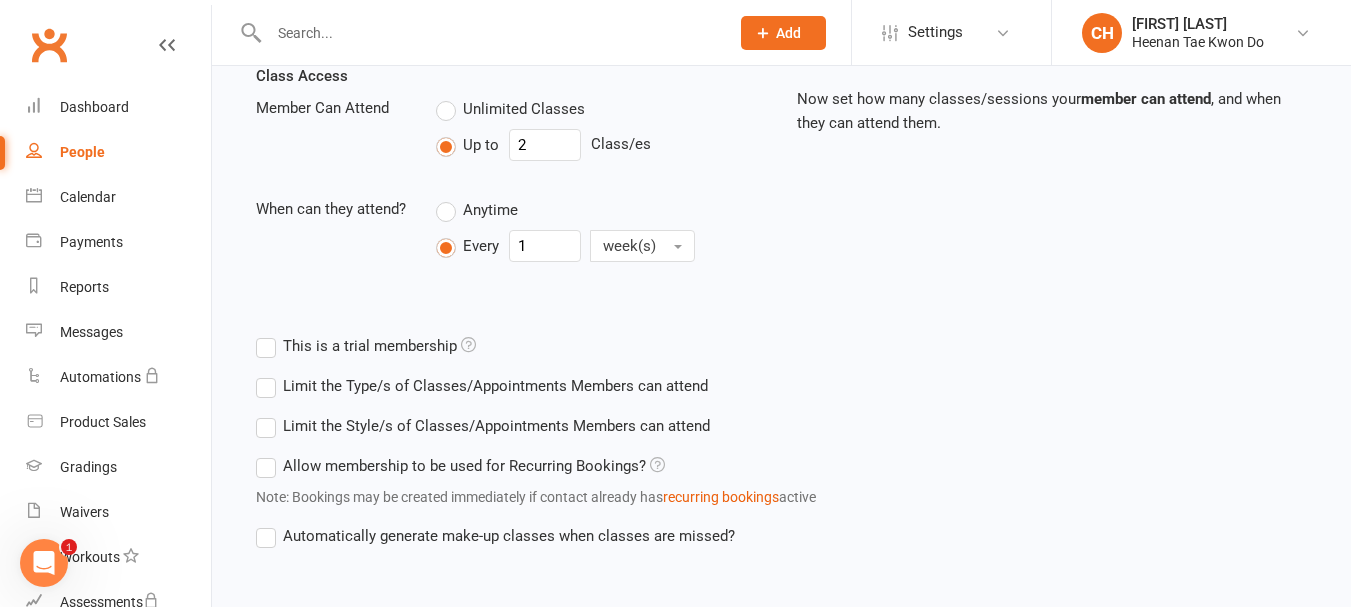 scroll, scrollTop: 810, scrollLeft: 0, axis: vertical 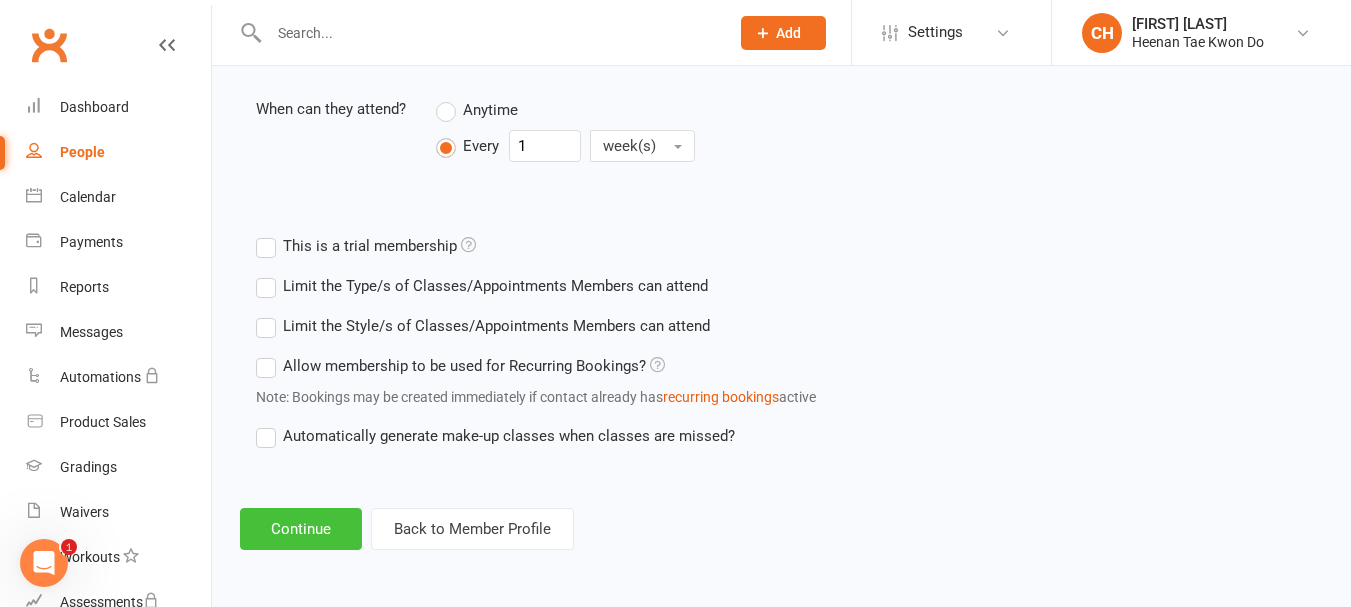 click on "Continue" at bounding box center (301, 529) 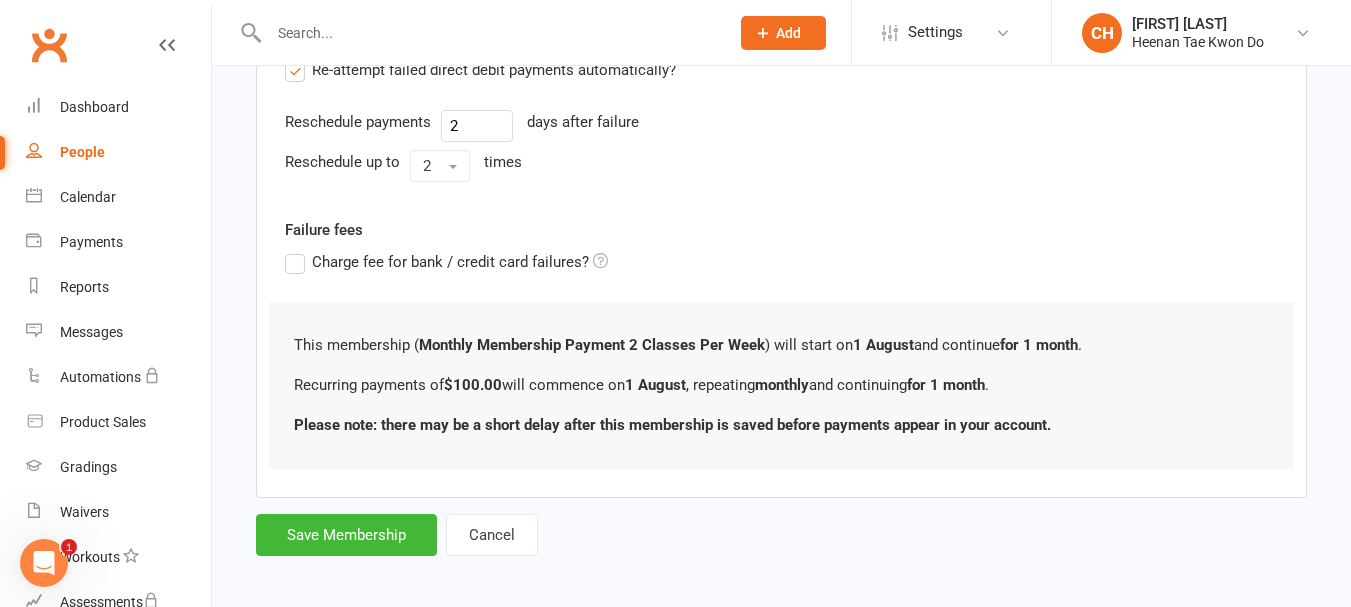 scroll, scrollTop: 0, scrollLeft: 0, axis: both 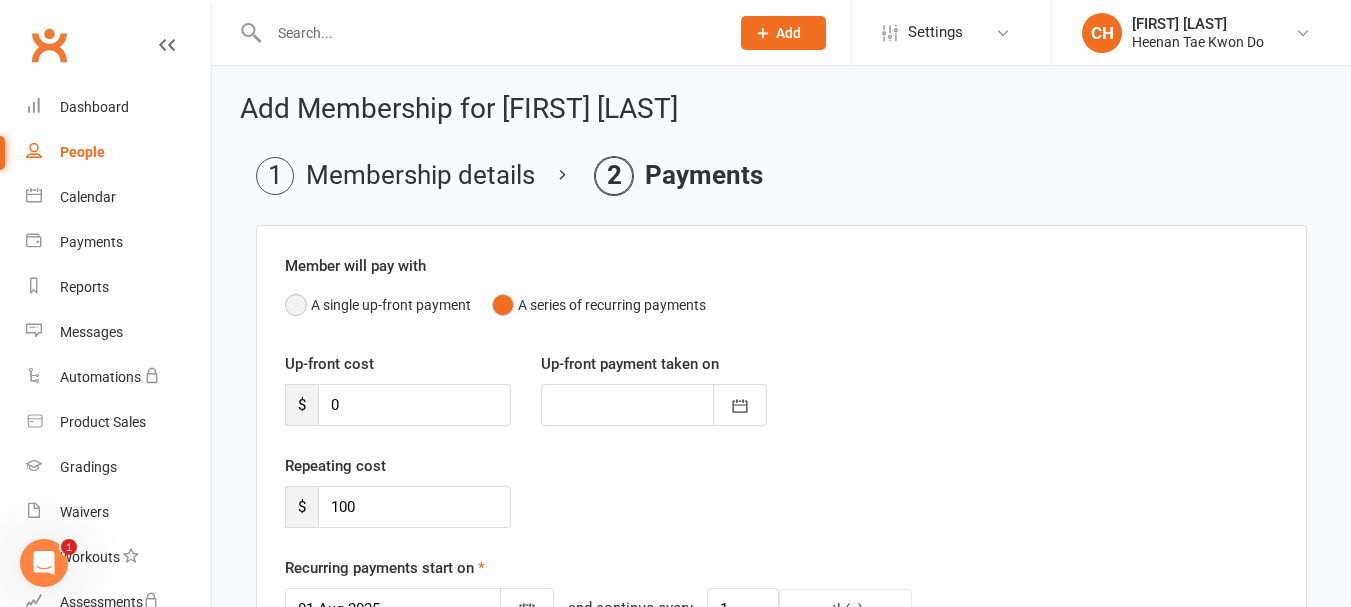 click on "A single up-front payment" at bounding box center [378, 305] 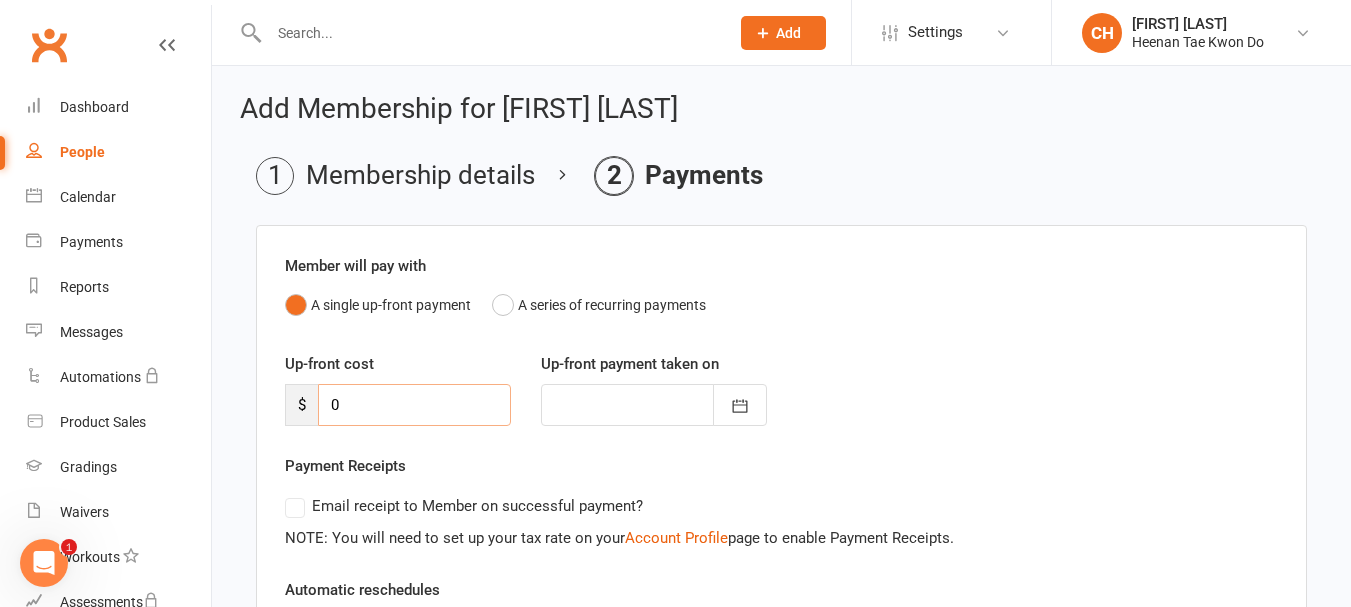 drag, startPoint x: 386, startPoint y: 410, endPoint x: 330, endPoint y: 405, distance: 56.22277 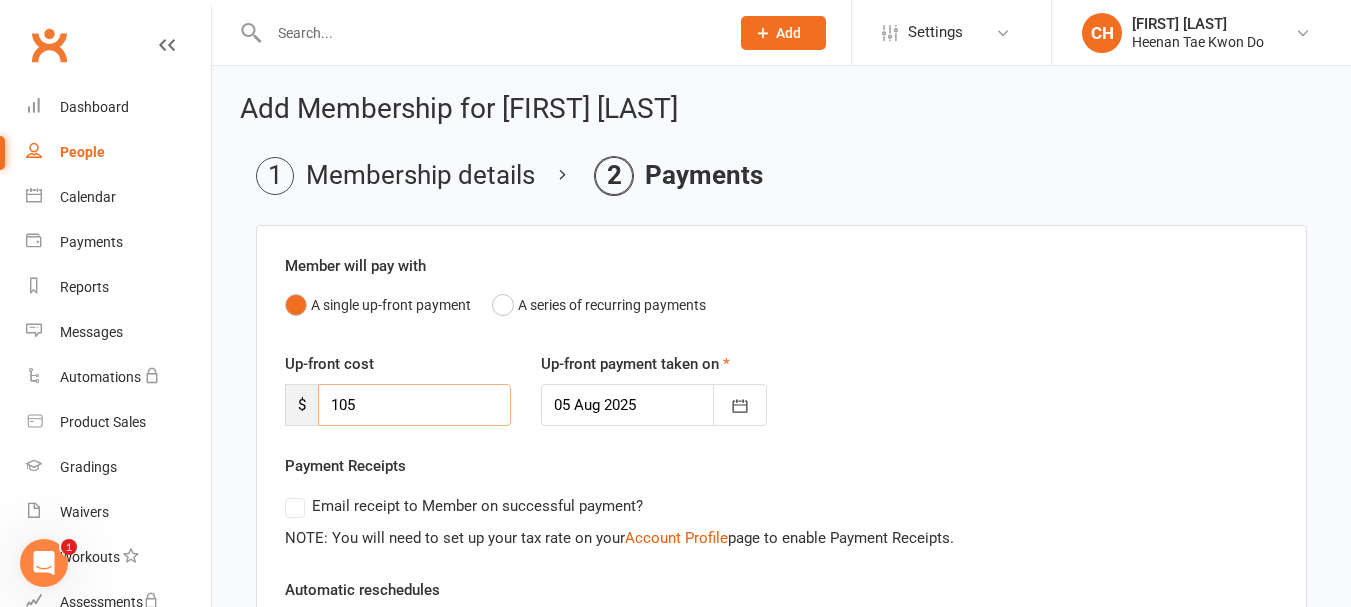 type on "105" 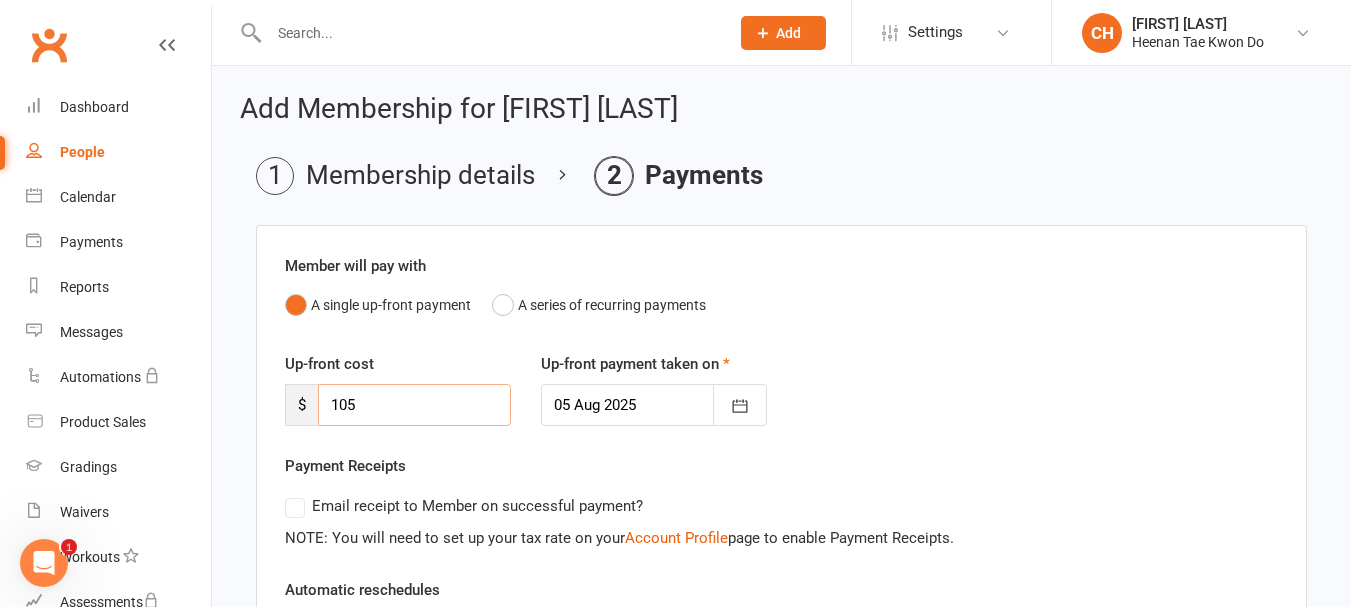 scroll, scrollTop: 200, scrollLeft: 0, axis: vertical 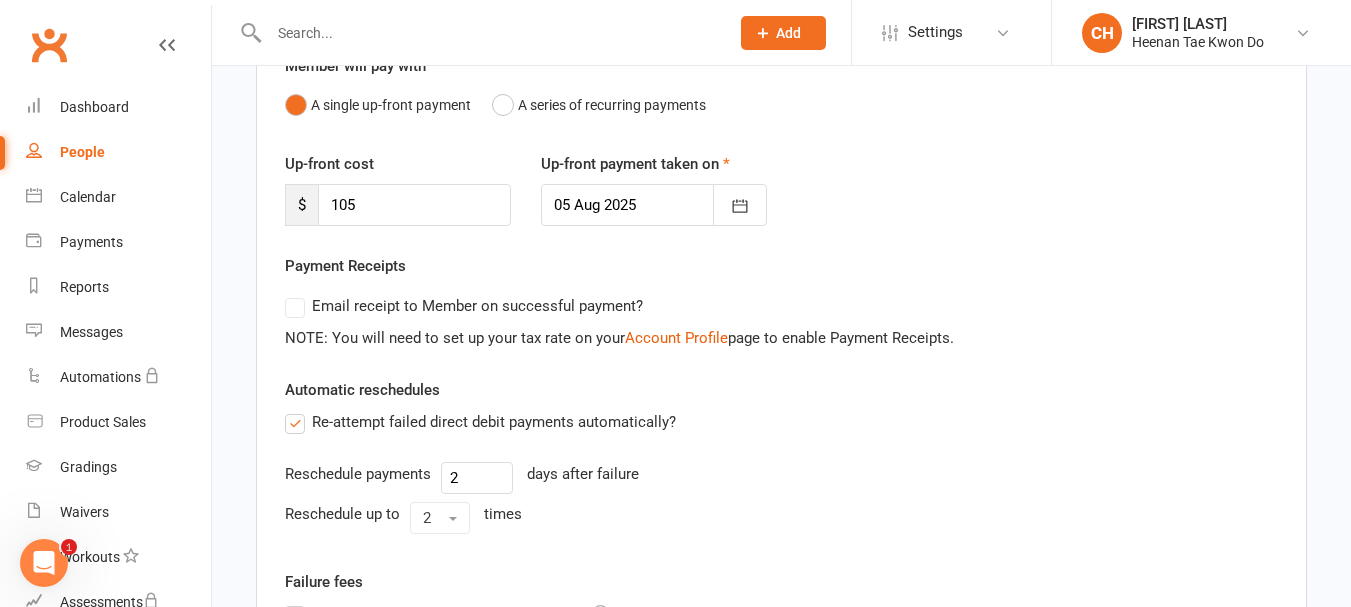 click at bounding box center [654, 205] 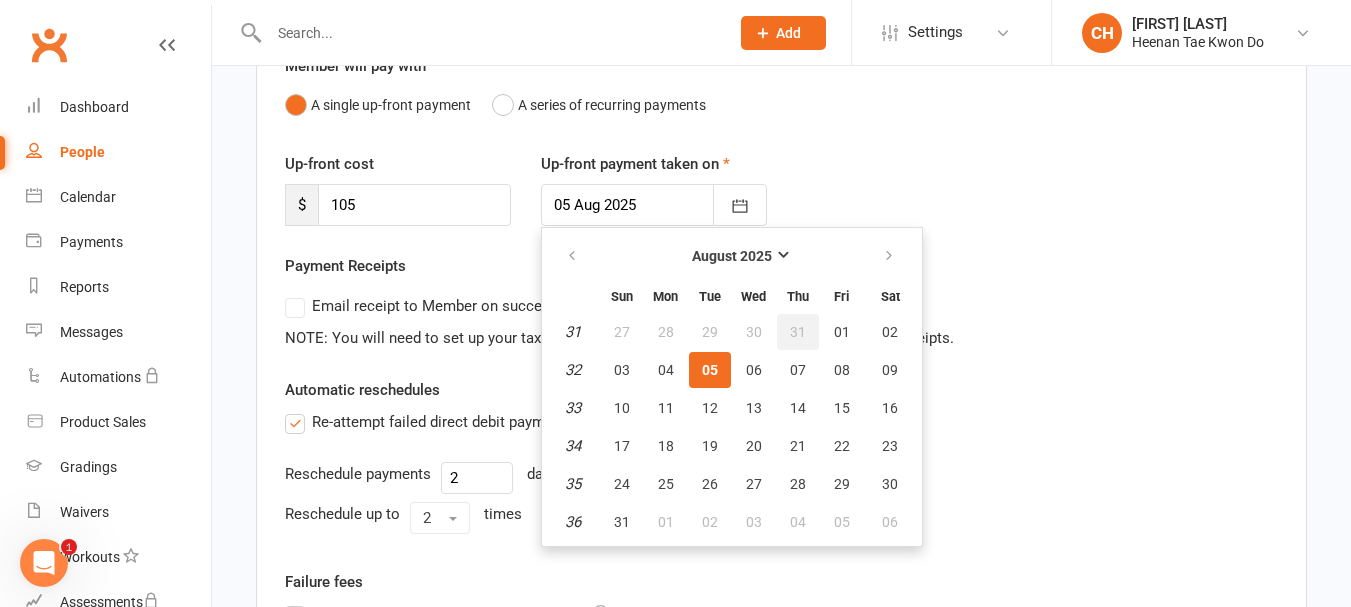 click on "31" at bounding box center [798, 332] 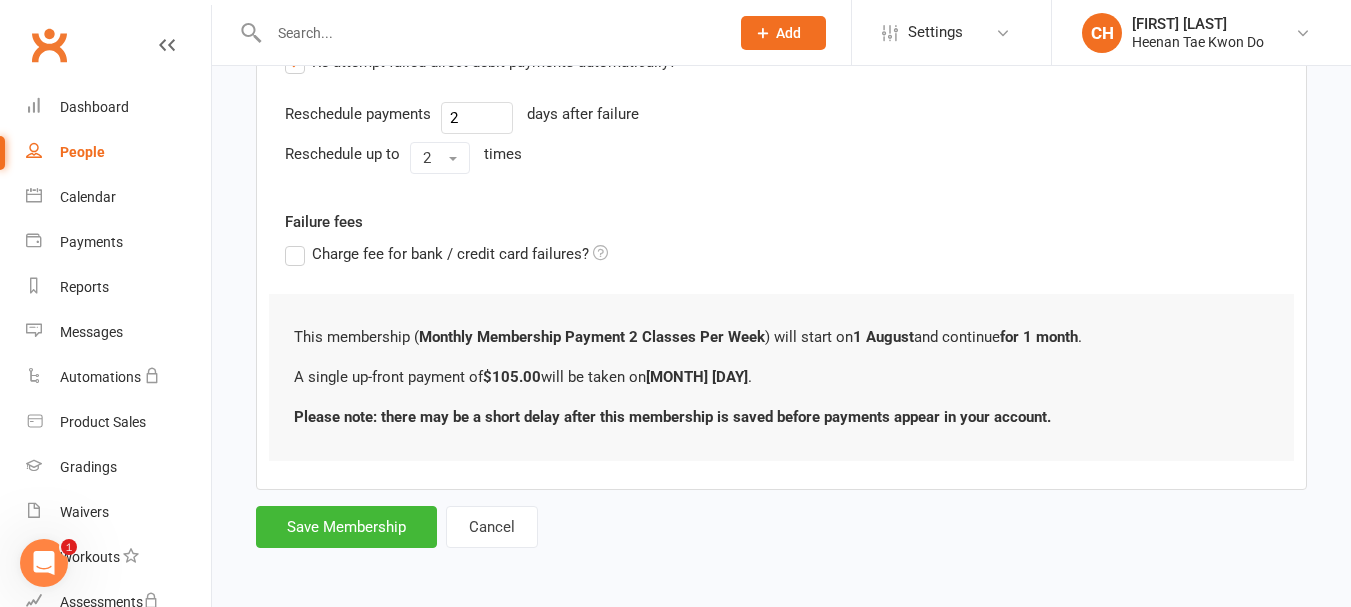 scroll, scrollTop: 645, scrollLeft: 0, axis: vertical 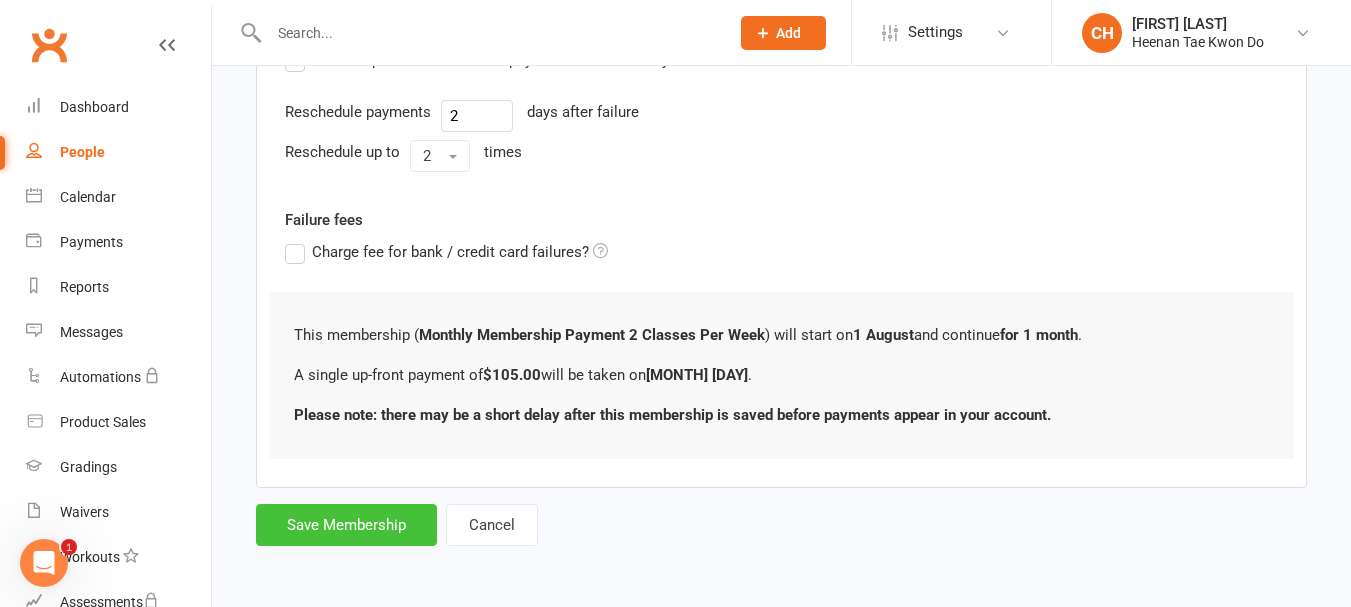 click on "Save Membership" at bounding box center [346, 525] 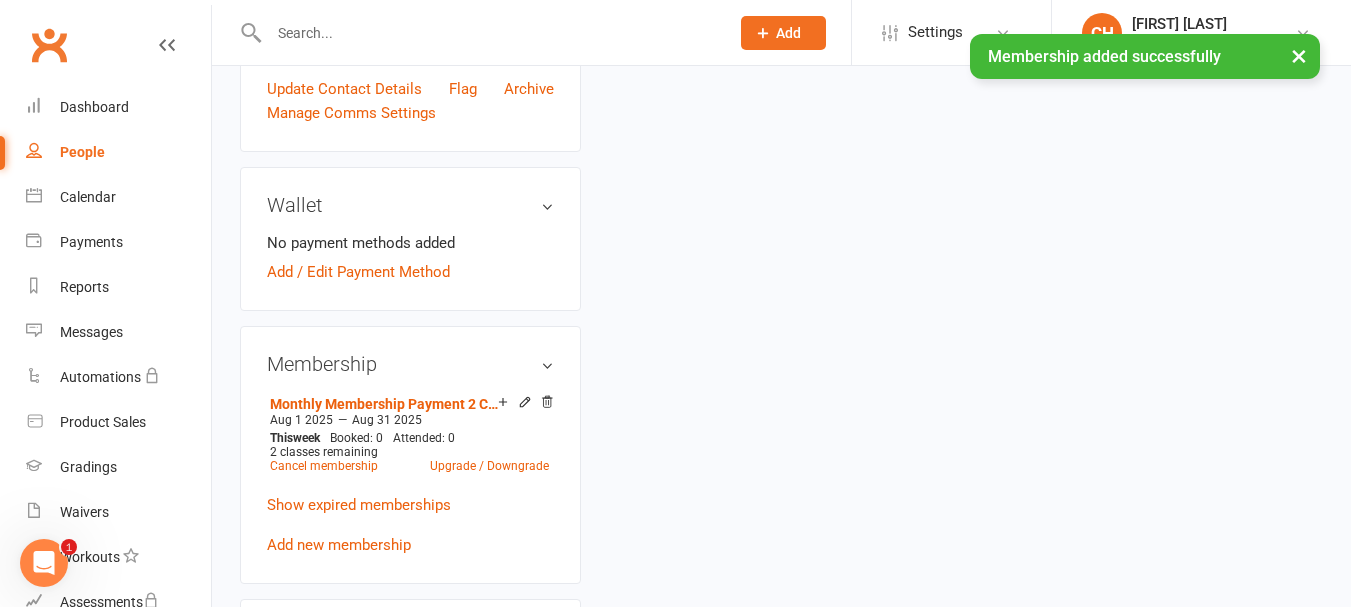 scroll, scrollTop: 0, scrollLeft: 0, axis: both 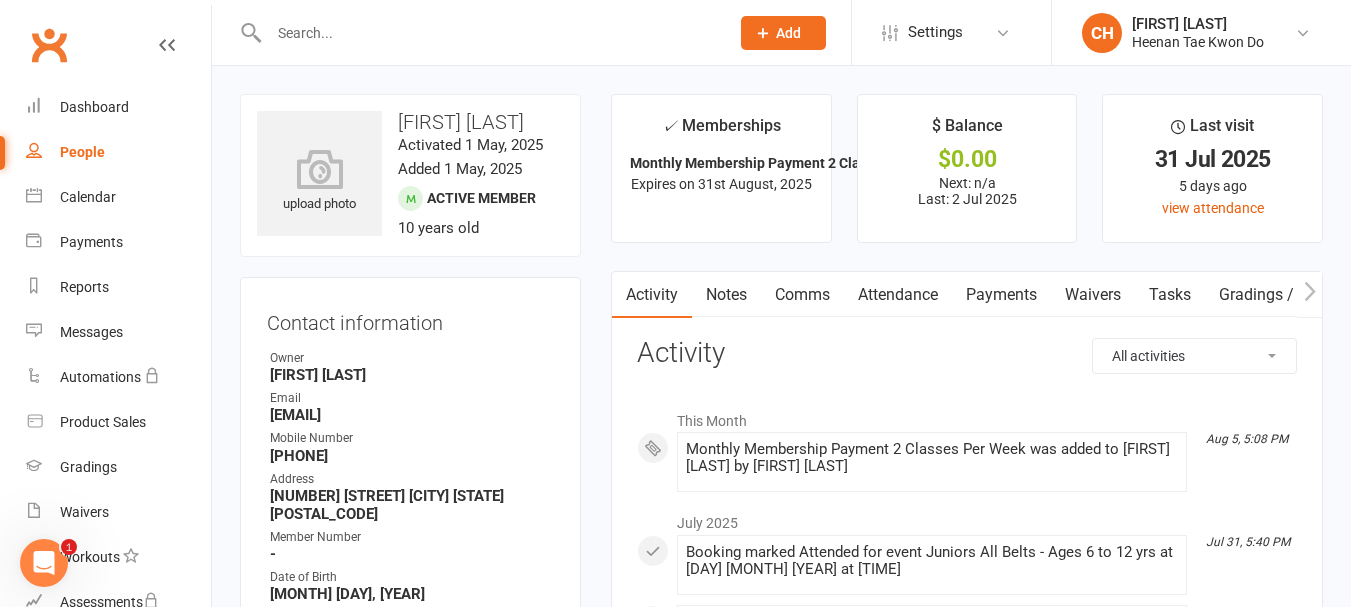 click at bounding box center (489, 33) 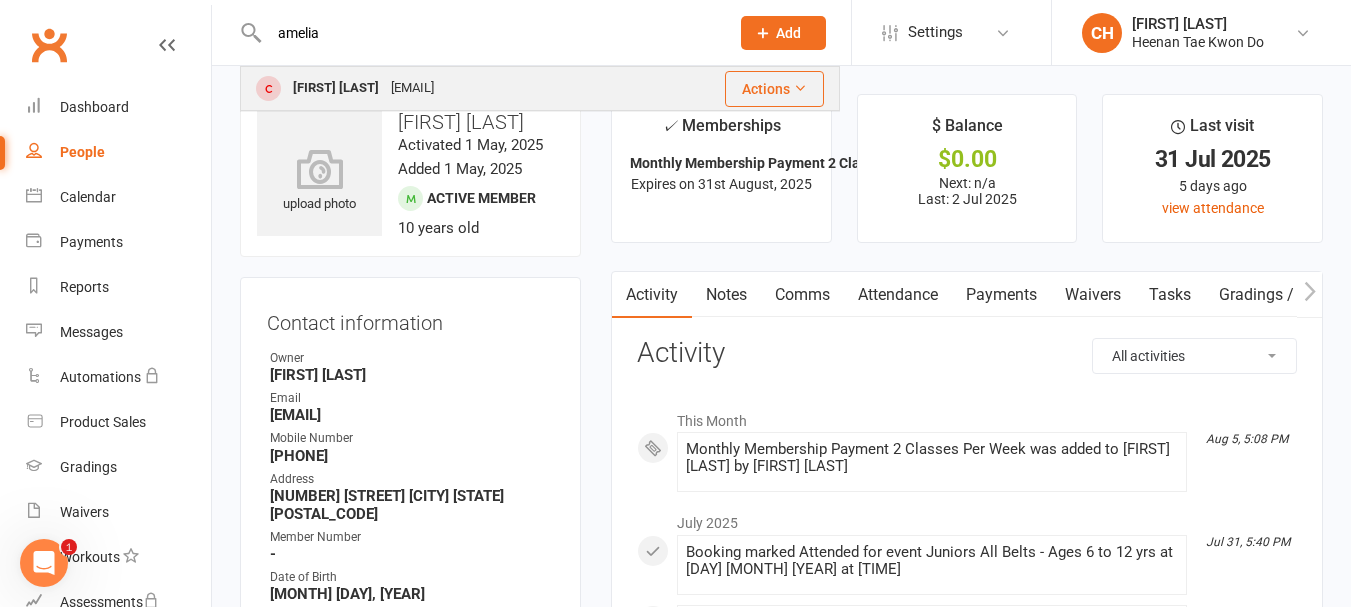 type on "amelia" 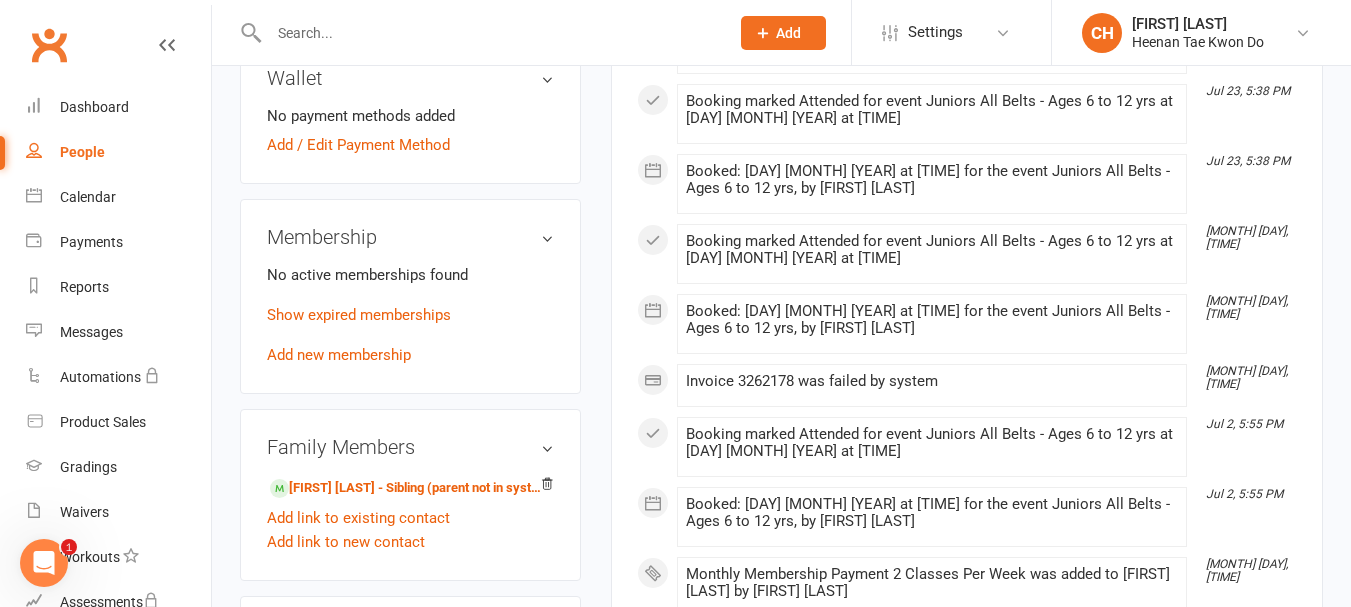 scroll, scrollTop: 800, scrollLeft: 0, axis: vertical 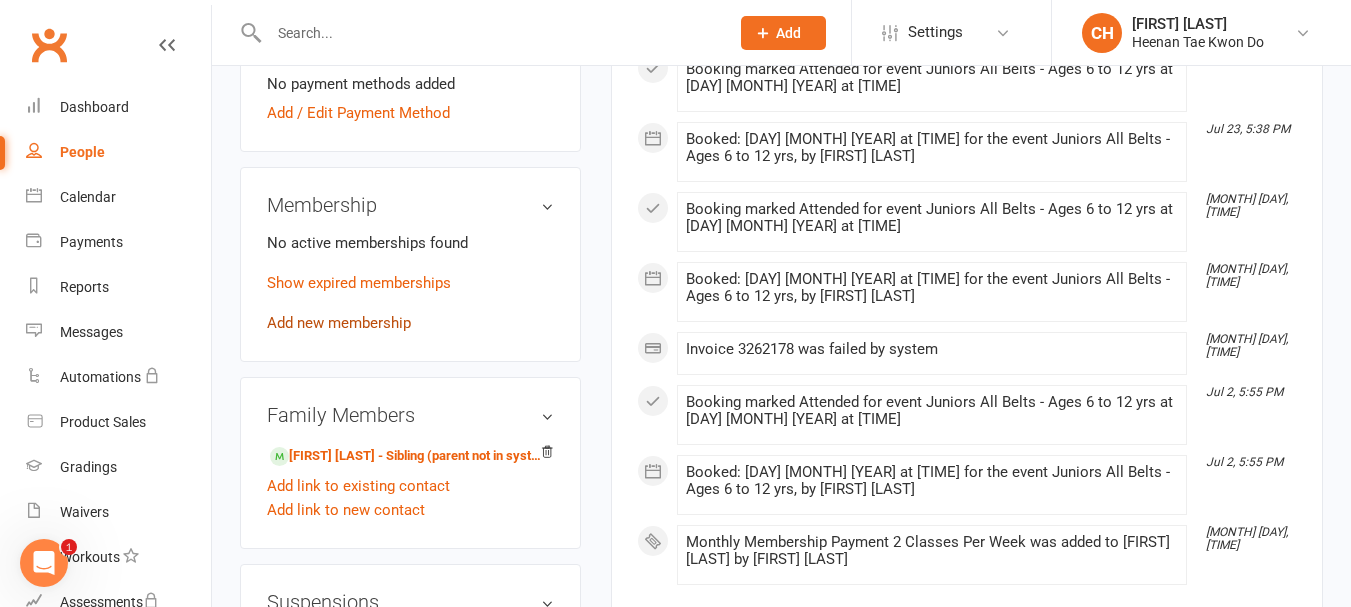 click on "Add new membership" at bounding box center [339, 323] 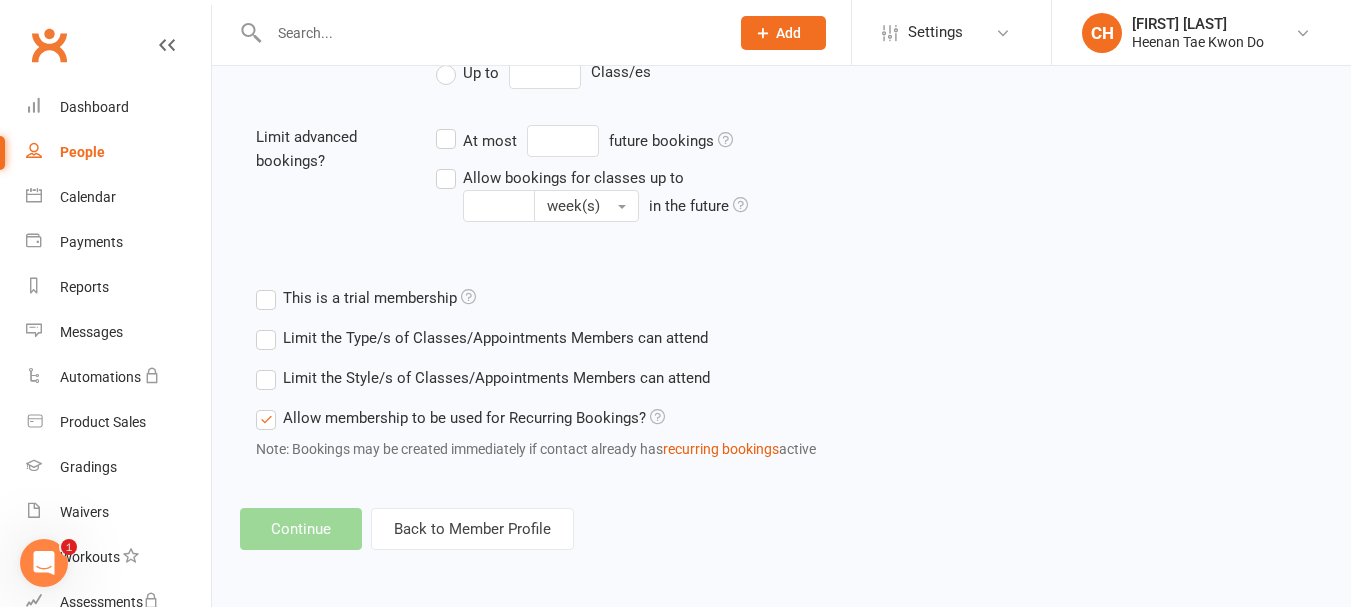 scroll, scrollTop: 0, scrollLeft: 0, axis: both 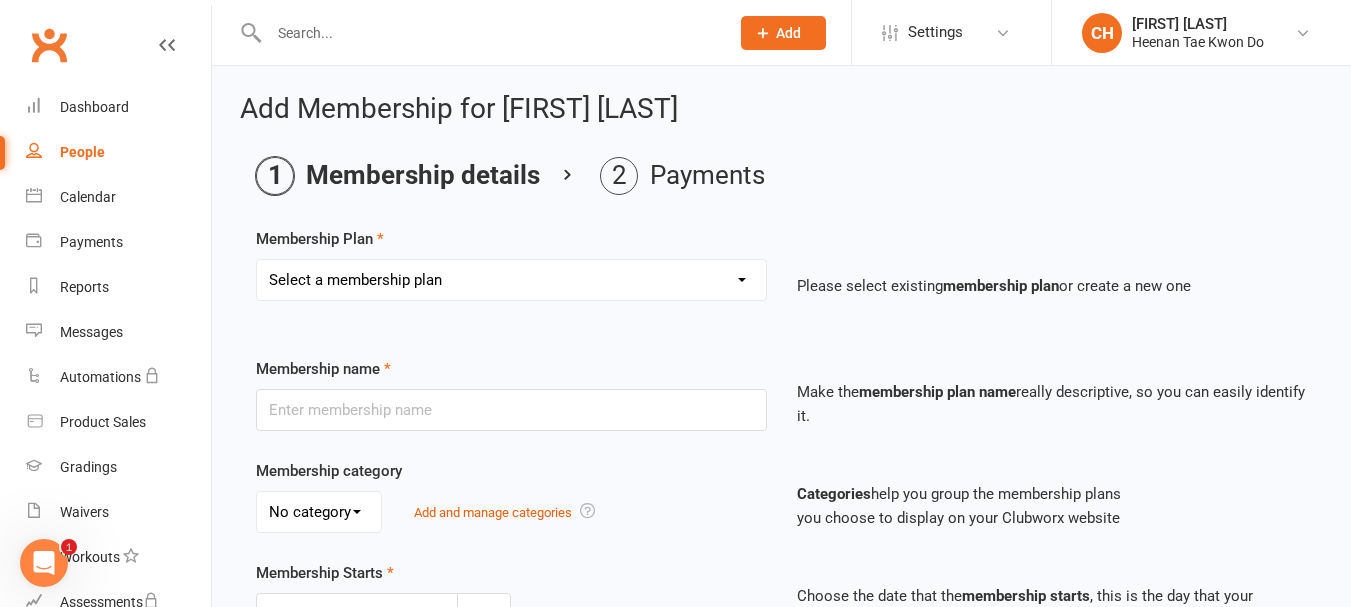 click on "Select a membership plan Create new Membership Plan Monthy Membership Payment Little Taeks 10 classes Sports Cover Insurance Private Lessons - 10 classes Little Taeks Start-Up 10 classes Monthly Membership Payment 2 Classes Per Week 6 Monthly Membership Payment 12 Monthly Membership Payment 10 Monthly Membership Payment Jackson Saelle 10 Monthly Membership Payment Ken Saelle Casual Classes Only NDIS 5 Lessons Staff Membership Bass Coast Term Fees Term 2 Private lessons Private 5 Lessons Lee and Brandon Term Fees Monthly Membership Payment 3 Classes Per Week Monthly Membership Payment 1 Class Per Week" at bounding box center [511, 280] 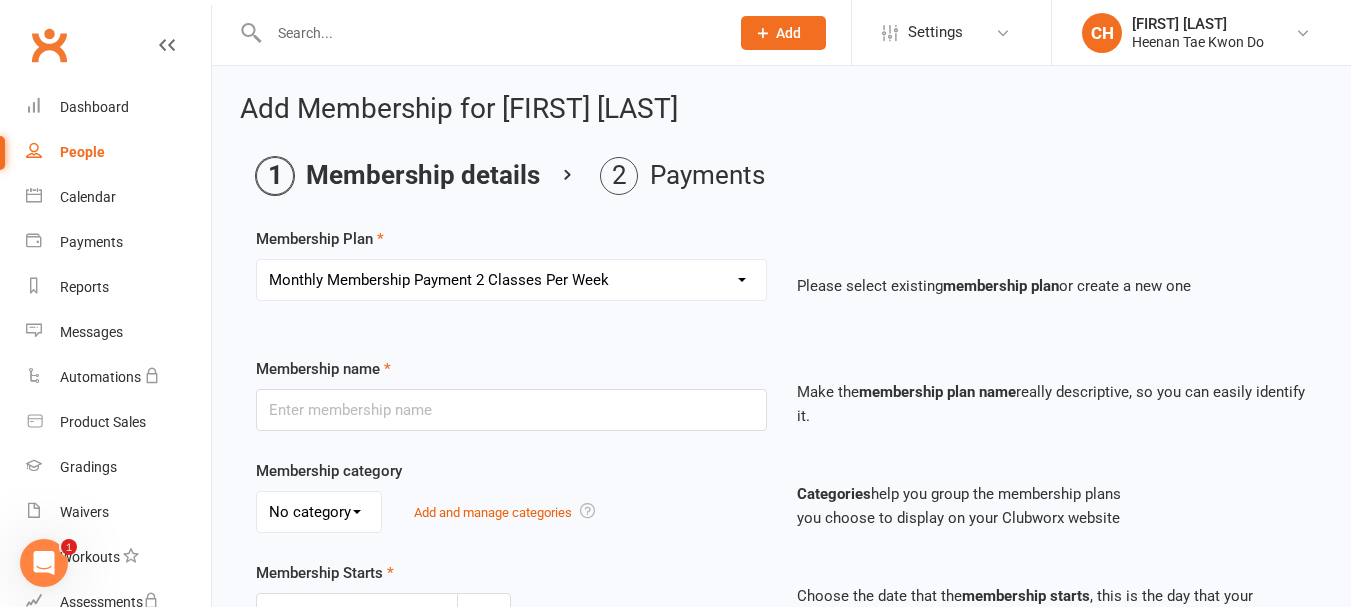 click on "Select a membership plan Create new Membership Plan Monthy Membership Payment Little Taeks 10 classes Sports Cover Insurance Private Lessons - 10 classes Little Taeks Start-Up 10 classes Monthly Membership Payment 2 Classes Per Week 6 Monthly Membership Payment 12 Monthly Membership Payment 10 Monthly Membership Payment Jackson Saelle 10 Monthly Membership Payment Ken Saelle Casual Classes Only NDIS 5 Lessons Staff Membership Bass Coast Term Fees Term 2 Private lessons Private 5 Lessons Lee and Brandon Term Fees Monthly Membership Payment 3 Classes Per Week Monthly Membership Payment 1 Class Per Week" at bounding box center [511, 280] 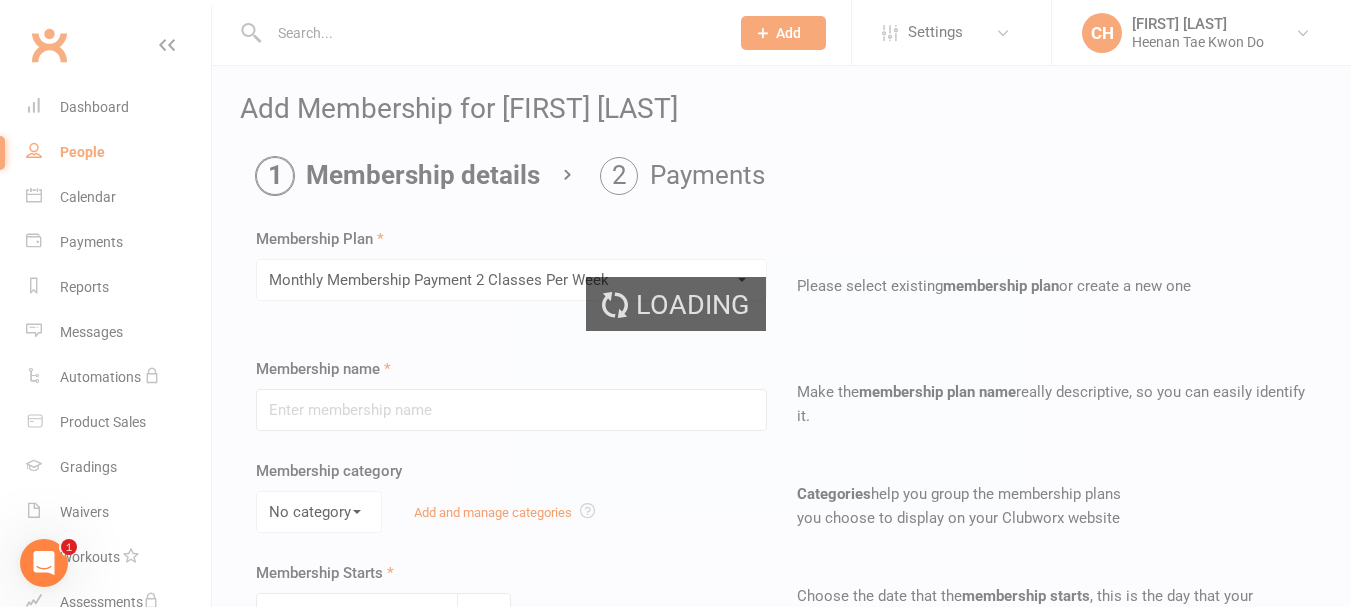 type on "Monthly Membership Payment 2 Classes Per Week" 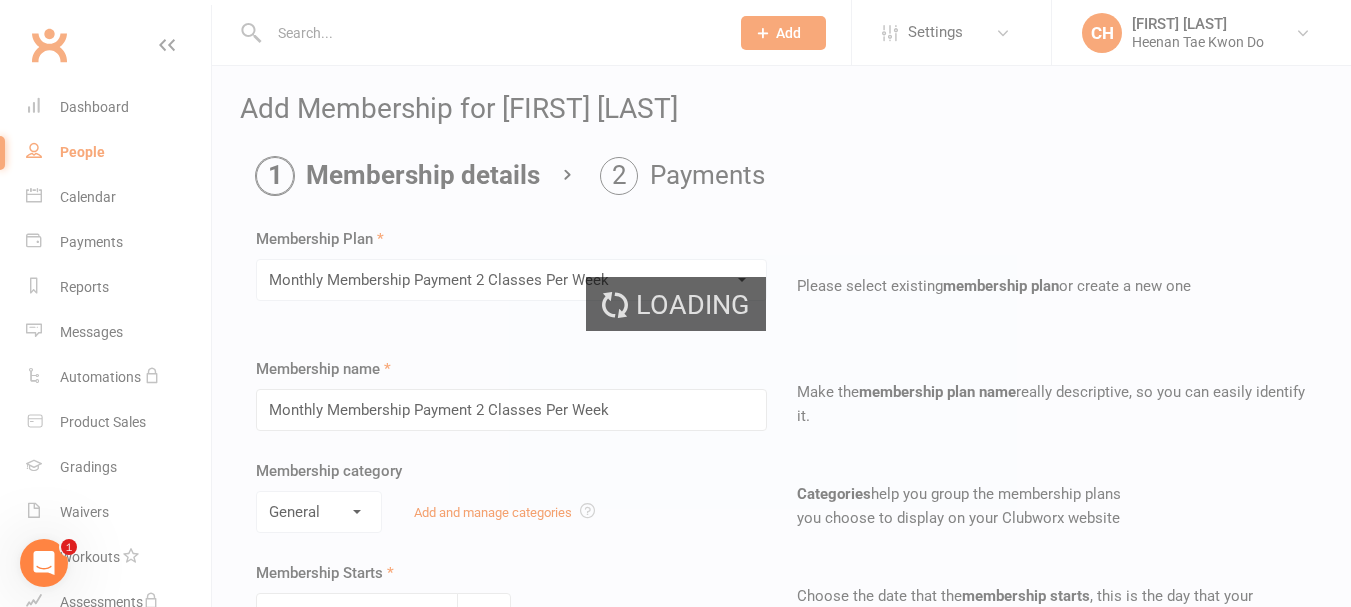 type on "2" 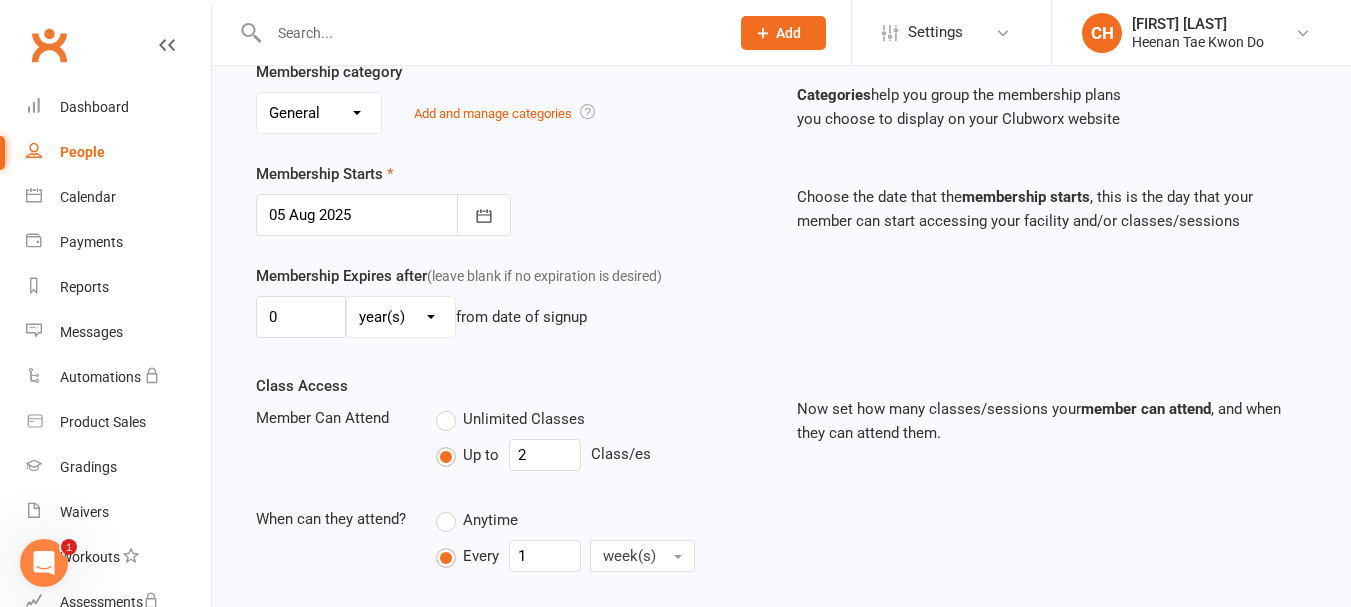 scroll, scrollTop: 400, scrollLeft: 0, axis: vertical 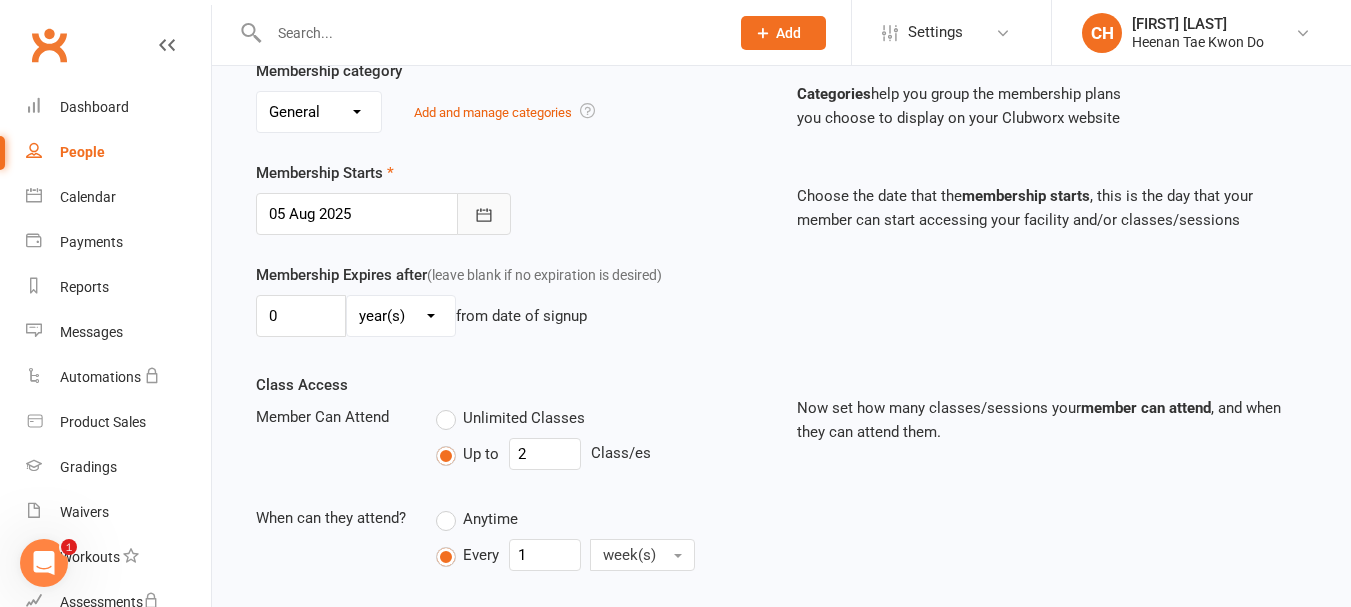 click 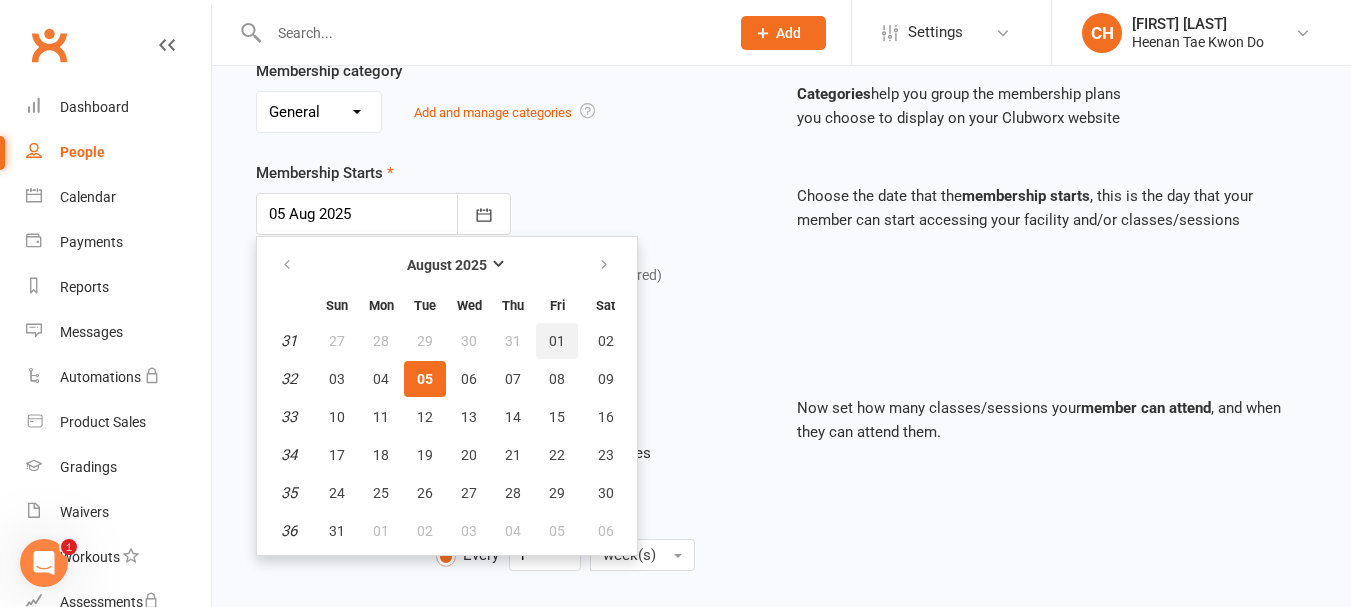 click on "01" at bounding box center [557, 341] 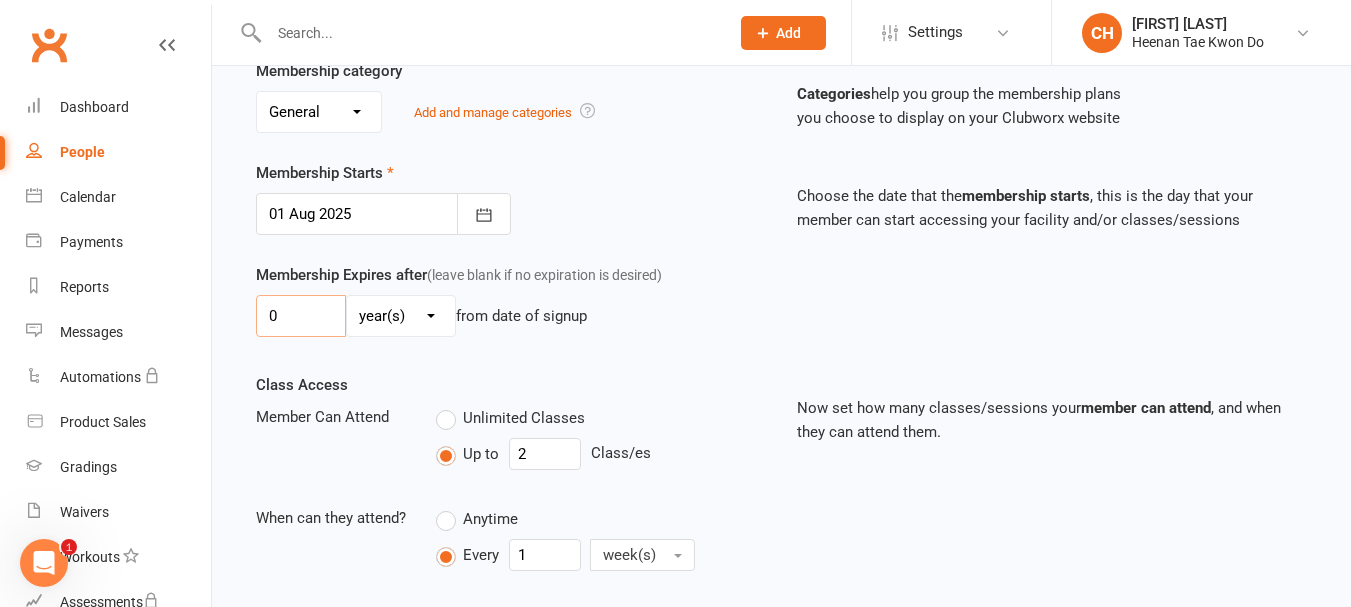click on "0" at bounding box center [301, 316] 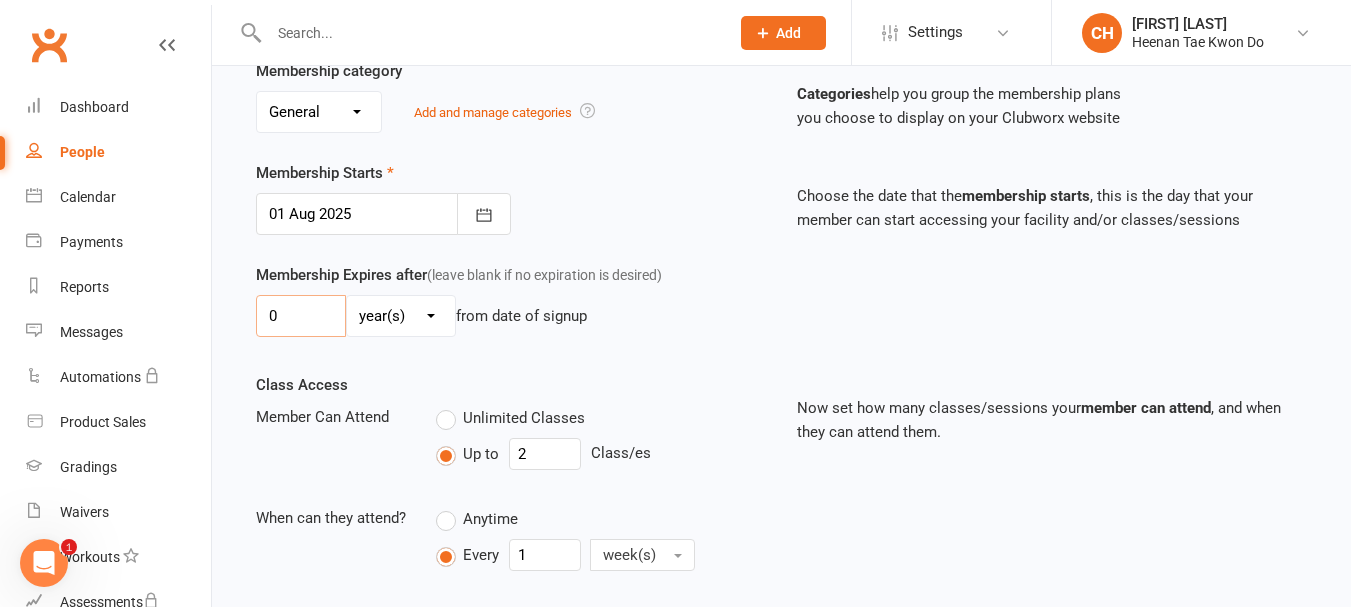 drag, startPoint x: 297, startPoint y: 315, endPoint x: 254, endPoint y: 315, distance: 43 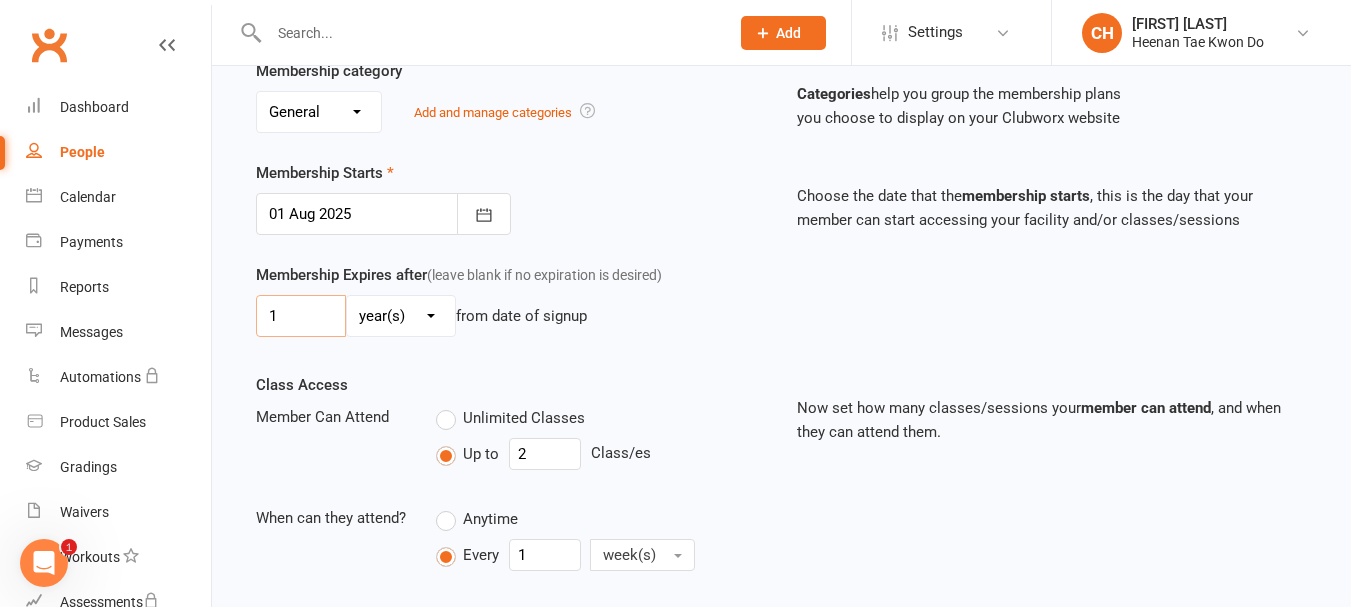 type on "1" 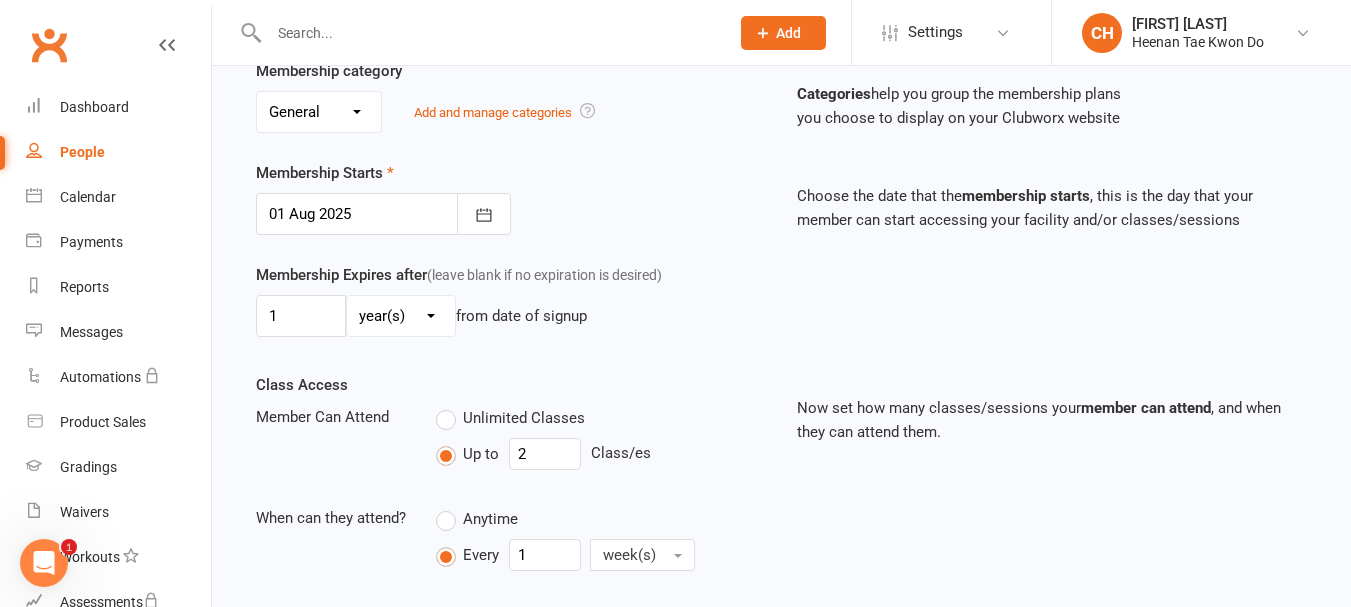 click on "day(s) week(s) month(s) year(s)" at bounding box center (401, 316) 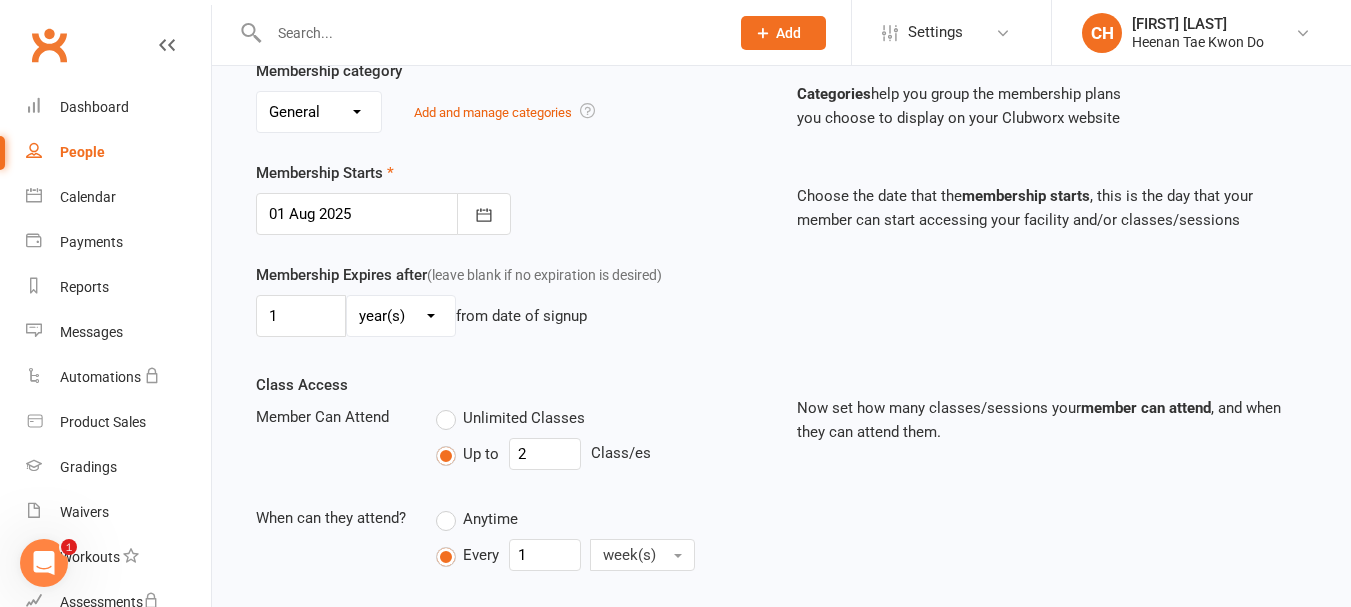 select on "2" 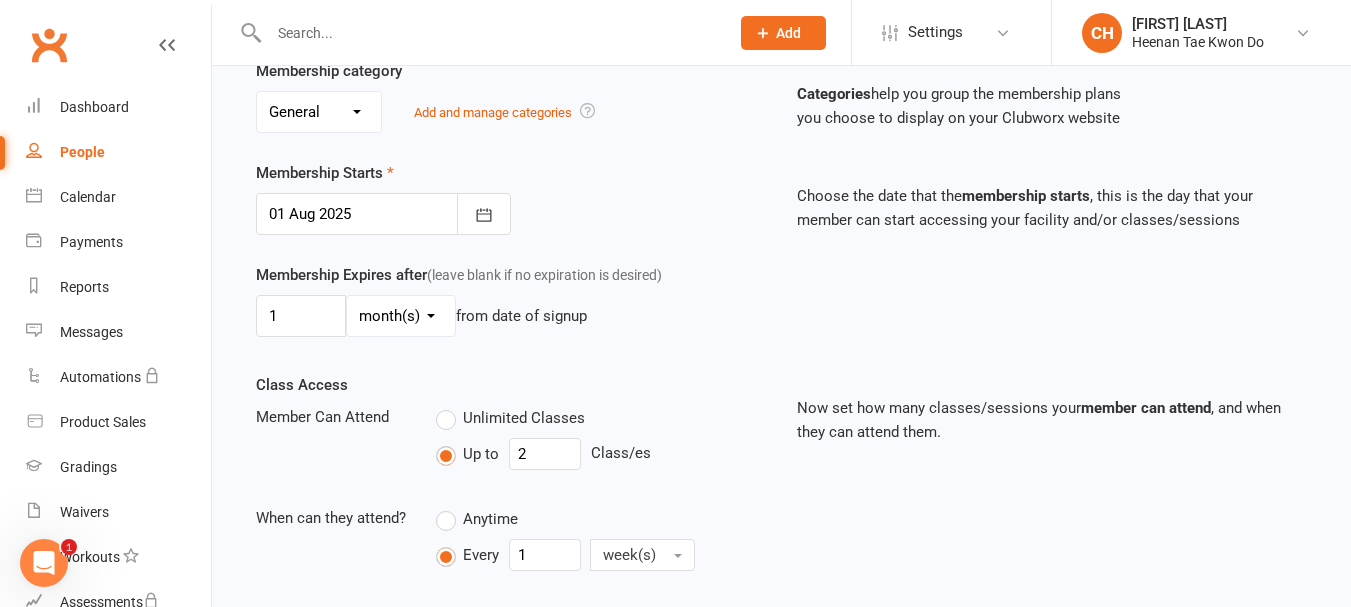 click on "day(s) week(s) month(s) year(s)" at bounding box center [401, 316] 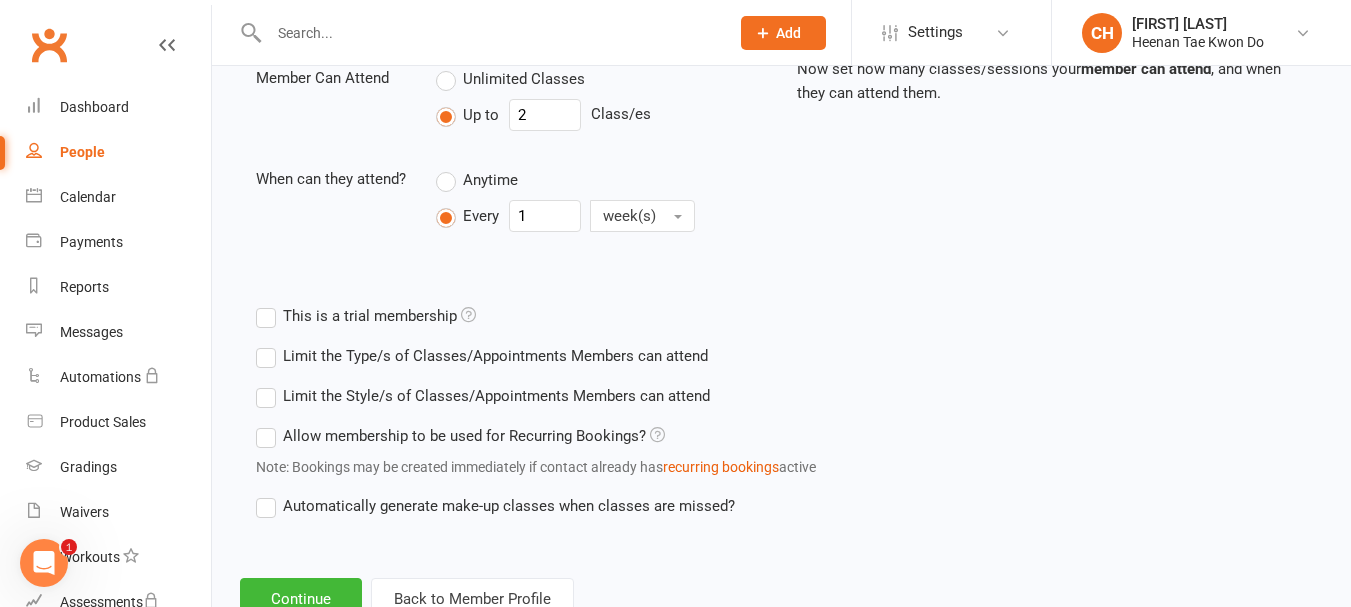 scroll, scrollTop: 810, scrollLeft: 0, axis: vertical 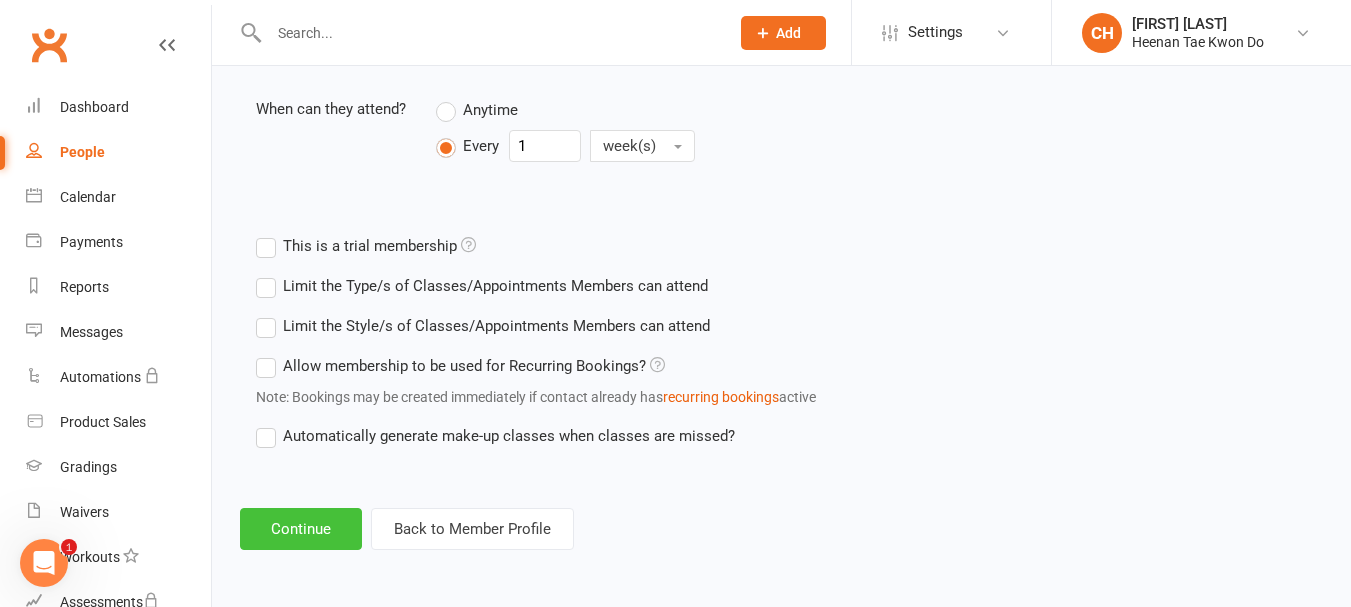 click on "Continue" at bounding box center [301, 529] 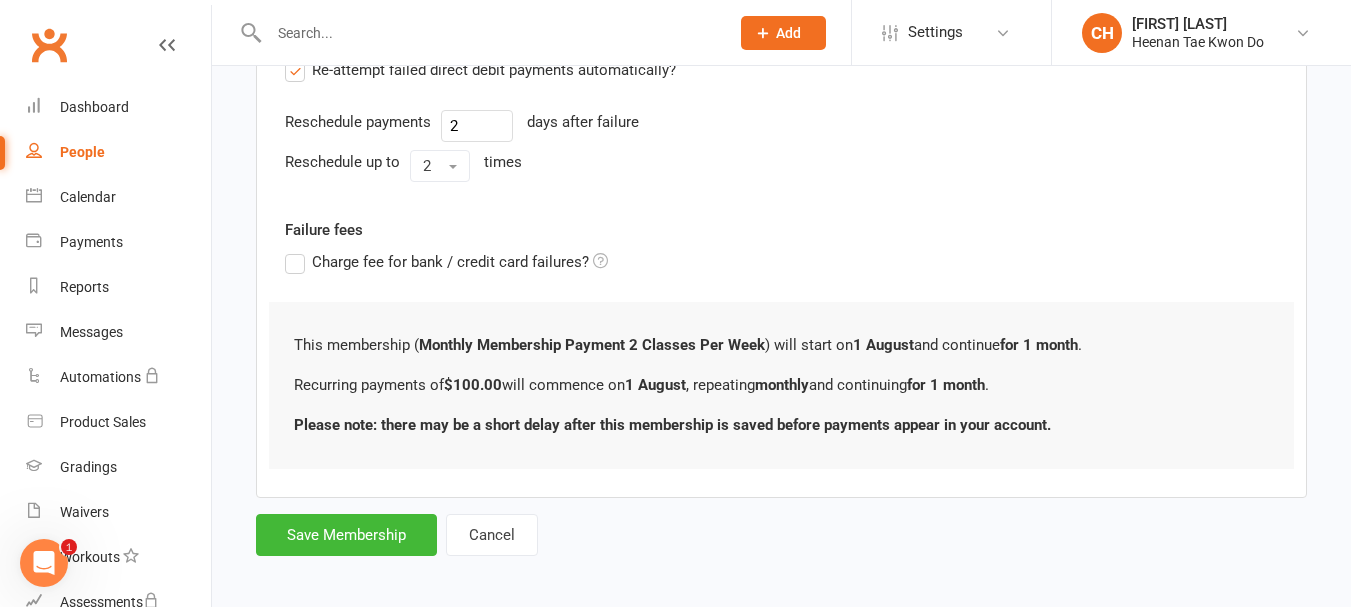 scroll, scrollTop: 0, scrollLeft: 0, axis: both 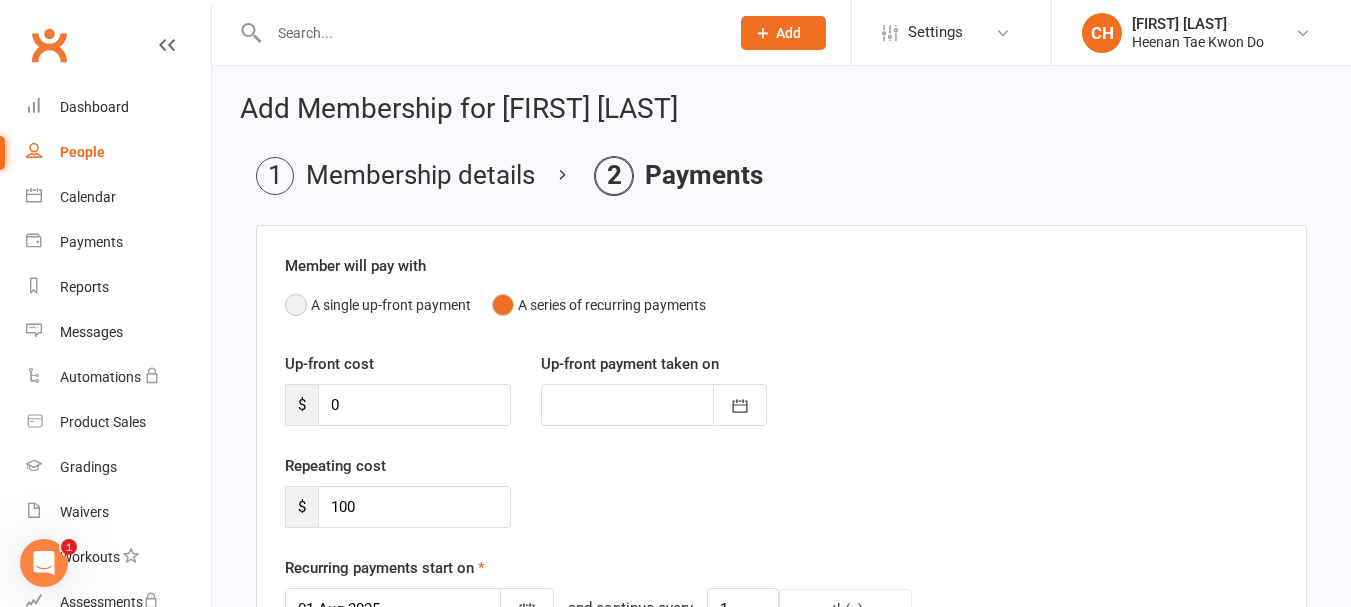 click on "A single up-front payment" at bounding box center (378, 305) 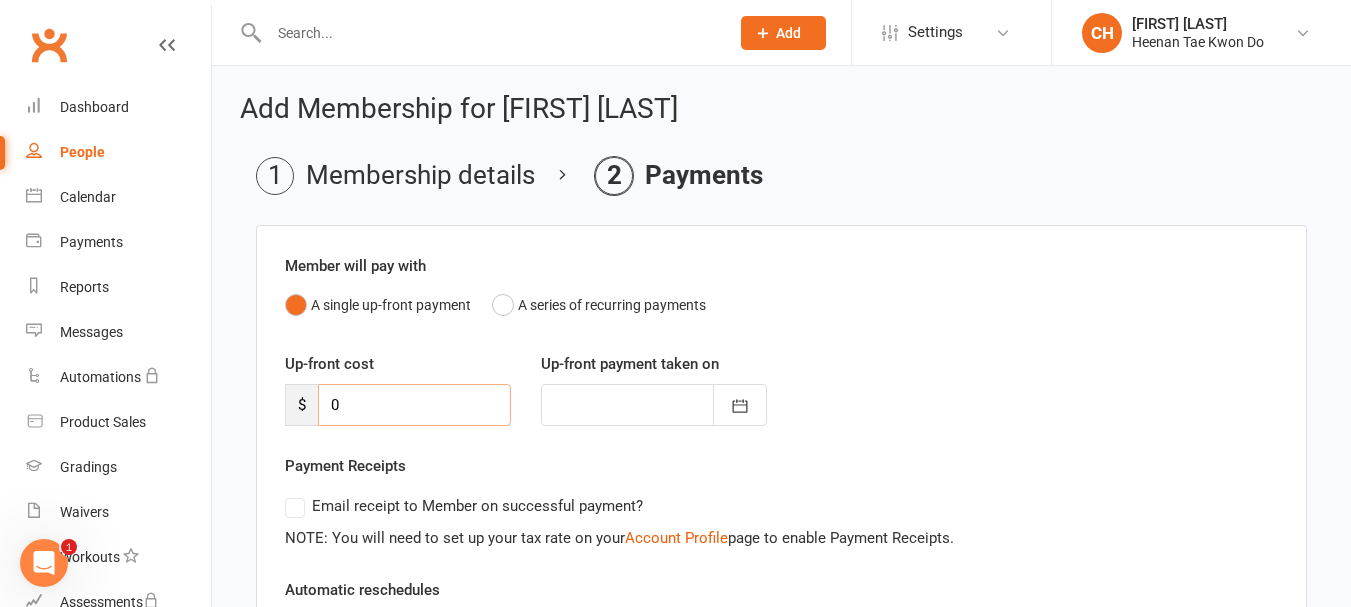 drag, startPoint x: 357, startPoint y: 411, endPoint x: 277, endPoint y: 401, distance: 80.622574 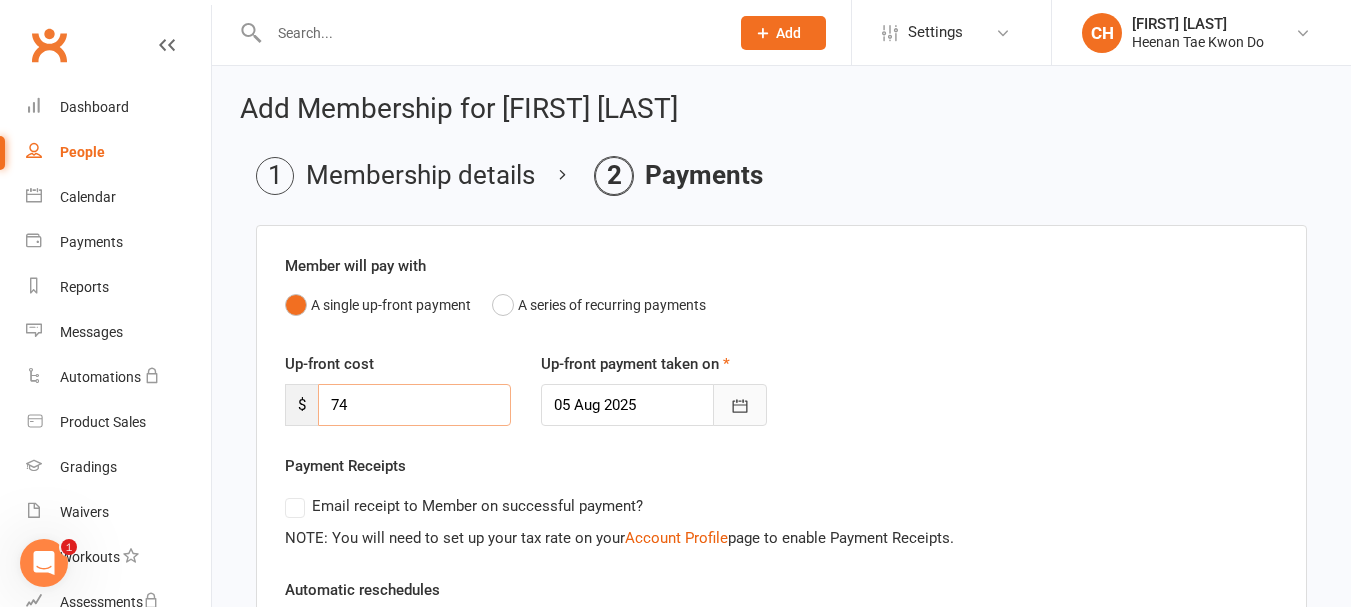 type on "74" 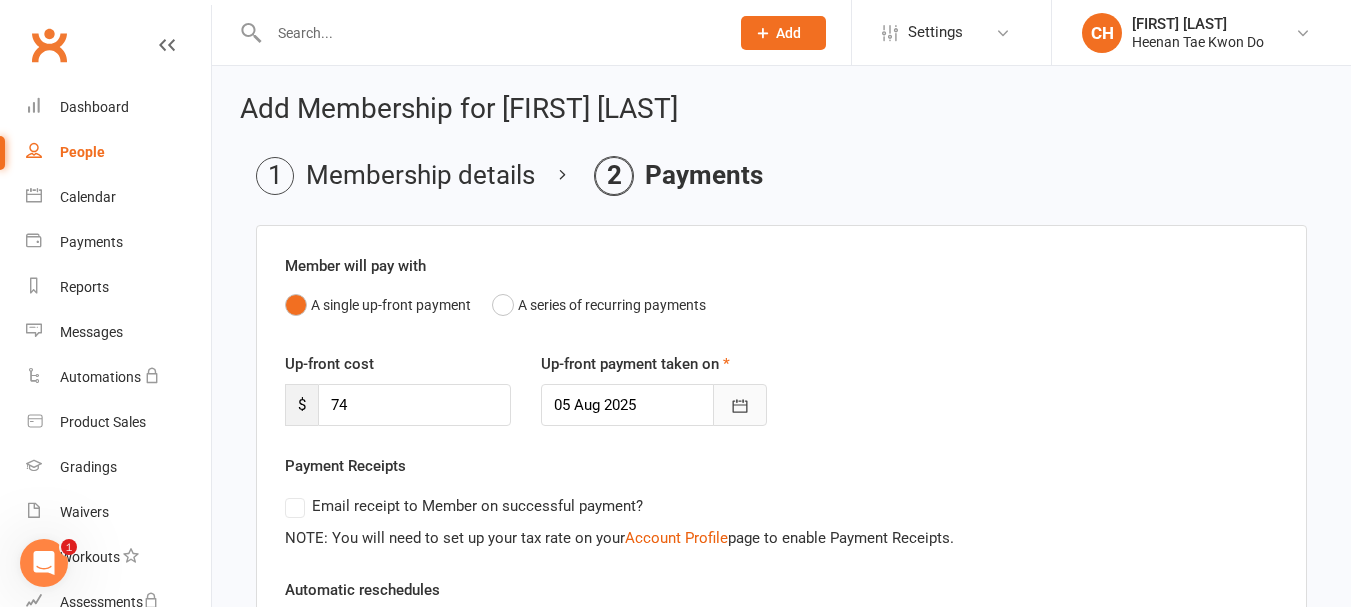 click 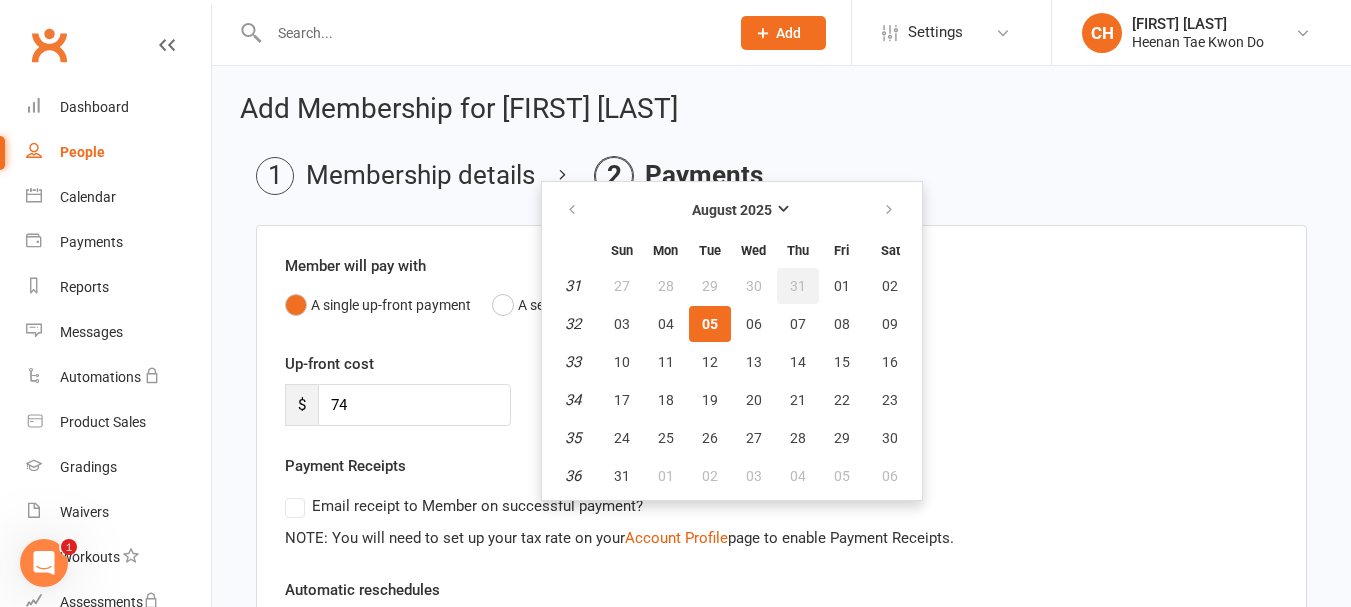 click on "31" at bounding box center (798, 286) 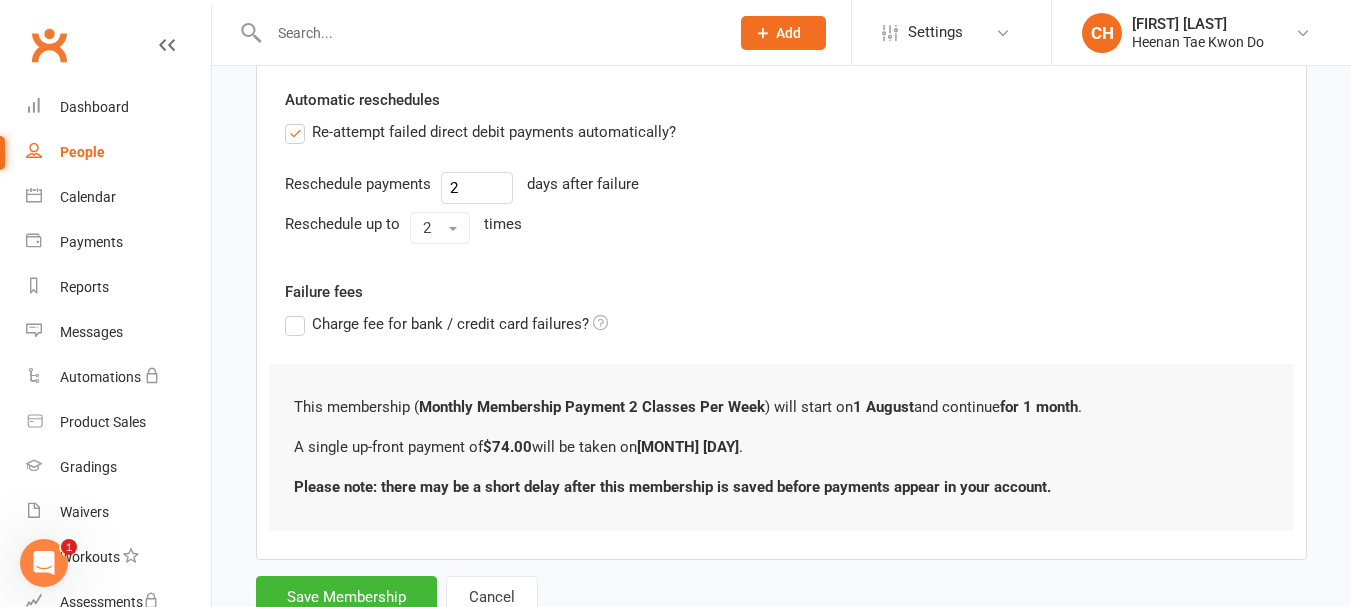 scroll, scrollTop: 600, scrollLeft: 0, axis: vertical 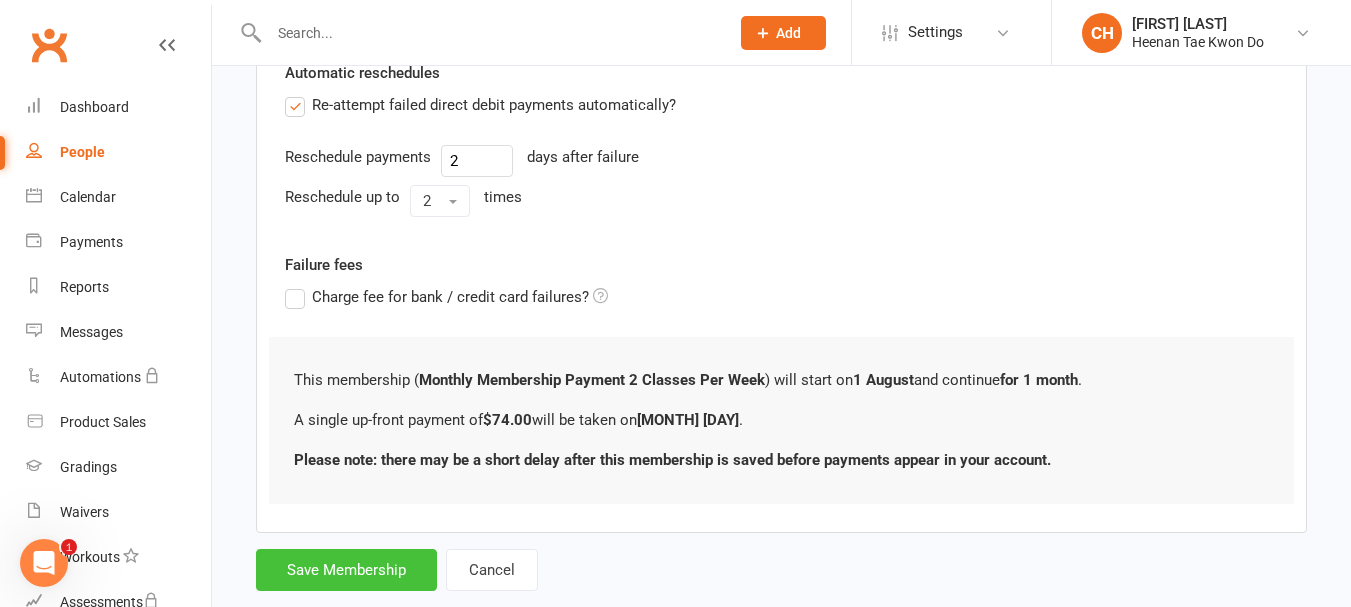 click on "Save Membership" at bounding box center (346, 570) 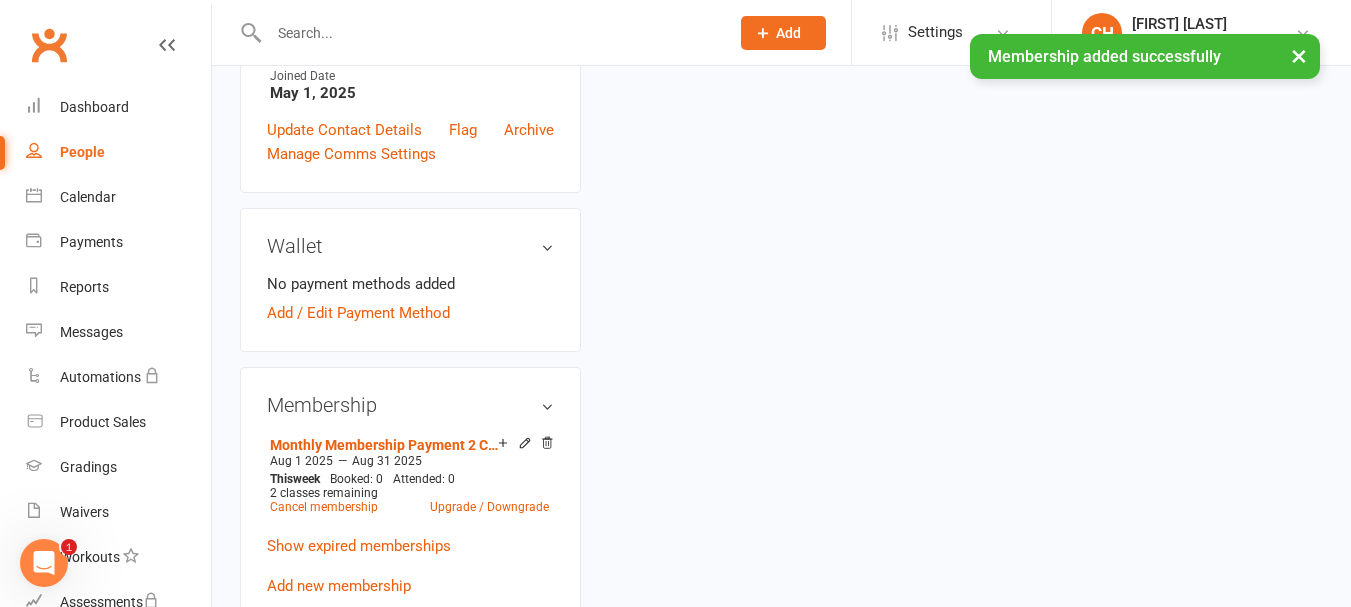 scroll, scrollTop: 0, scrollLeft: 0, axis: both 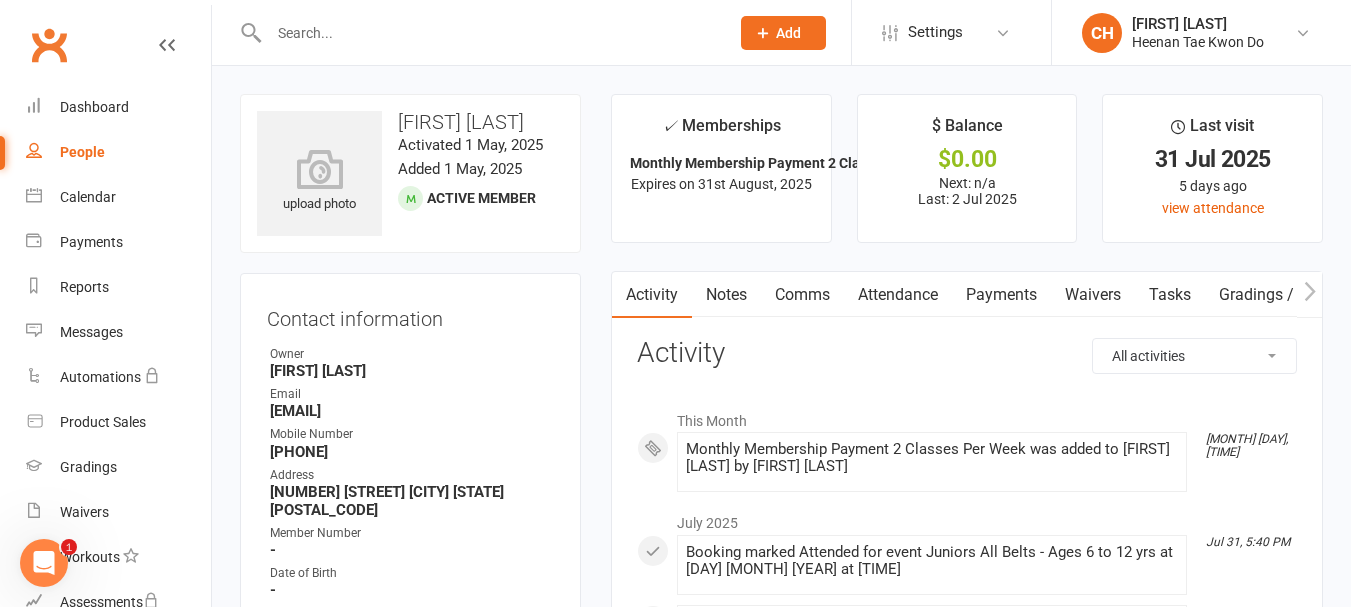 click at bounding box center (489, 33) 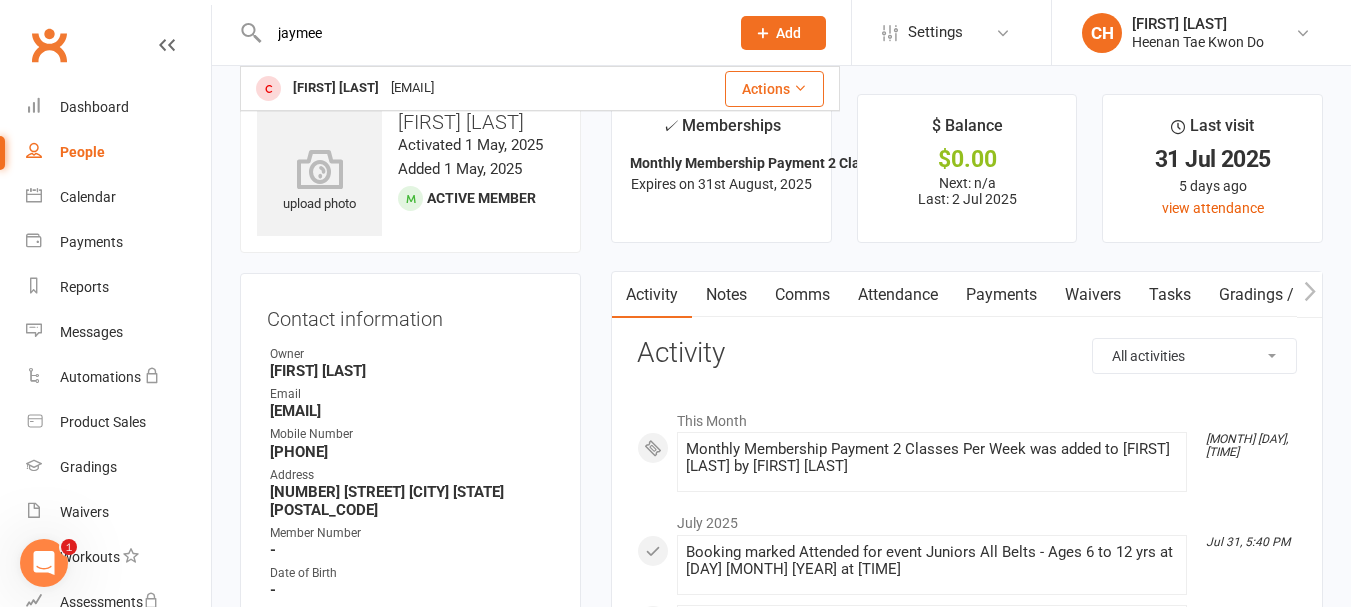 type on "jaymee" 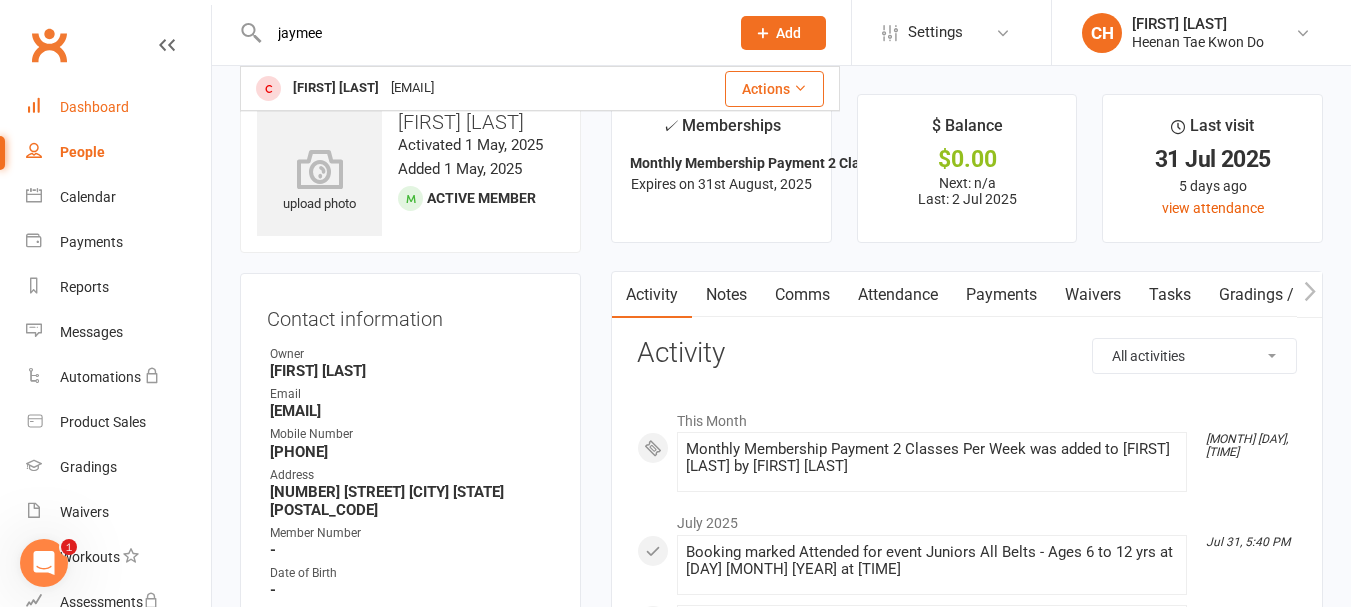 click on "Dashboard" at bounding box center (94, 107) 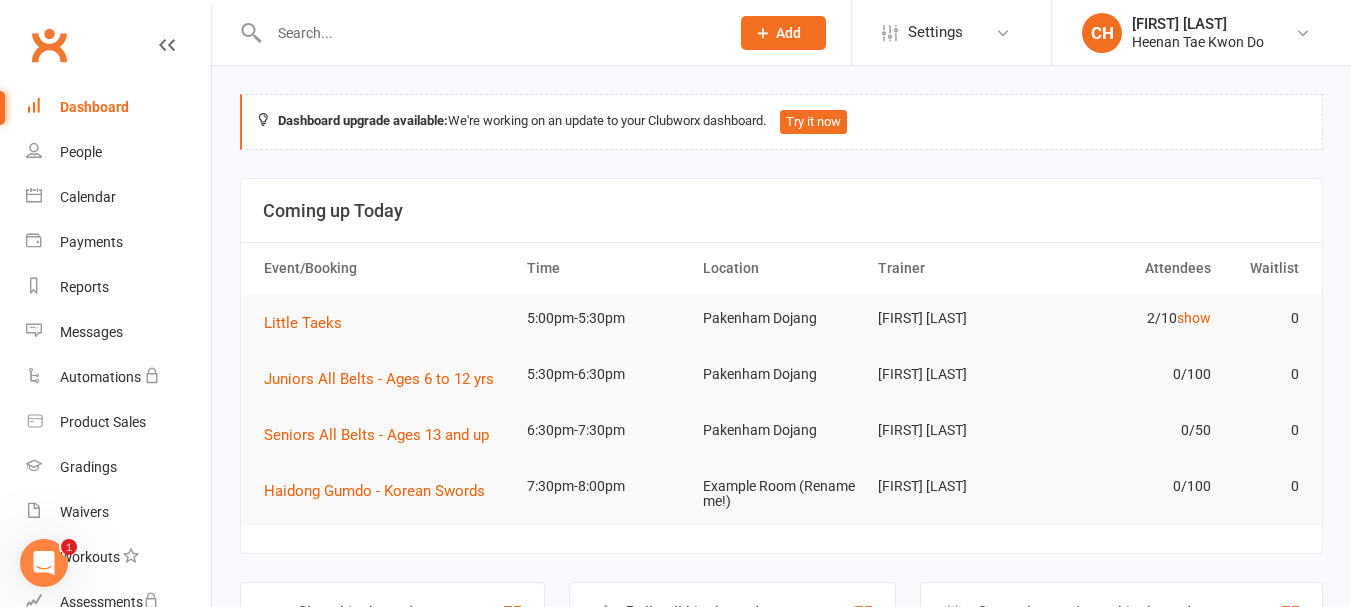 click at bounding box center (489, 33) 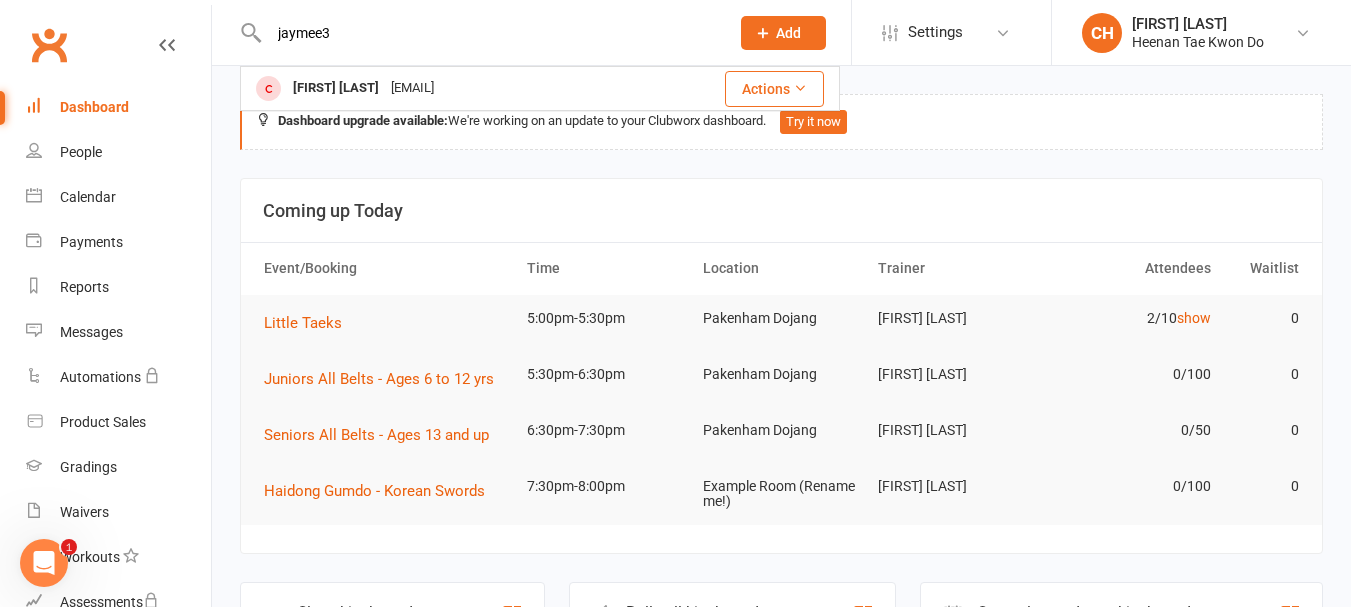 type on "jaymee3" 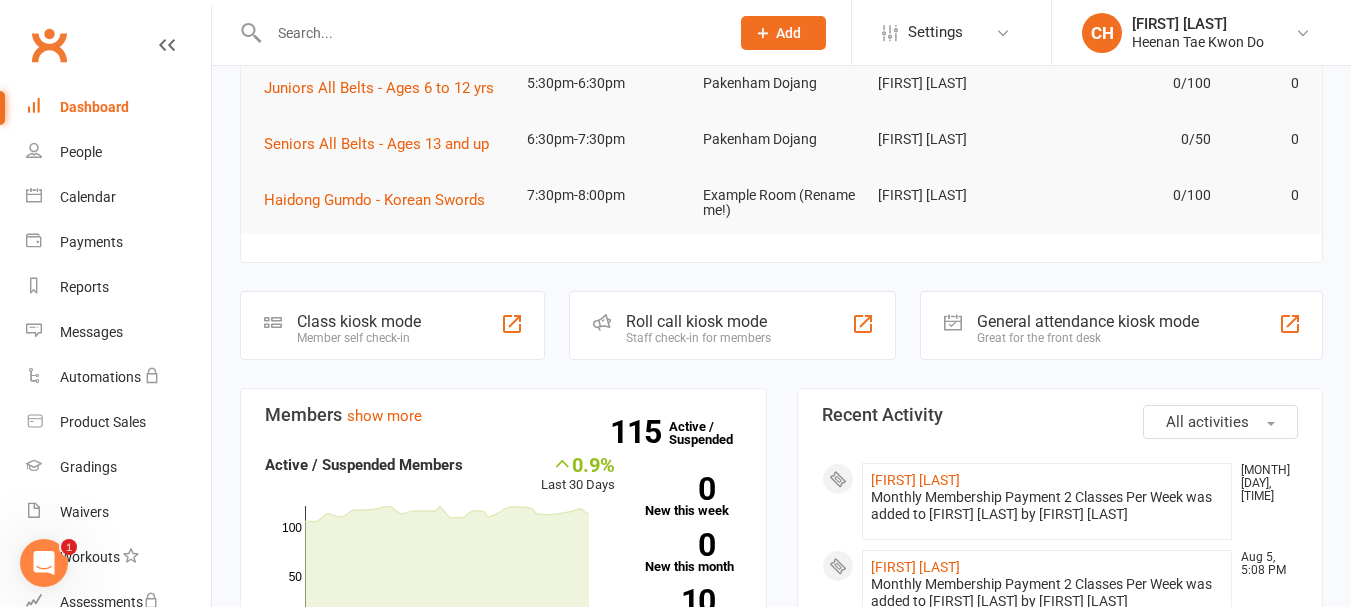 scroll, scrollTop: 300, scrollLeft: 0, axis: vertical 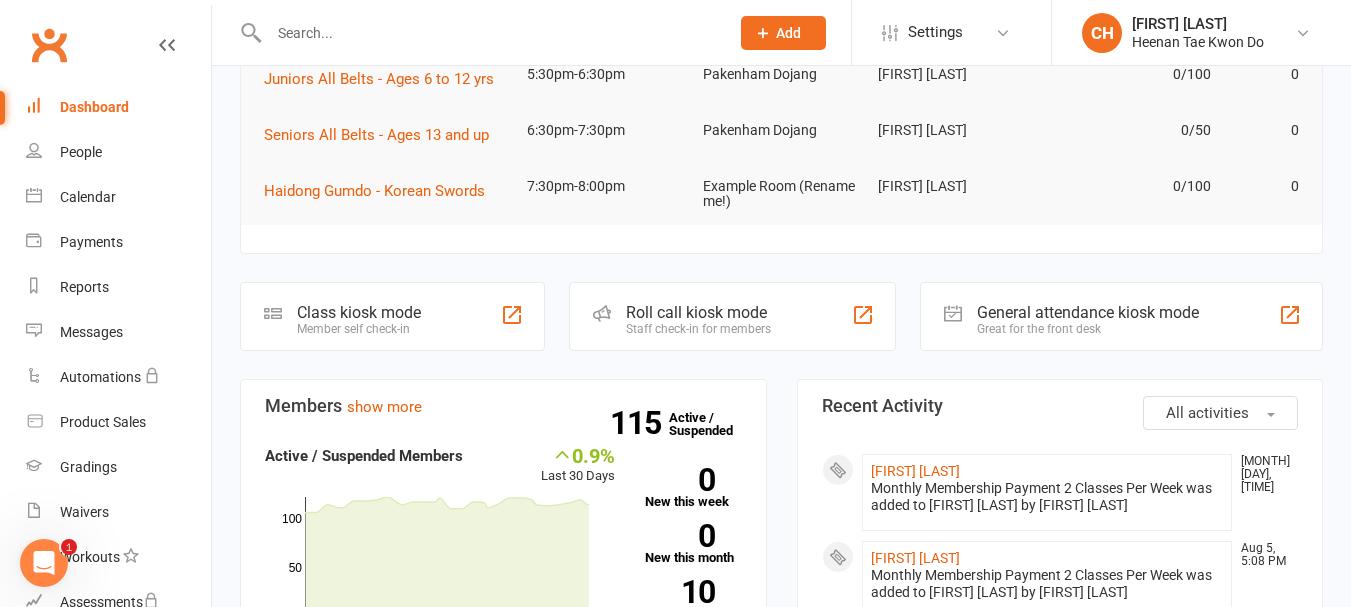 click on "Roll call kiosk mode" 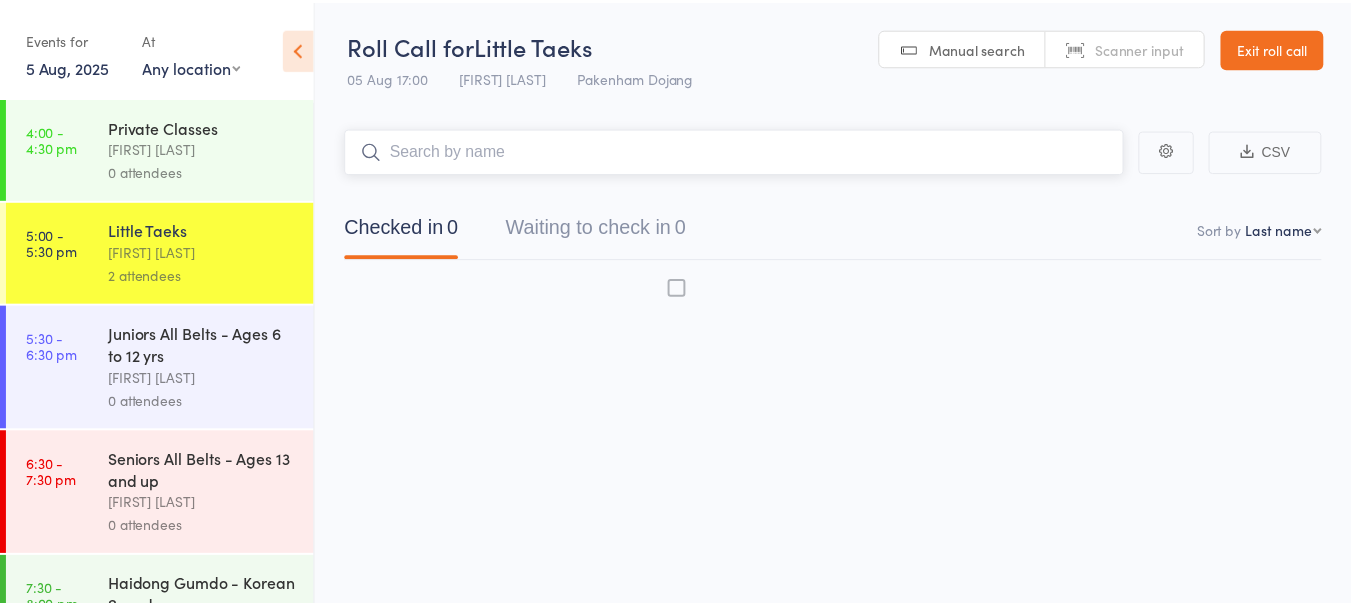 scroll, scrollTop: 0, scrollLeft: 0, axis: both 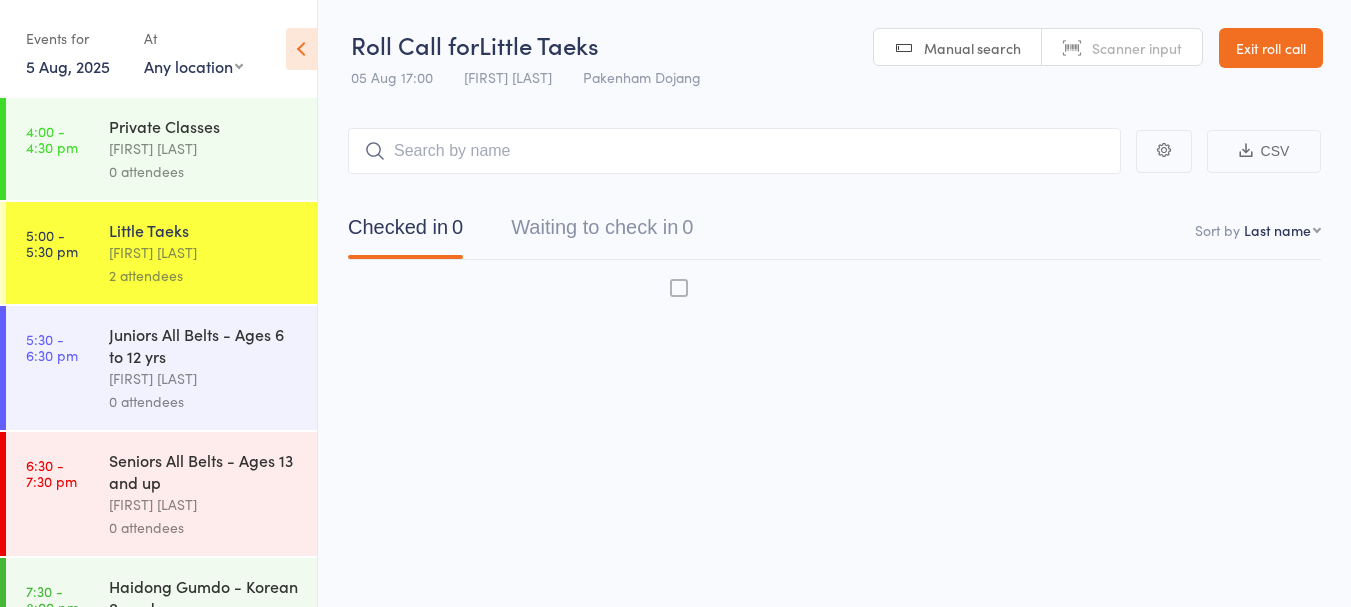 click on "Juniors All Belts - Ages 6 to 12 yrs" at bounding box center [204, 345] 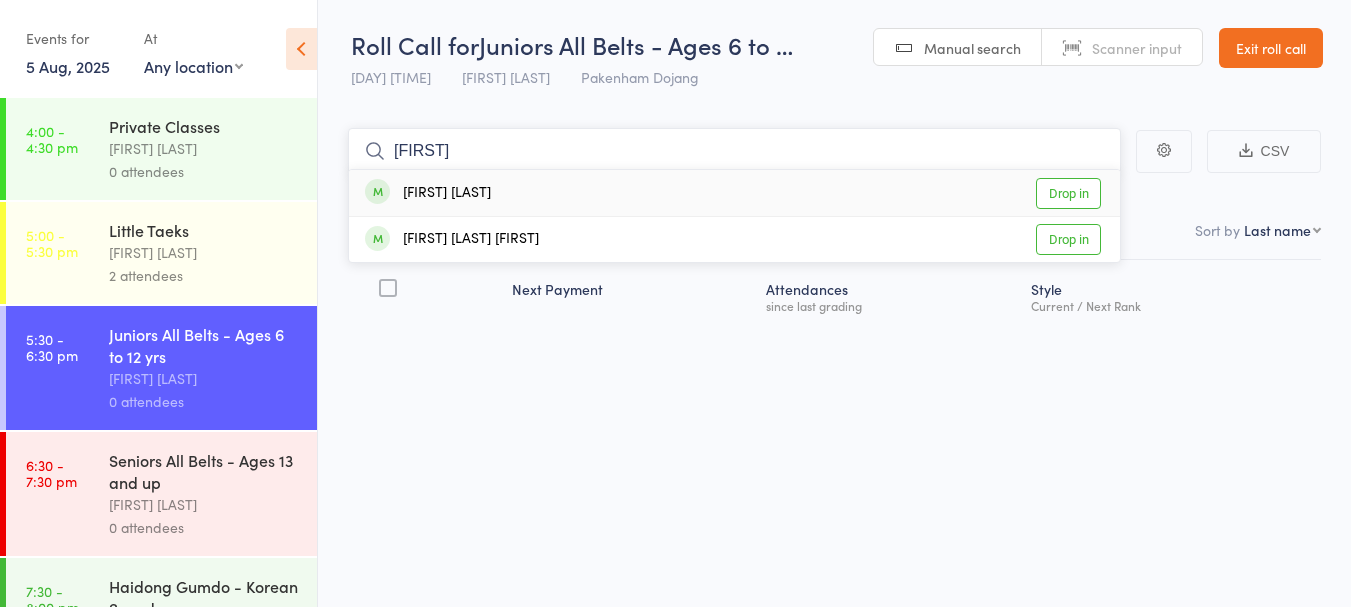 type on "[FIRST]" 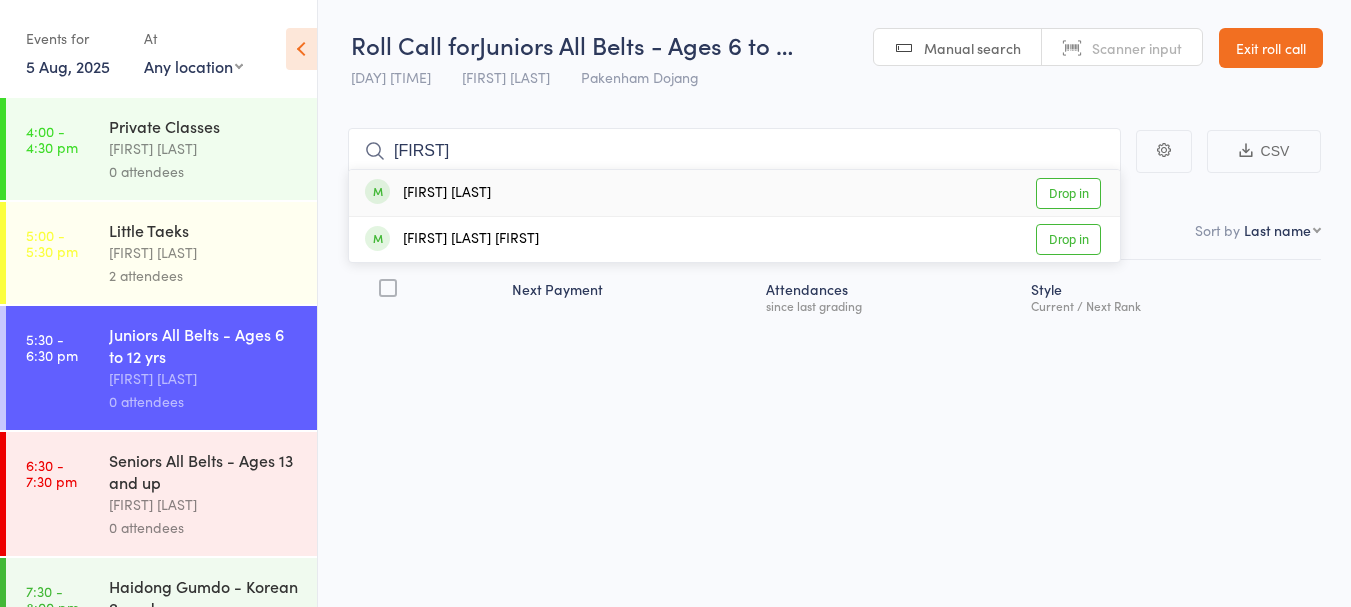 click on "Drop in" at bounding box center [1068, 193] 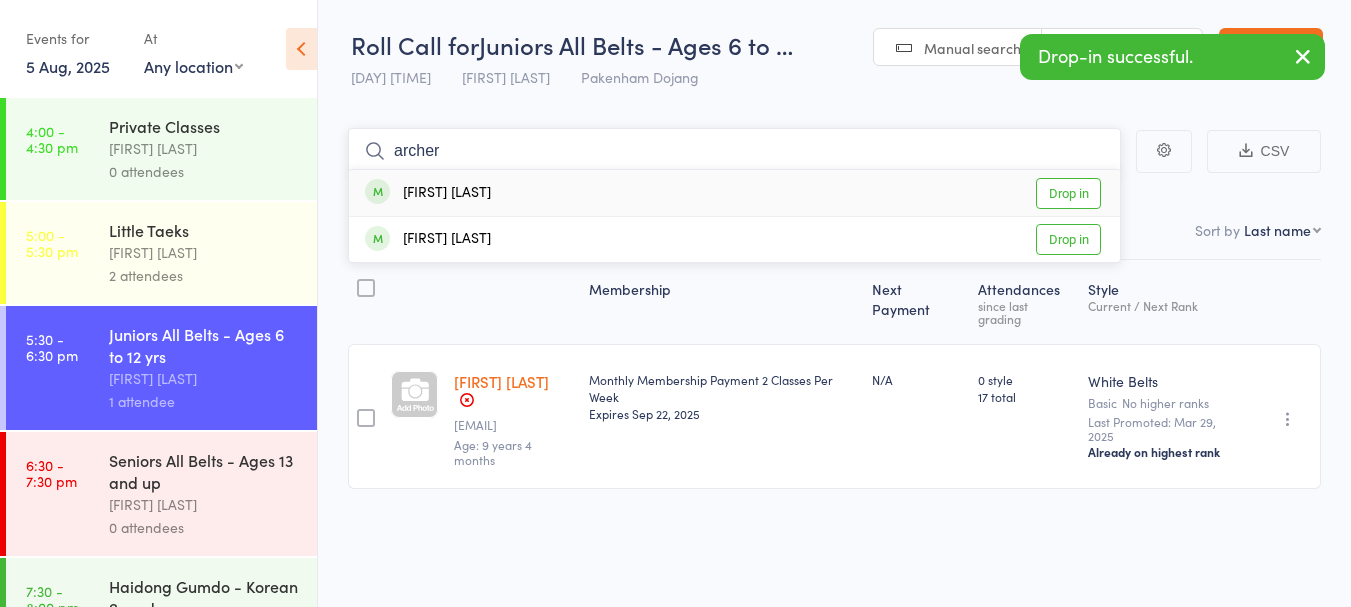type on "archer" 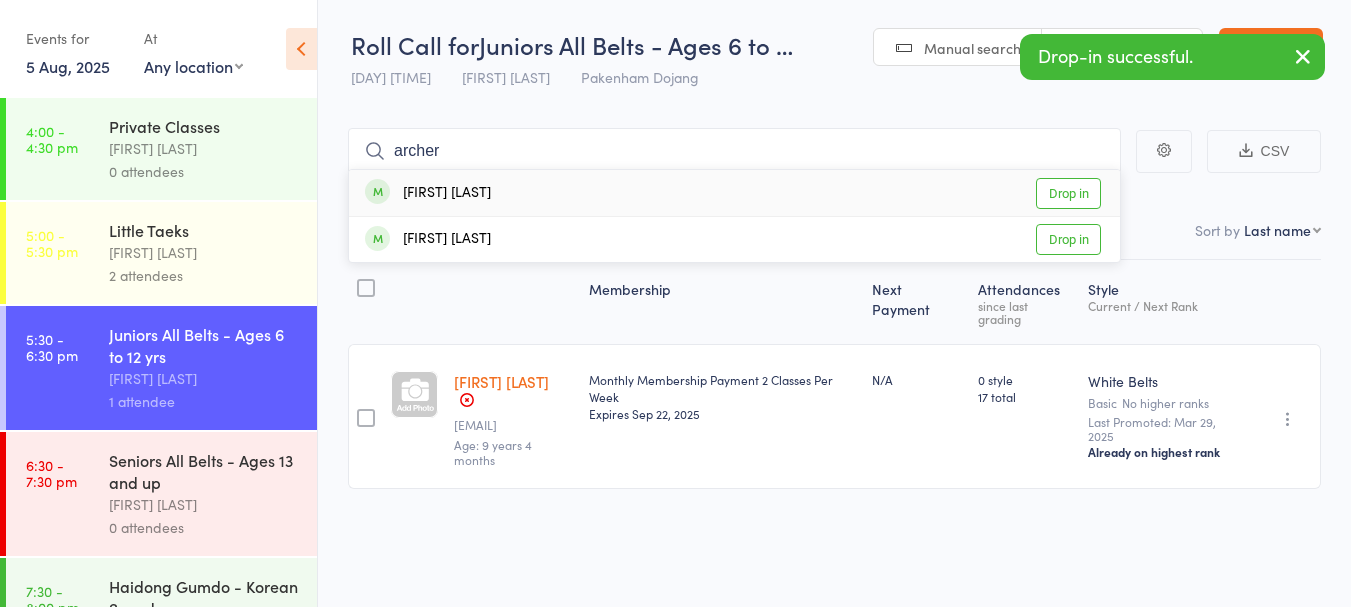 click on "Drop in" at bounding box center [1068, 193] 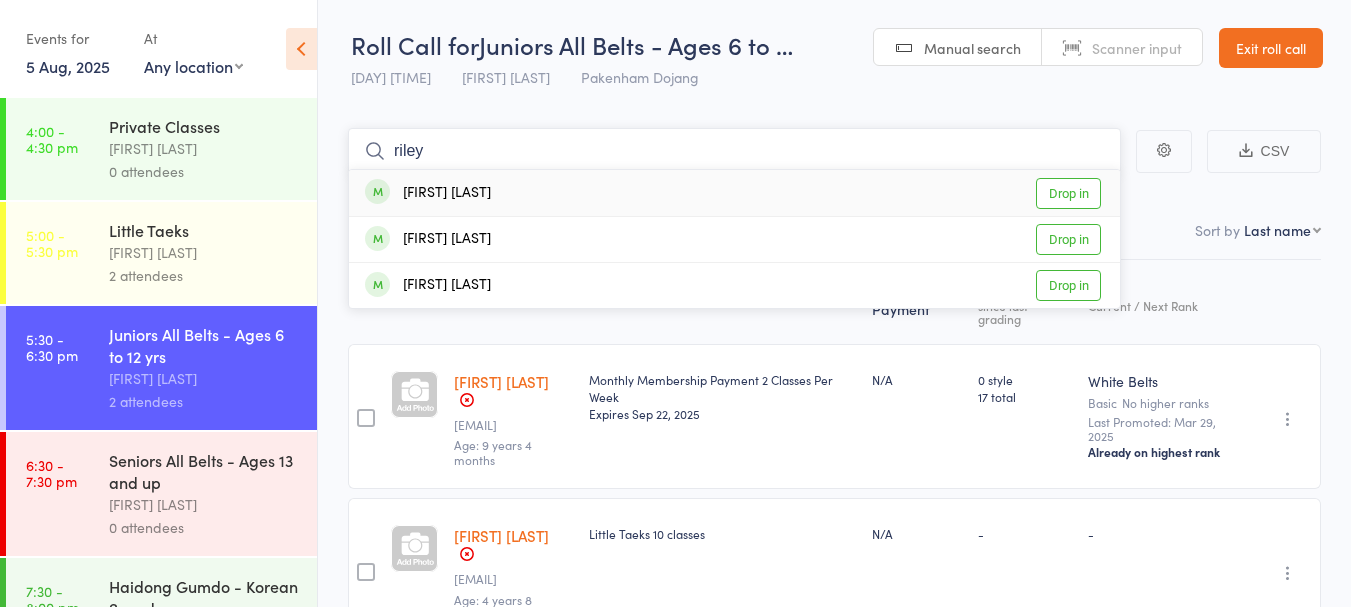 type on "riley" 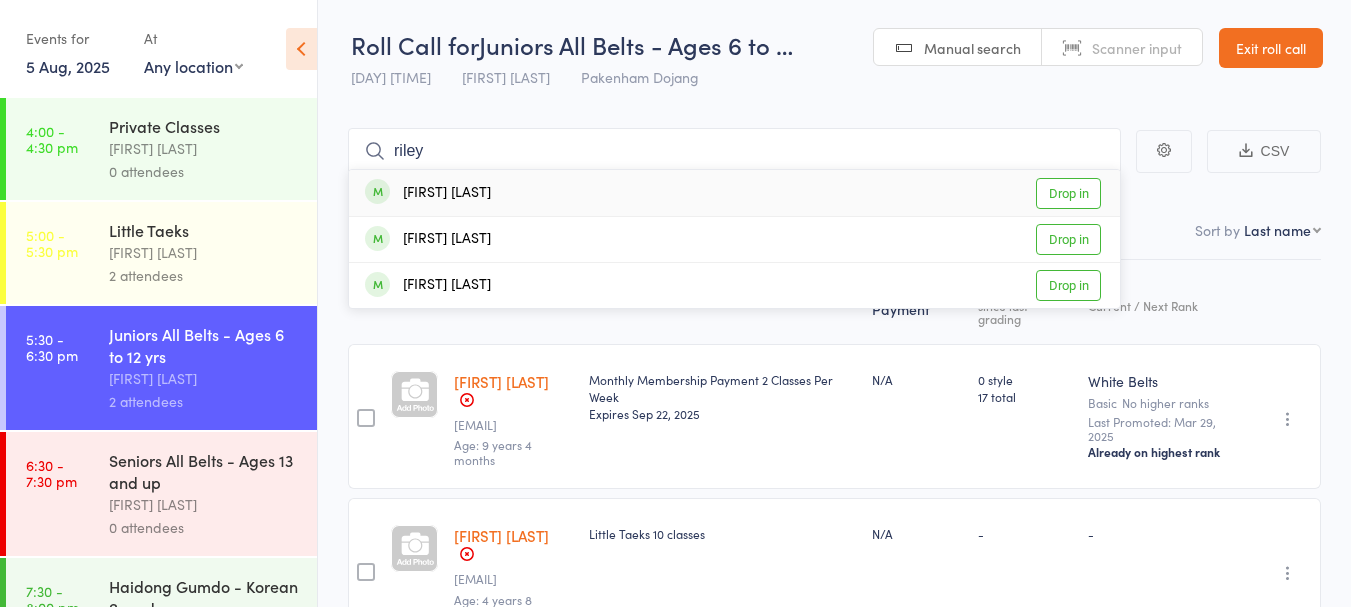 click on "Drop in" at bounding box center (1068, 193) 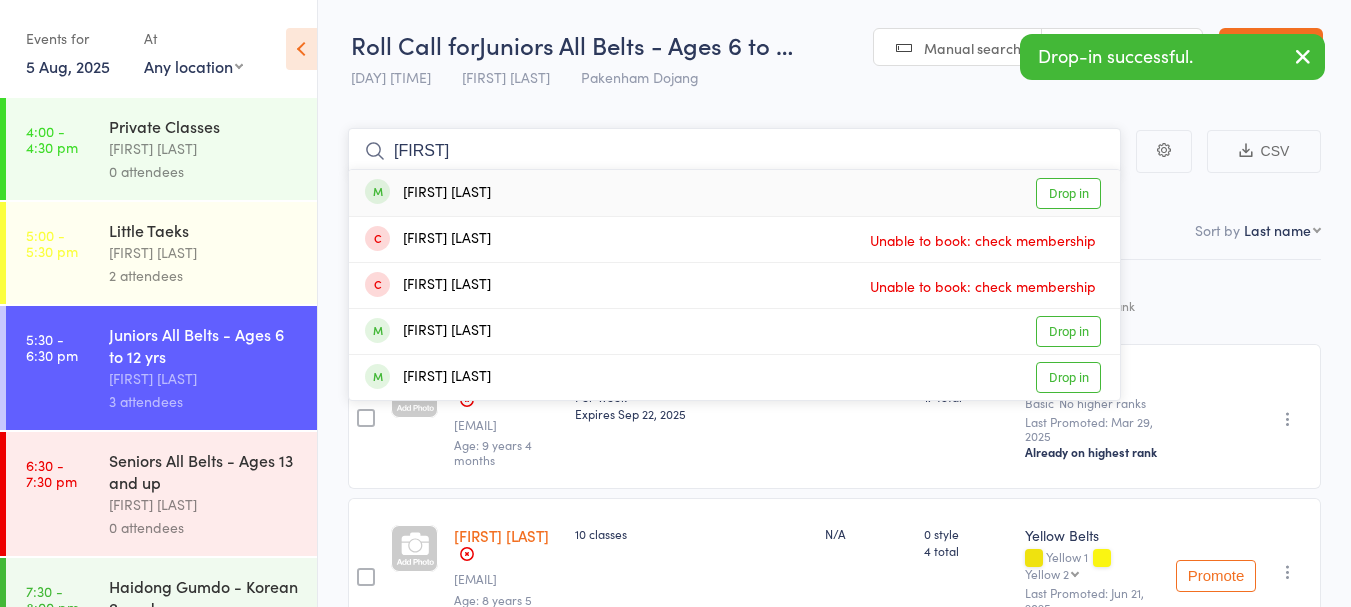 type on "[FIRST]" 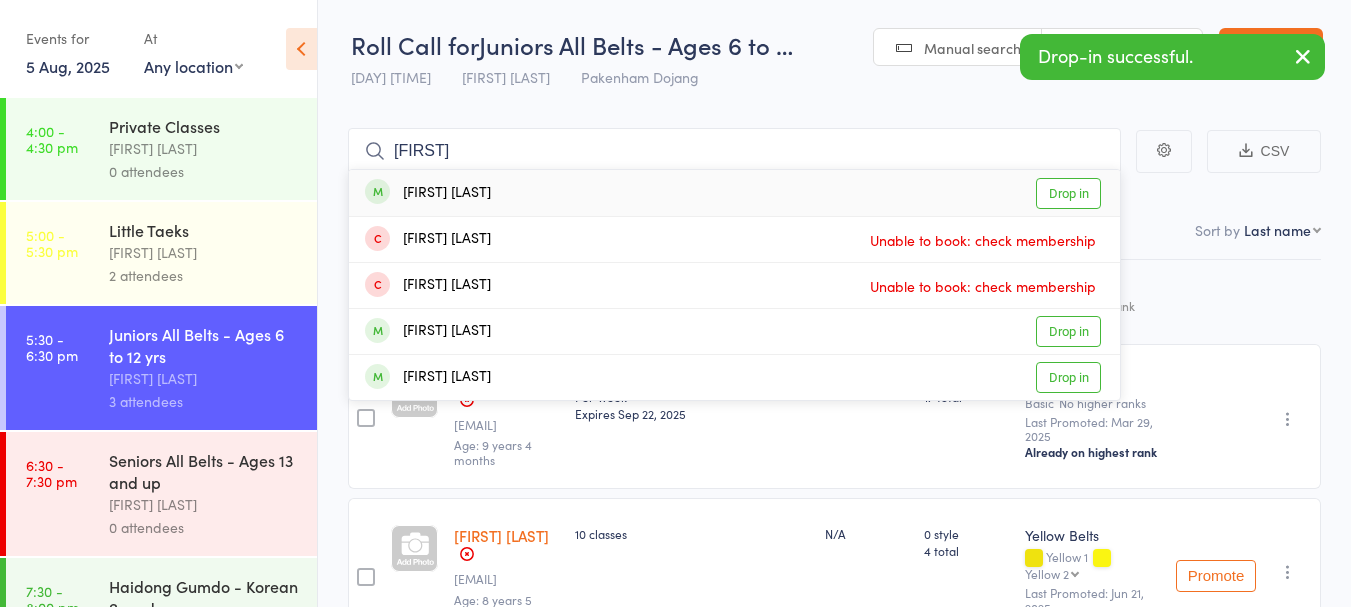 click on "Drop in" at bounding box center [1068, 193] 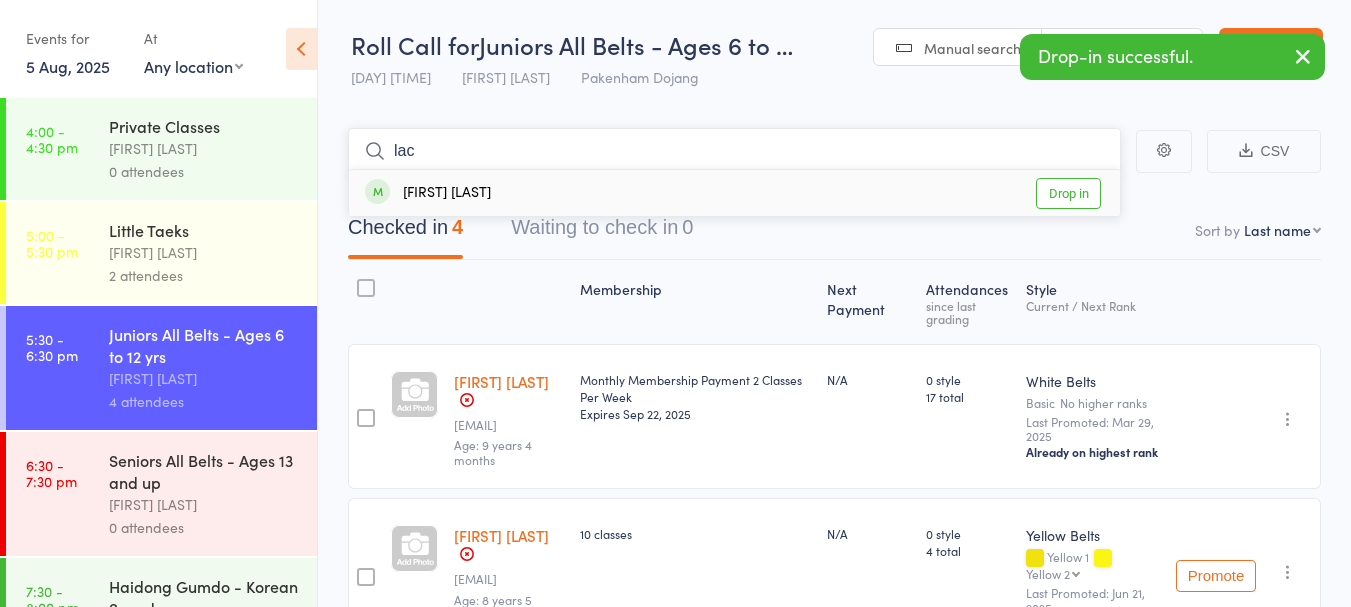 type on "lac" 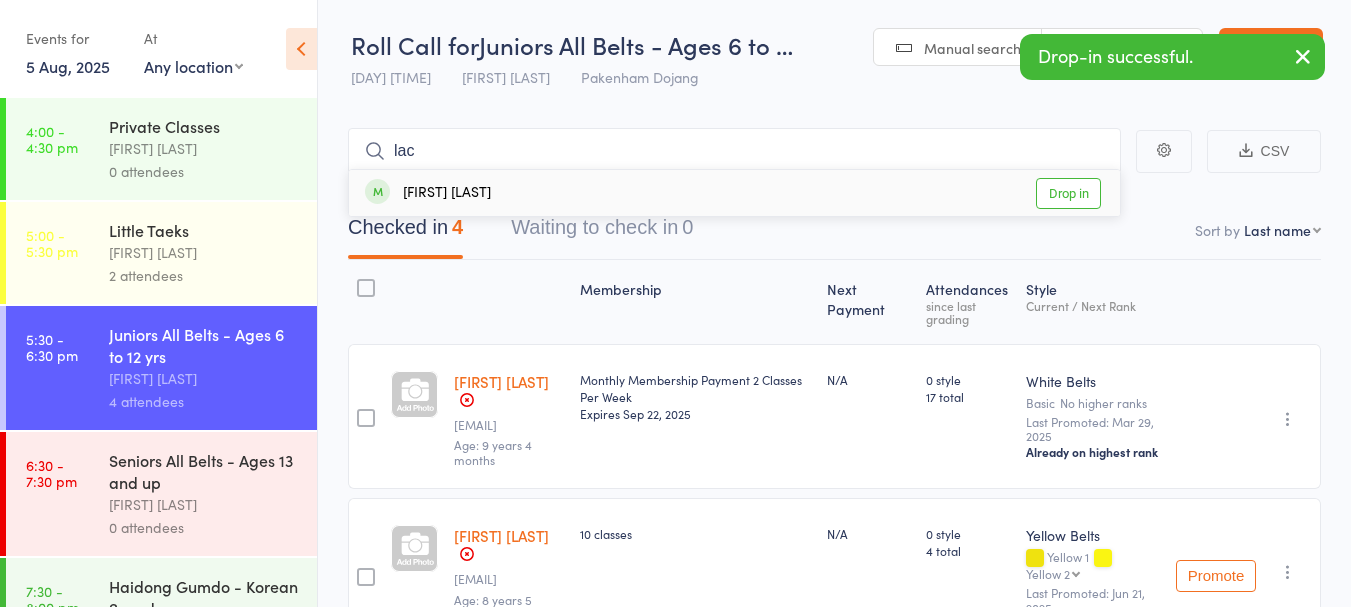 click on "Drop in" at bounding box center (1068, 193) 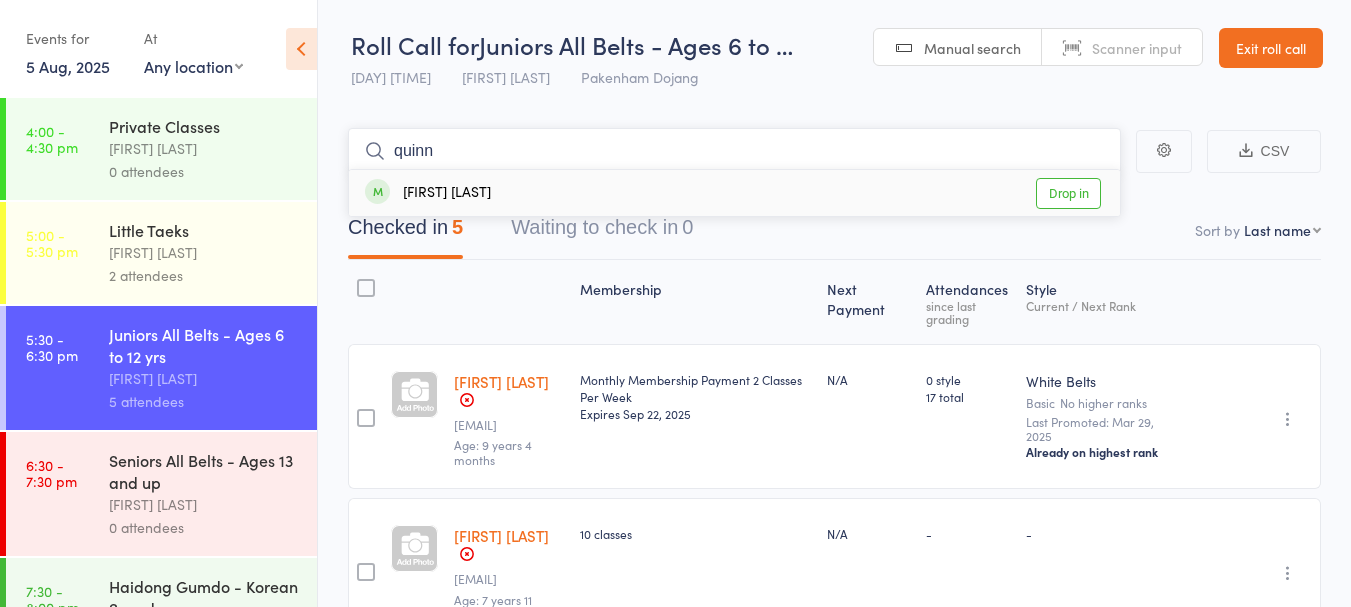 type on "quinn" 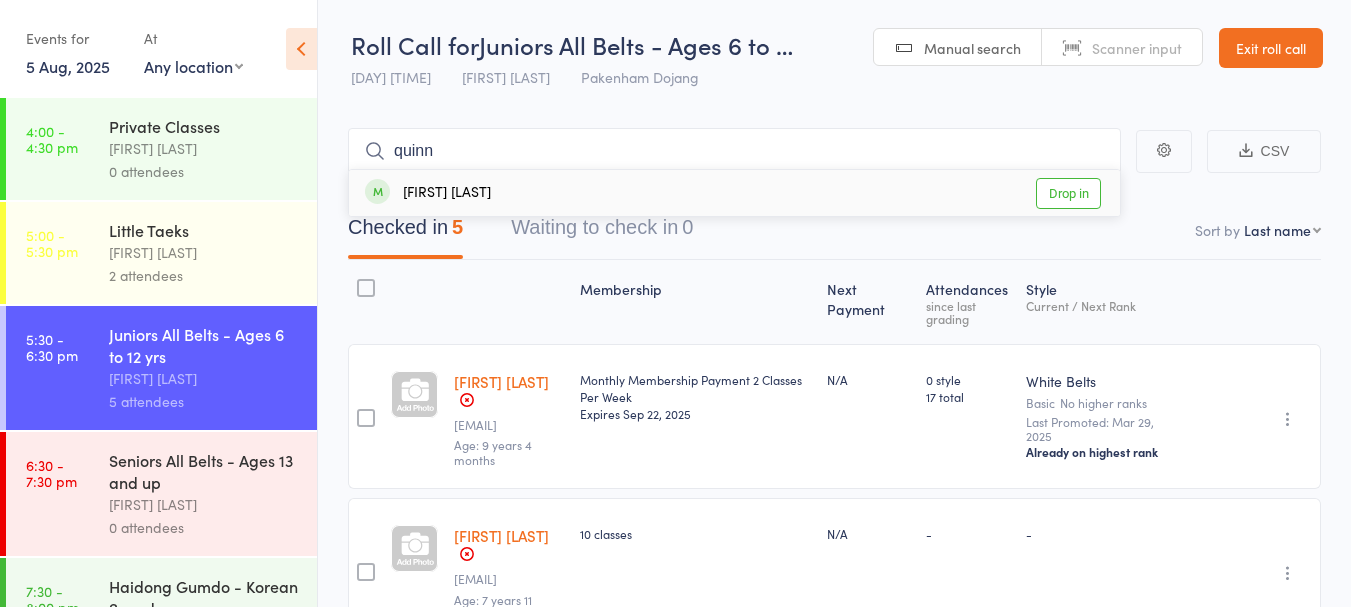 click on "Drop in" at bounding box center [1068, 193] 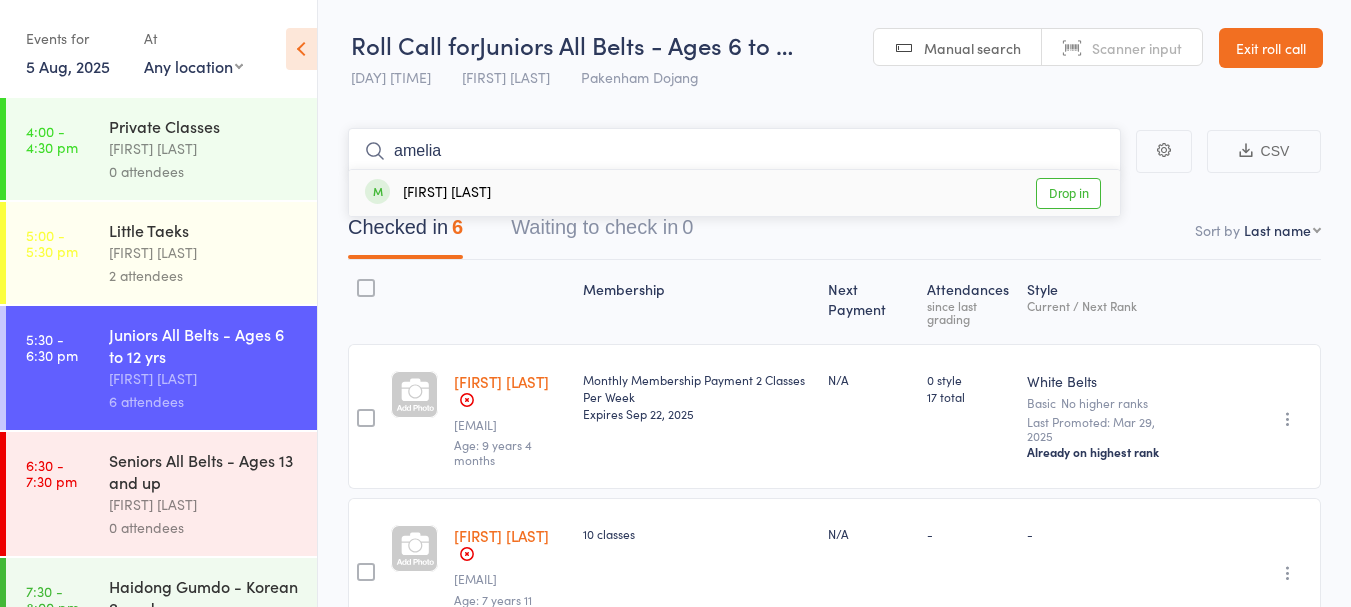 type on "amelia" 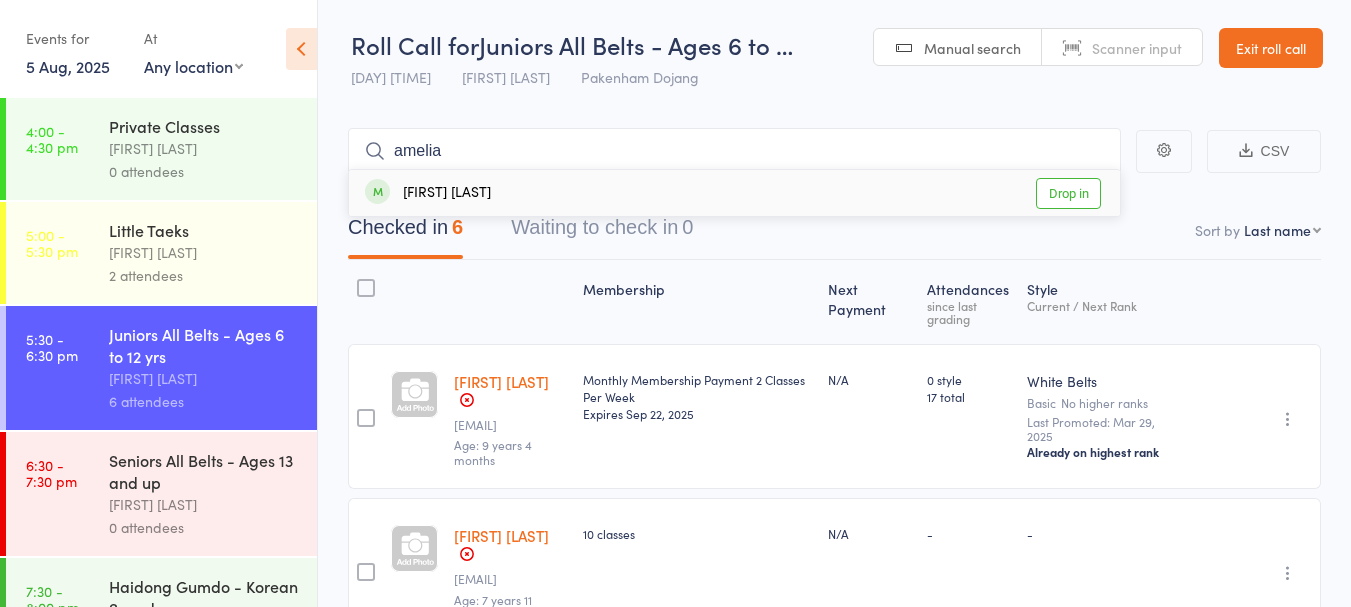 click on "Drop in" at bounding box center (1068, 193) 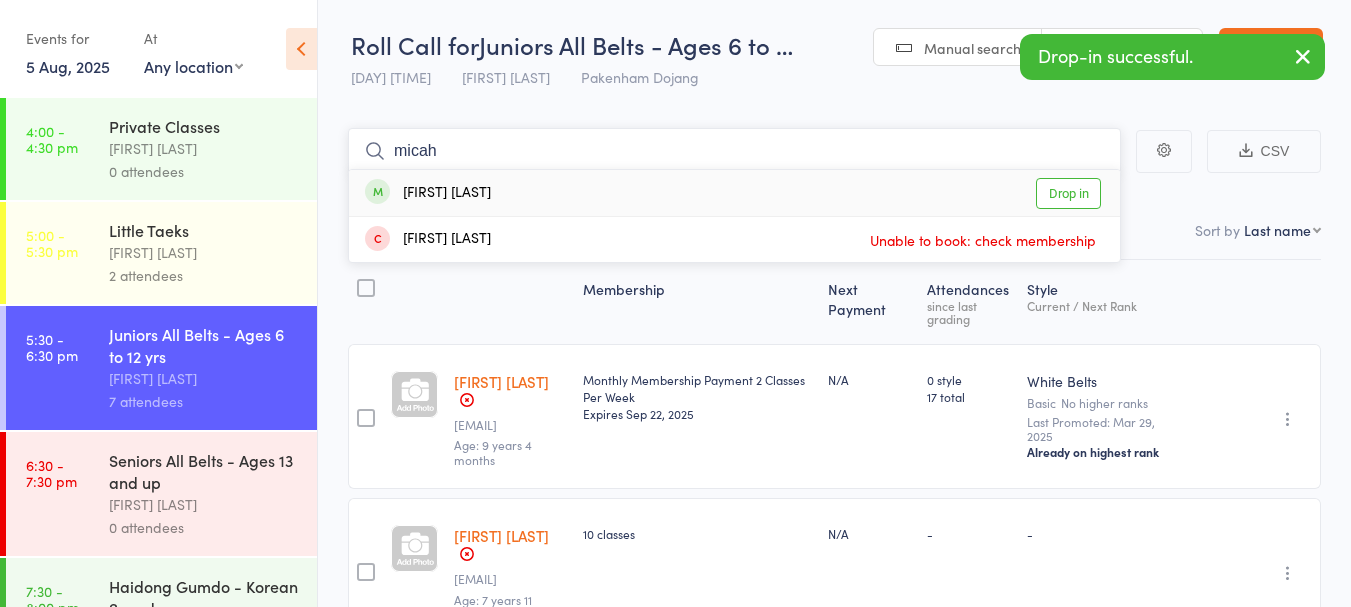 type on "micah" 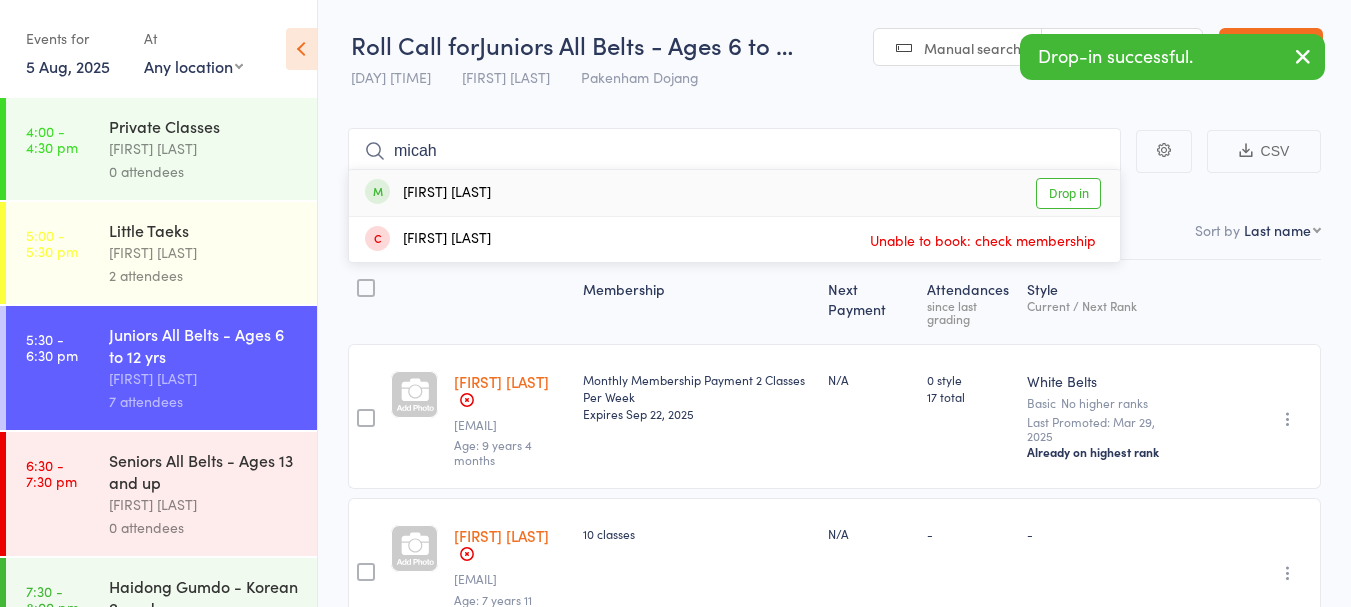 click on "Drop in" at bounding box center [1068, 193] 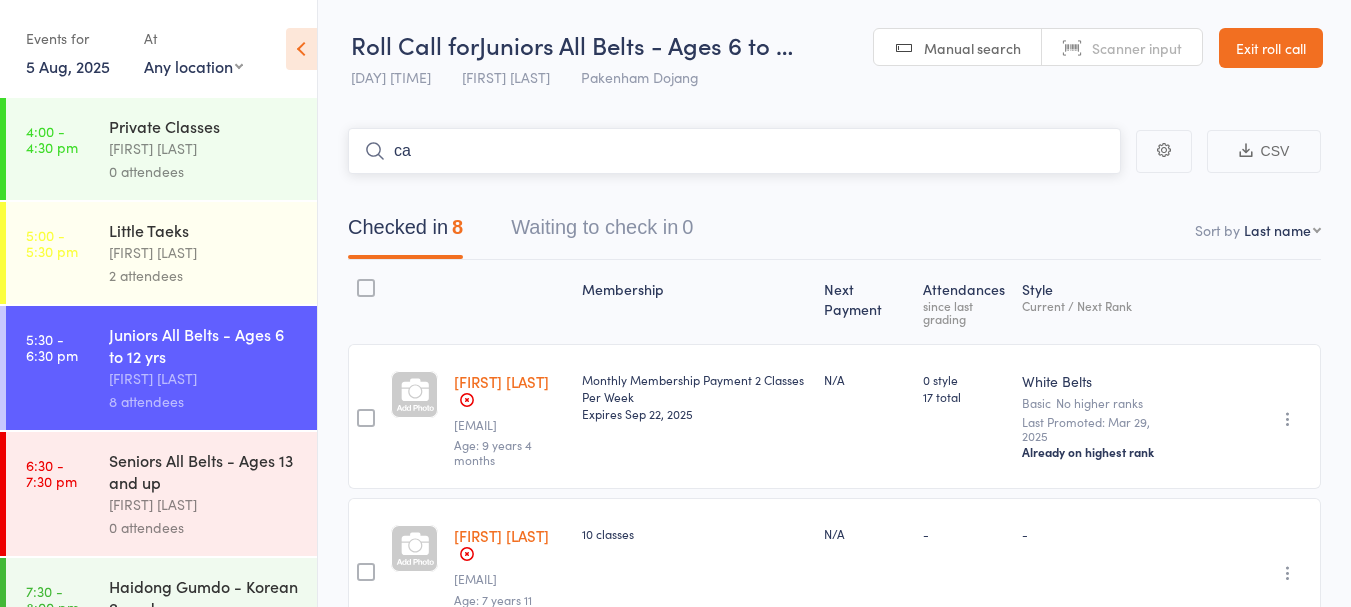 type on "c" 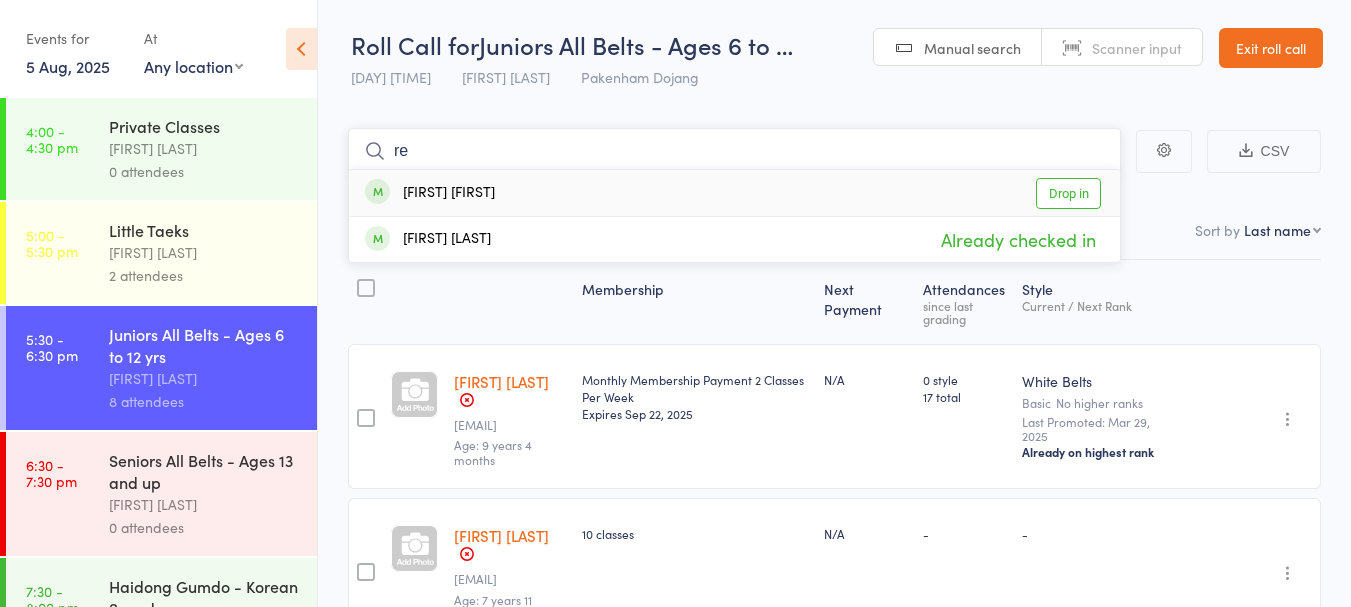 type on "r" 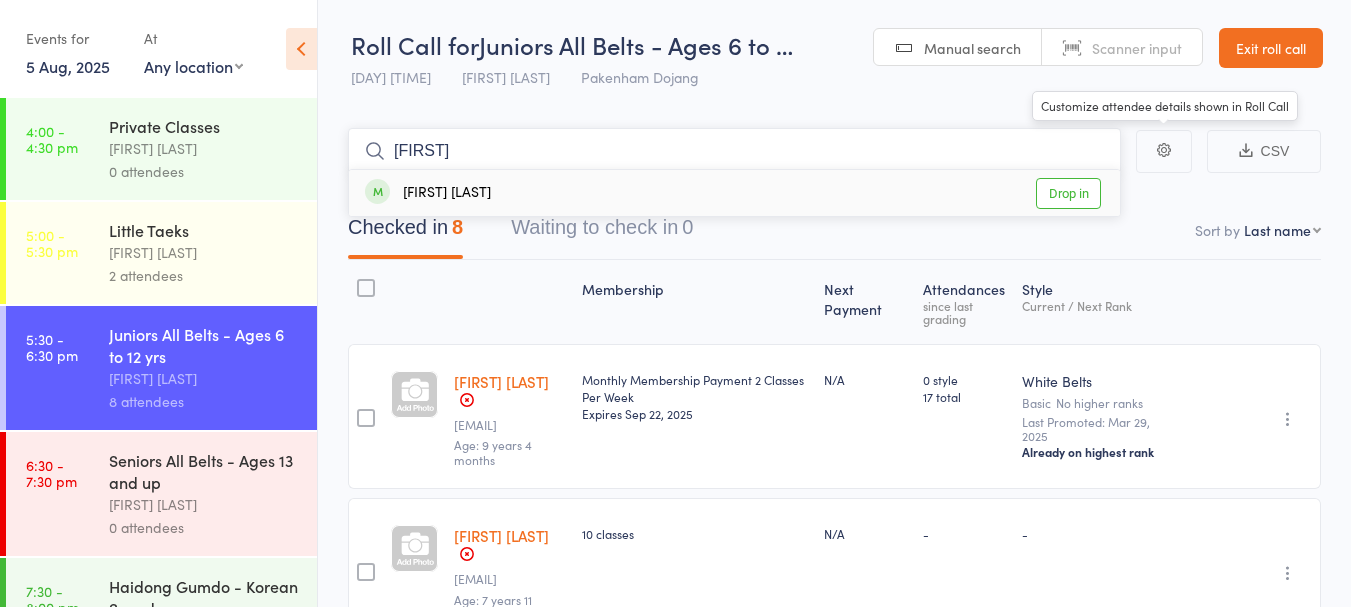 type on "[FIRST]" 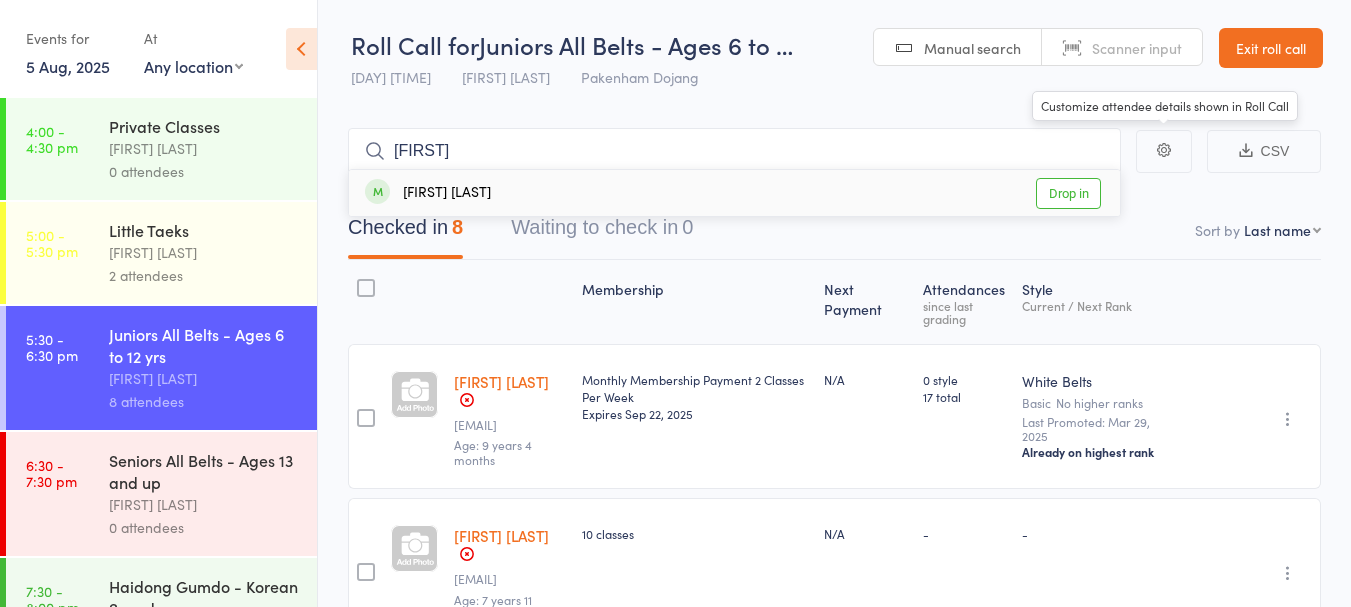 click on "Drop in" at bounding box center (1068, 193) 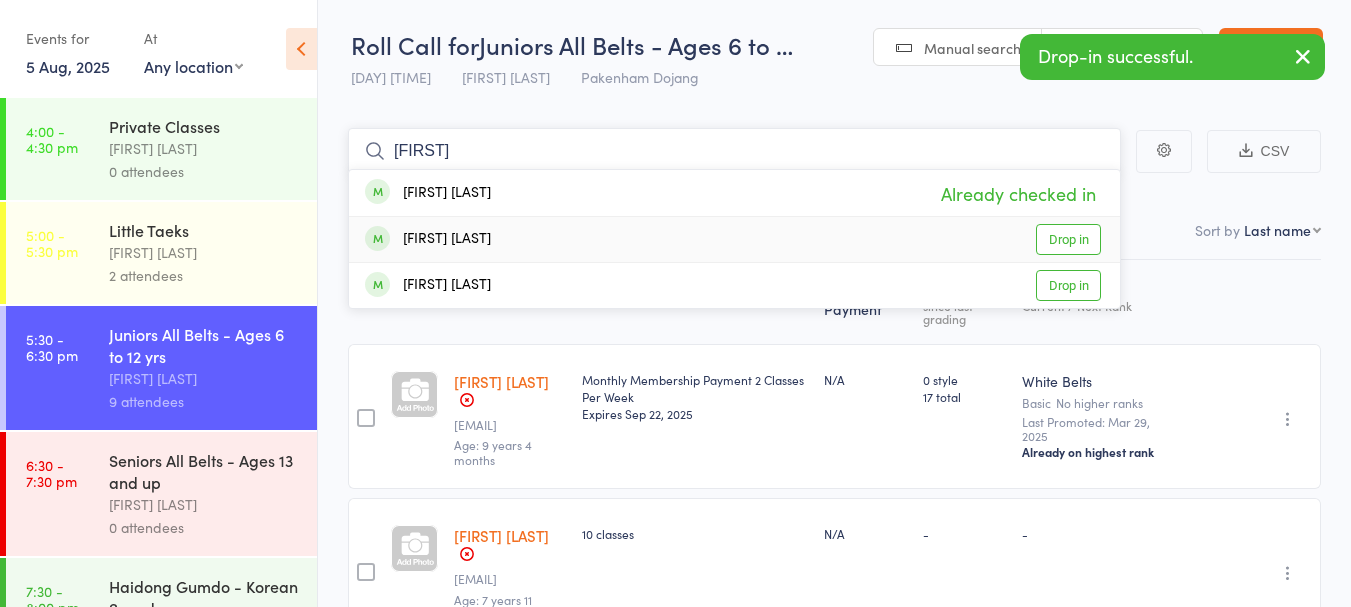 type on "[FIRST]" 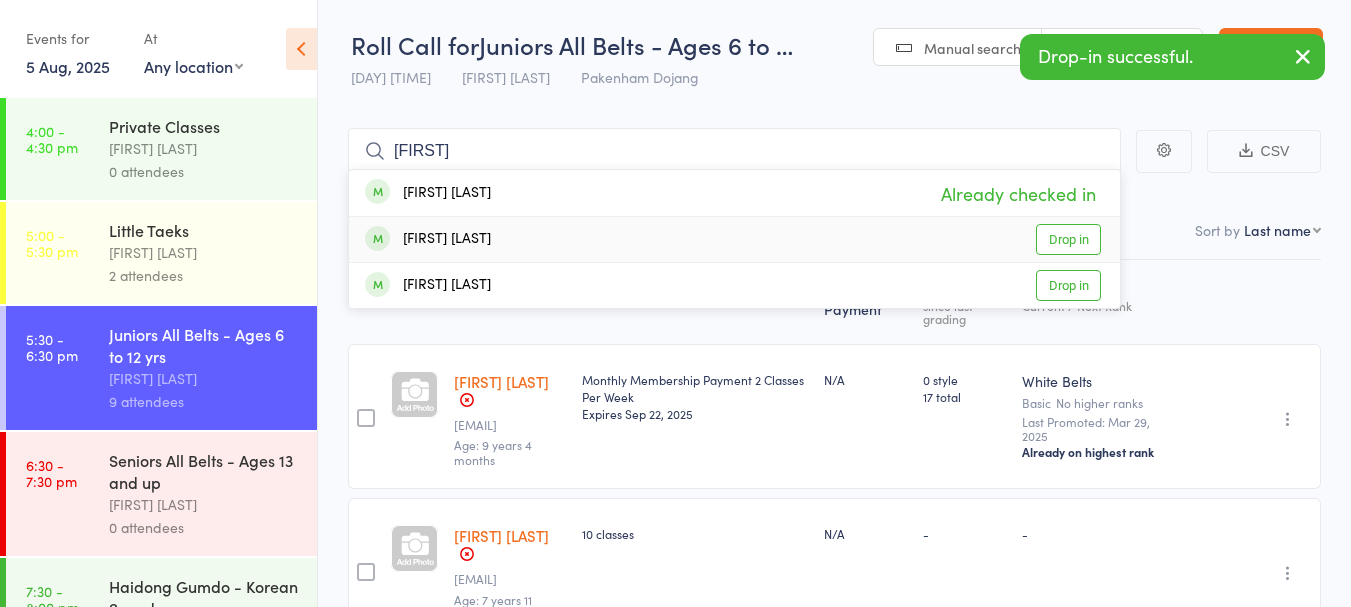 click on "Drop in" at bounding box center (1068, 239) 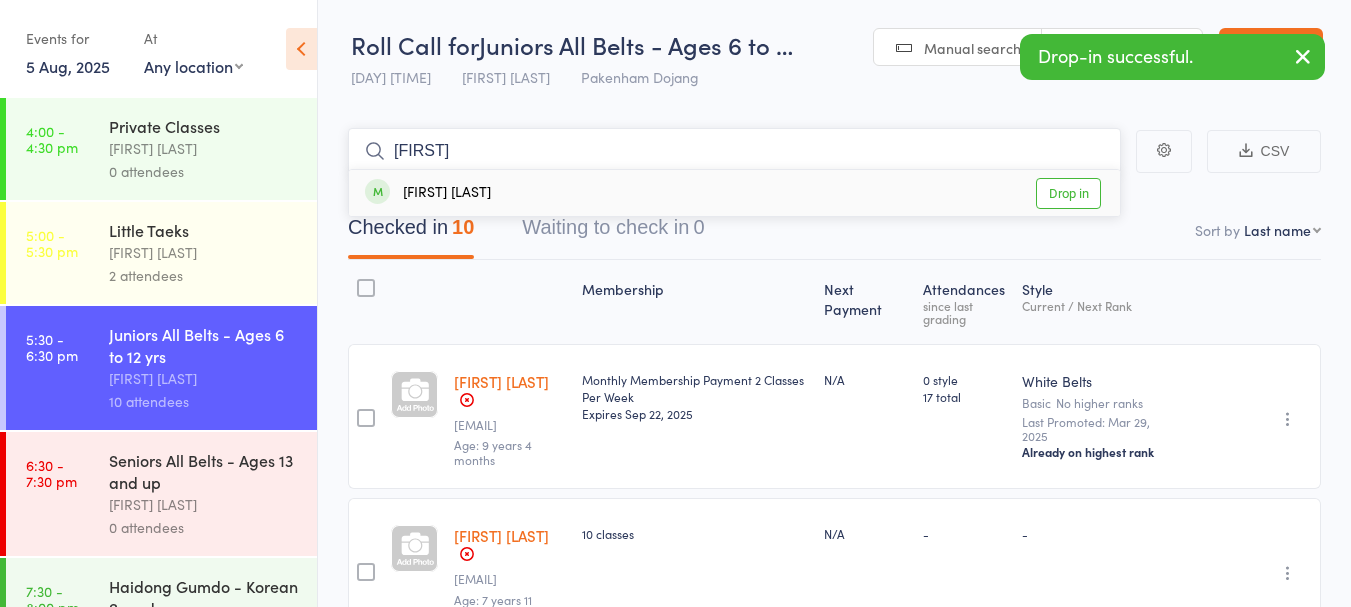 type on "[FIRST]" 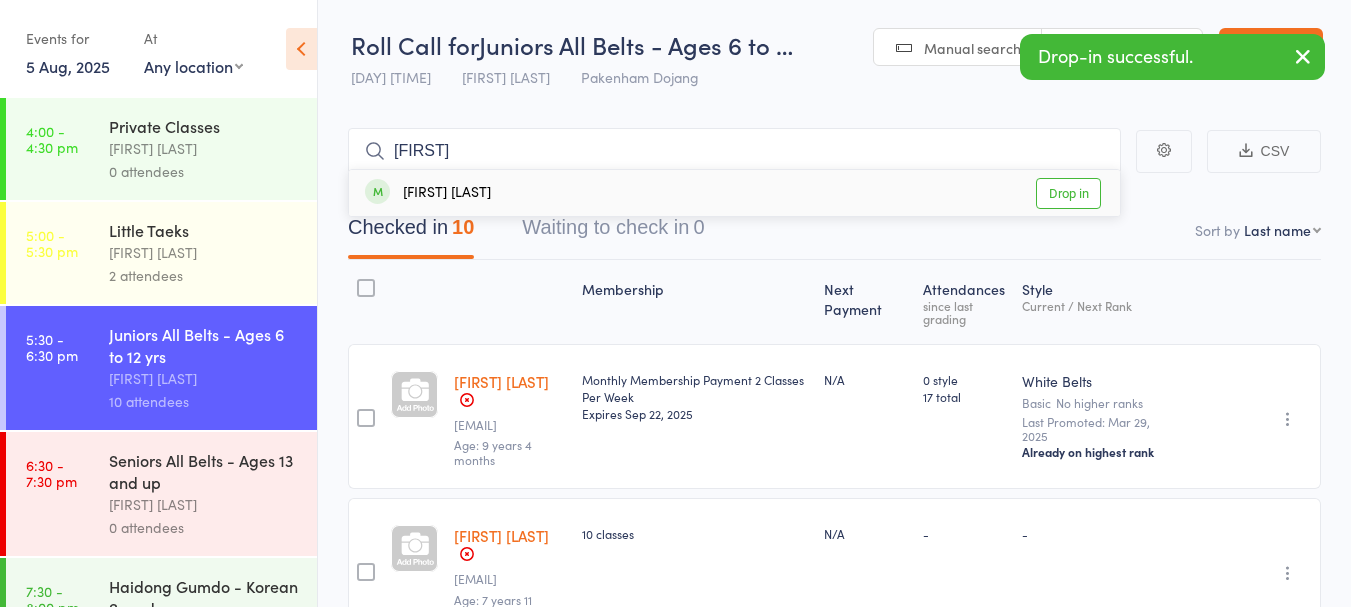 click on "Drop in" at bounding box center (1068, 193) 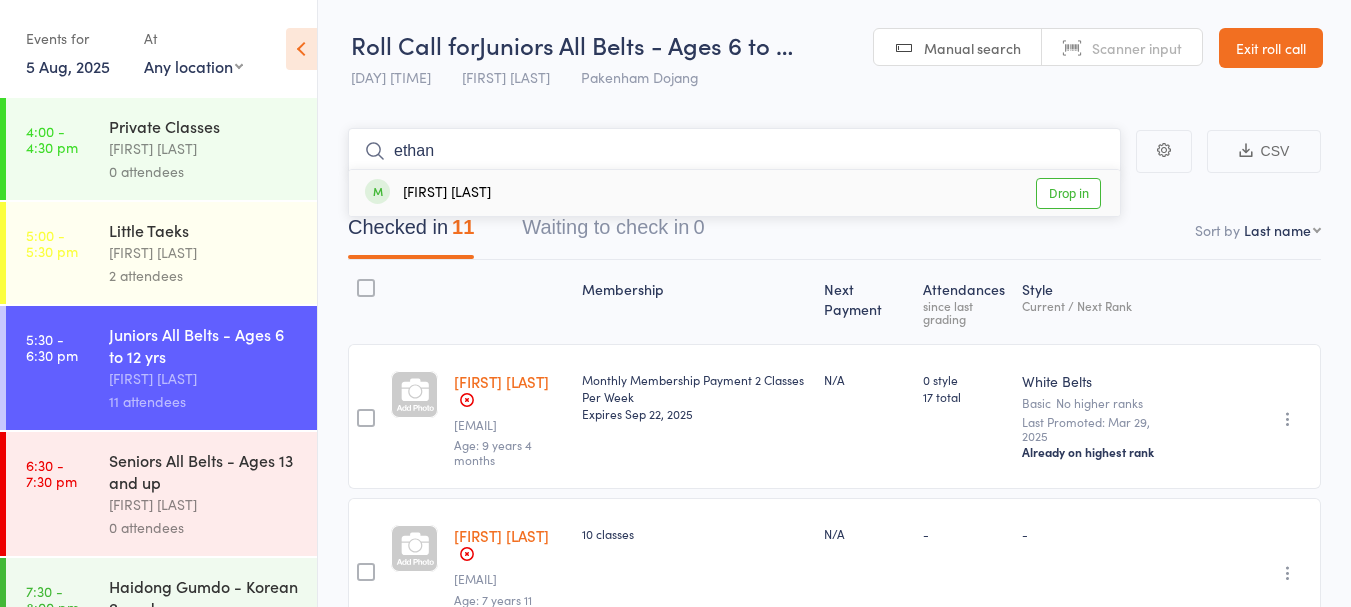 type on "ethan" 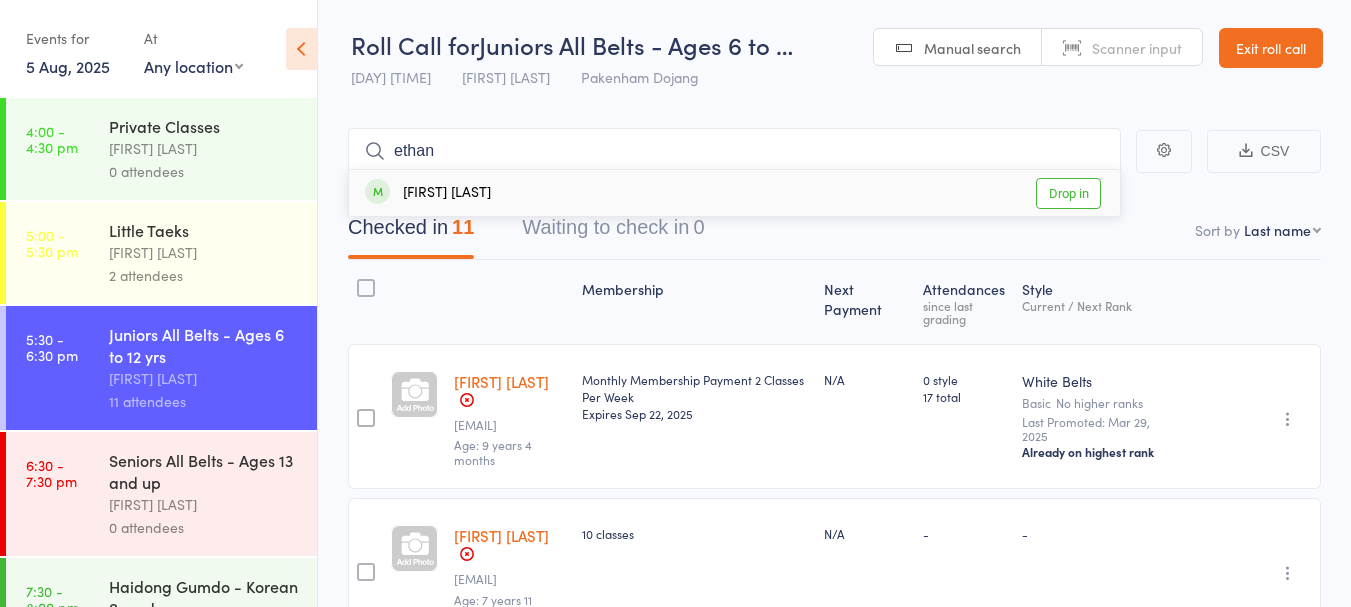 click on "Drop in" at bounding box center [1068, 193] 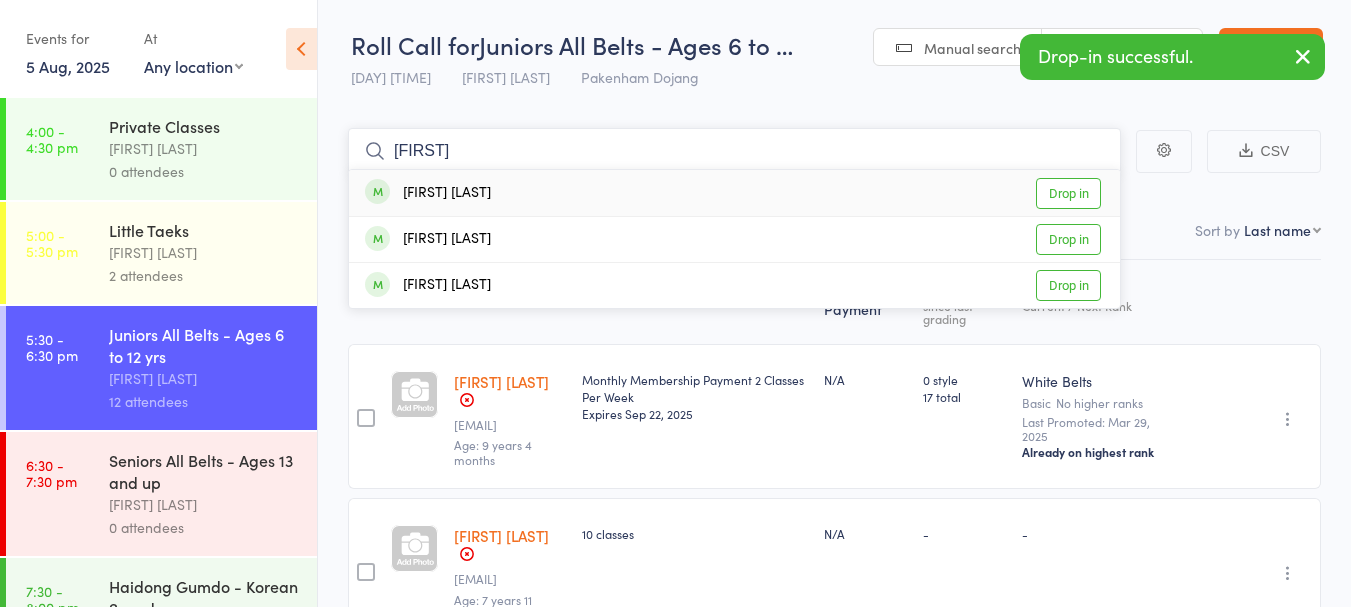type on "[FIRST]" 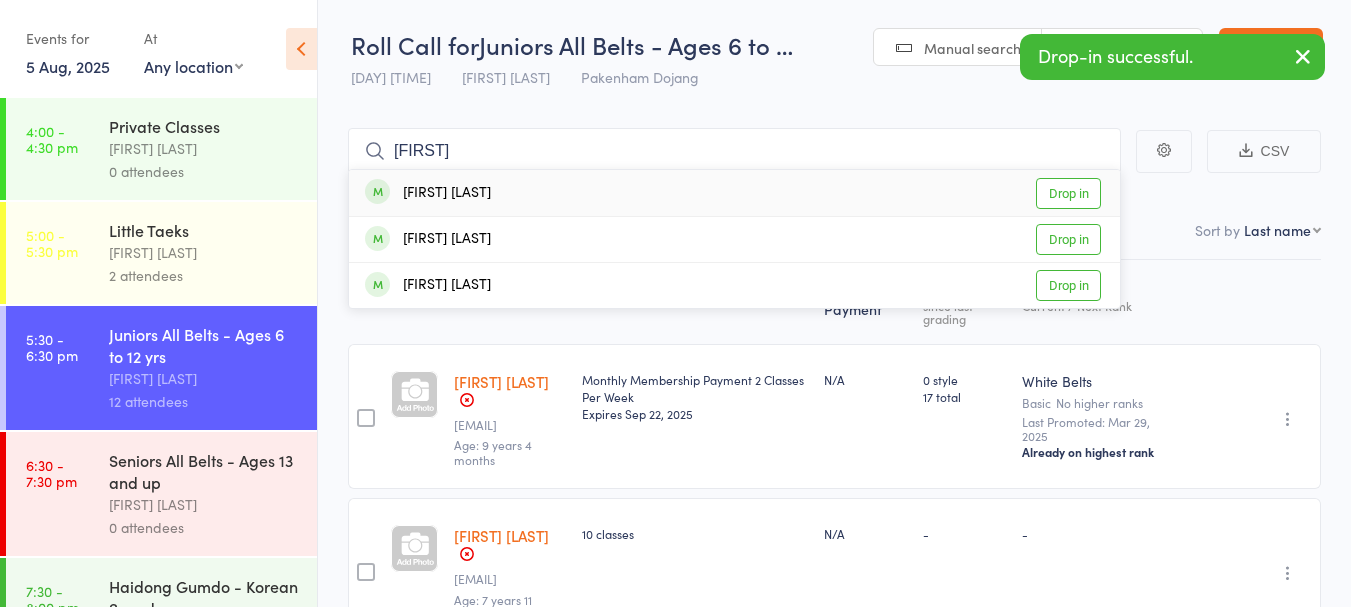 click on "Drop in" at bounding box center (1068, 193) 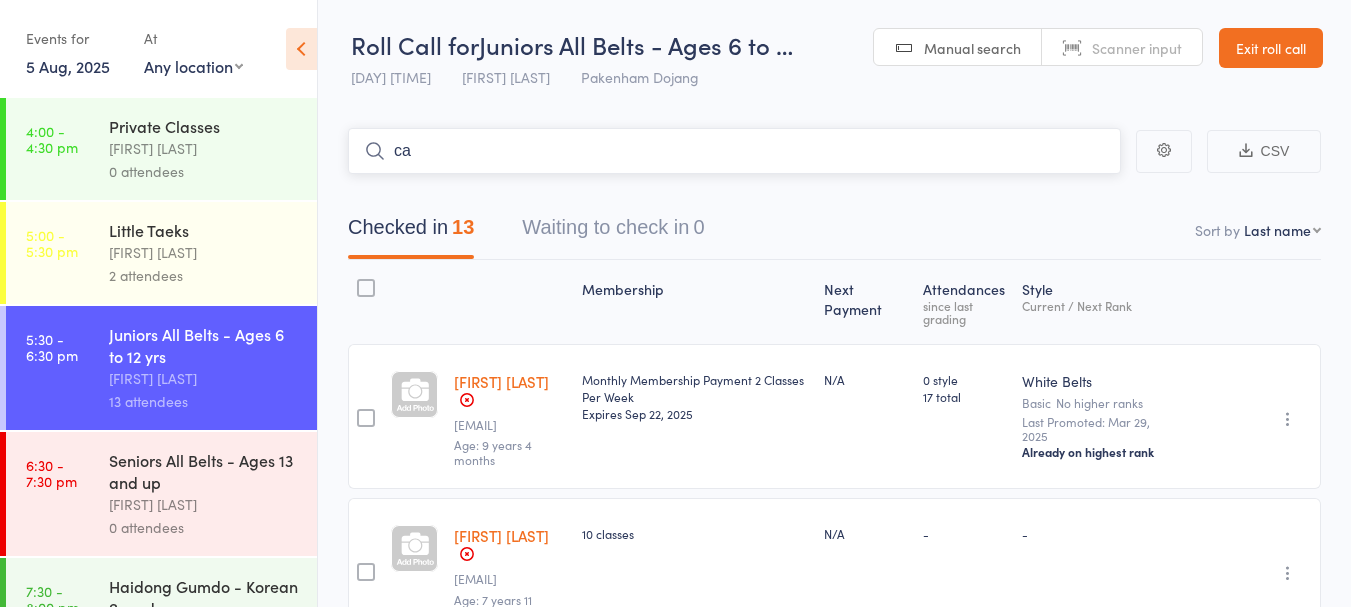 type on "c" 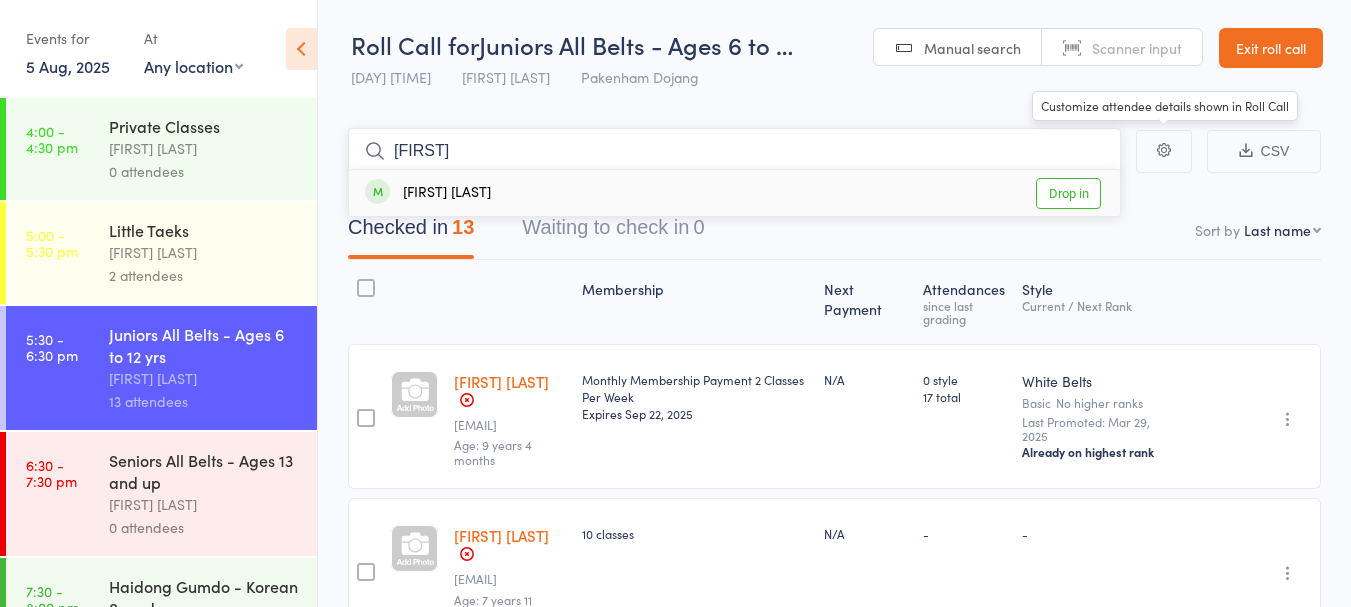 type on "[FIRST]" 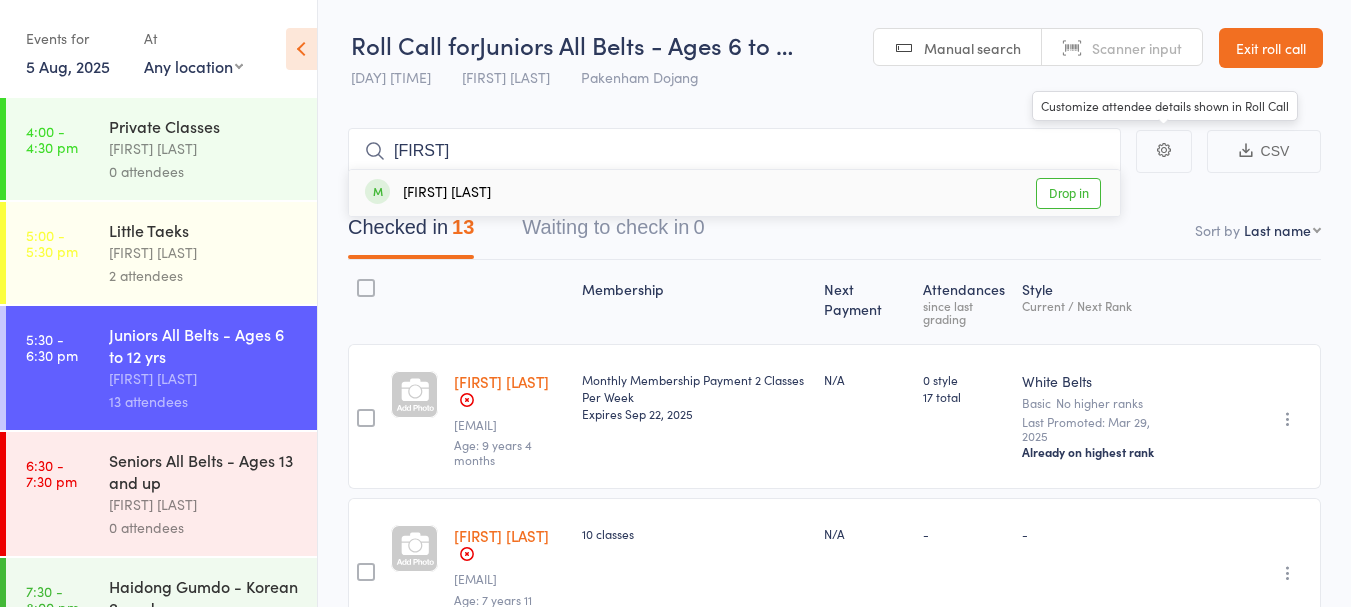 click on "Drop in" at bounding box center [1068, 193] 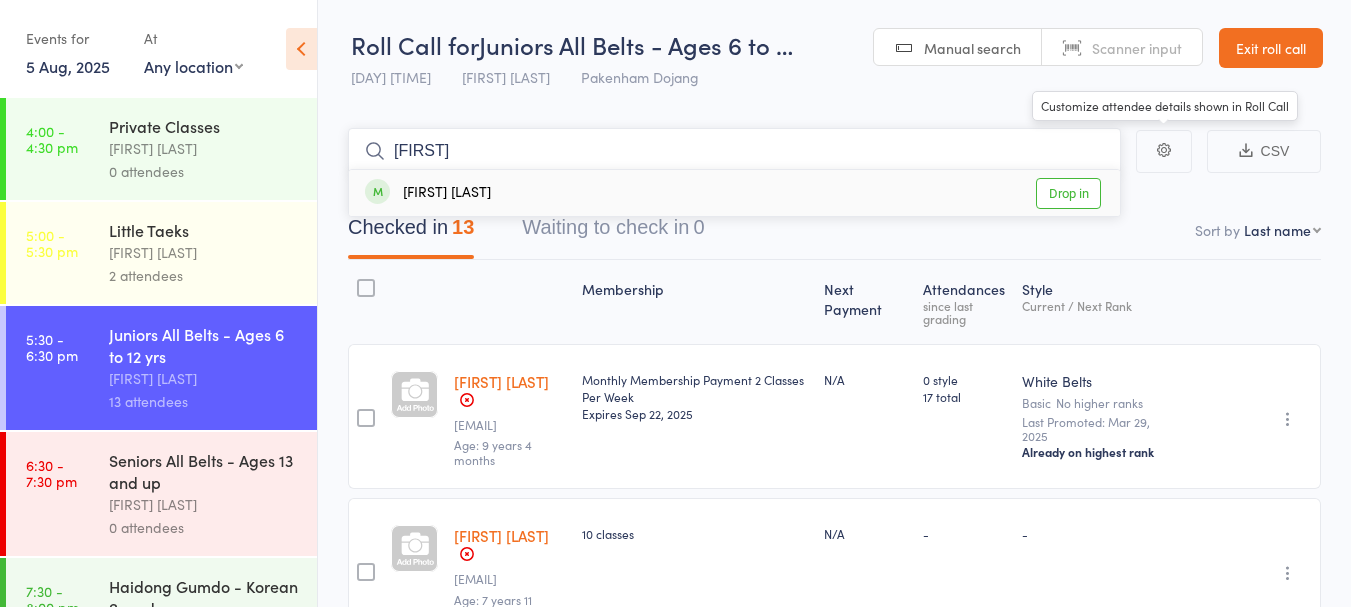 type 